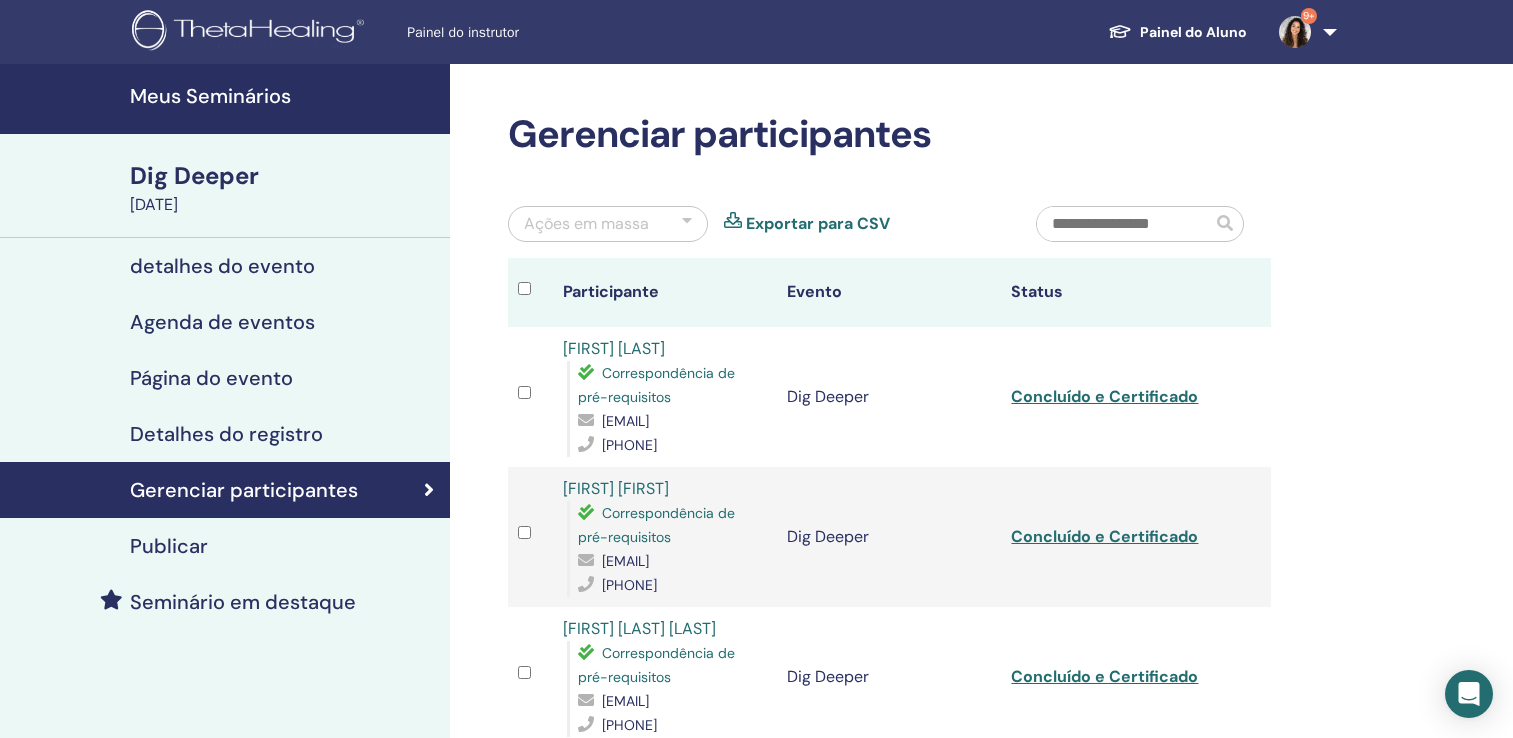 scroll, scrollTop: 0, scrollLeft: 0, axis: both 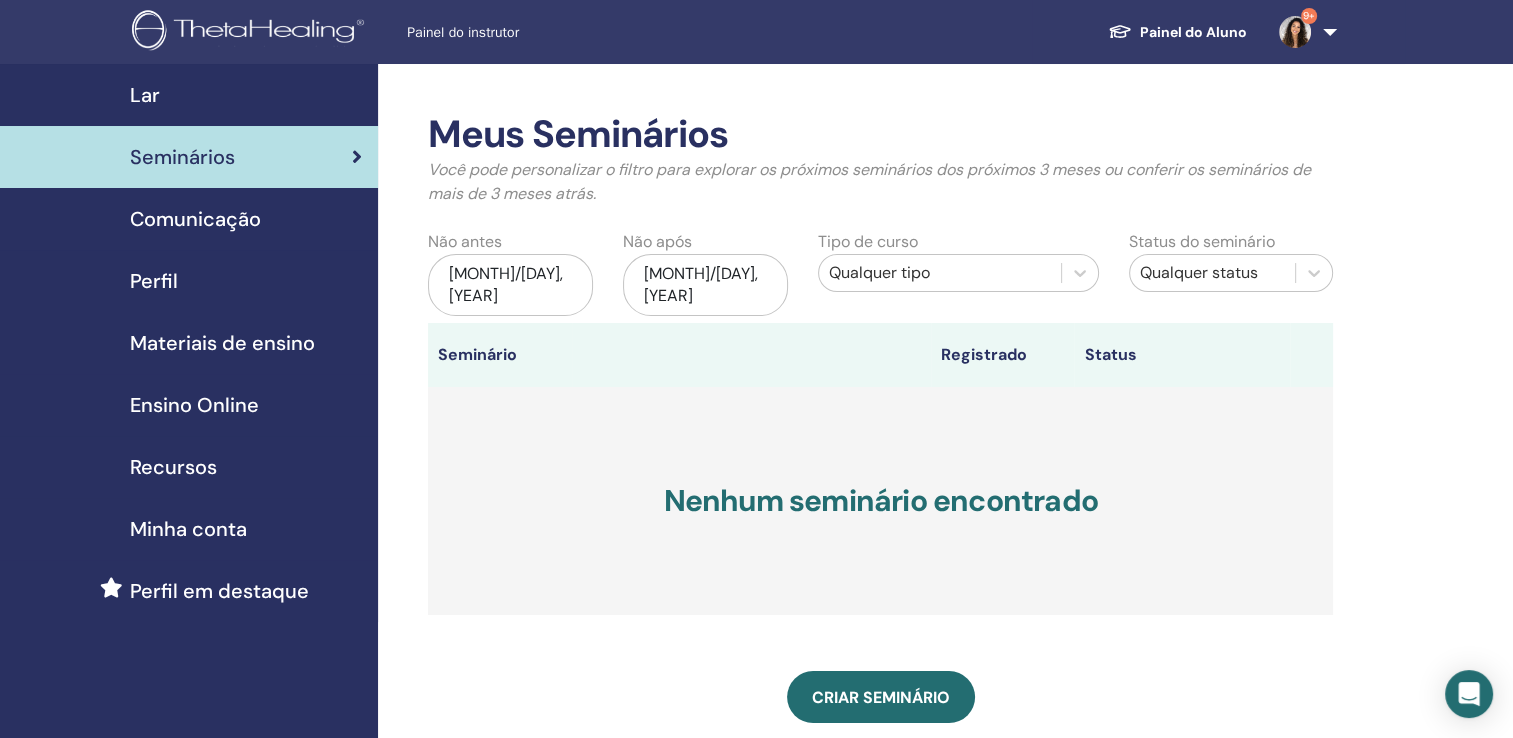 click on "[MONTH]/[DAY], [YEAR]" at bounding box center [510, 285] 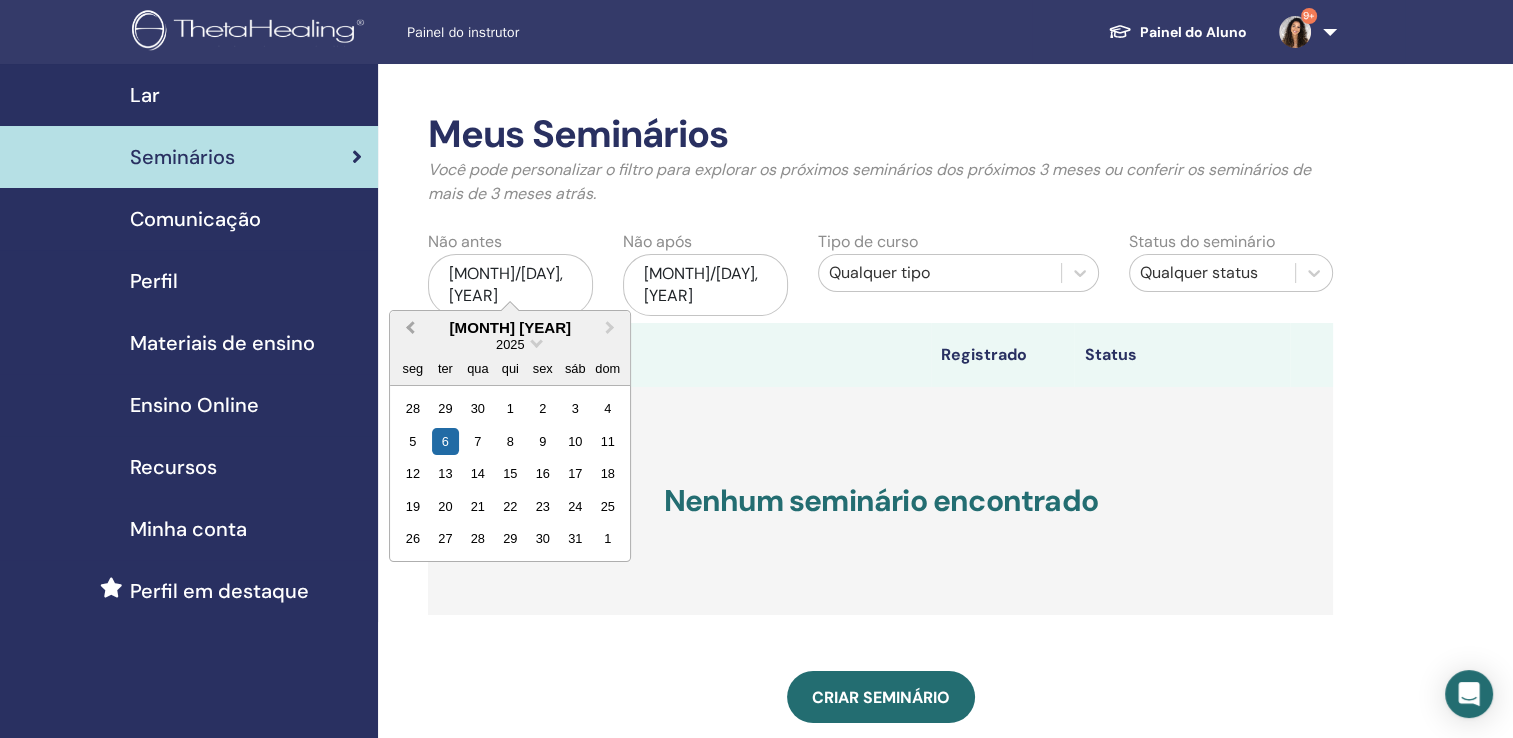 click on "Previous Month" at bounding box center [410, 327] 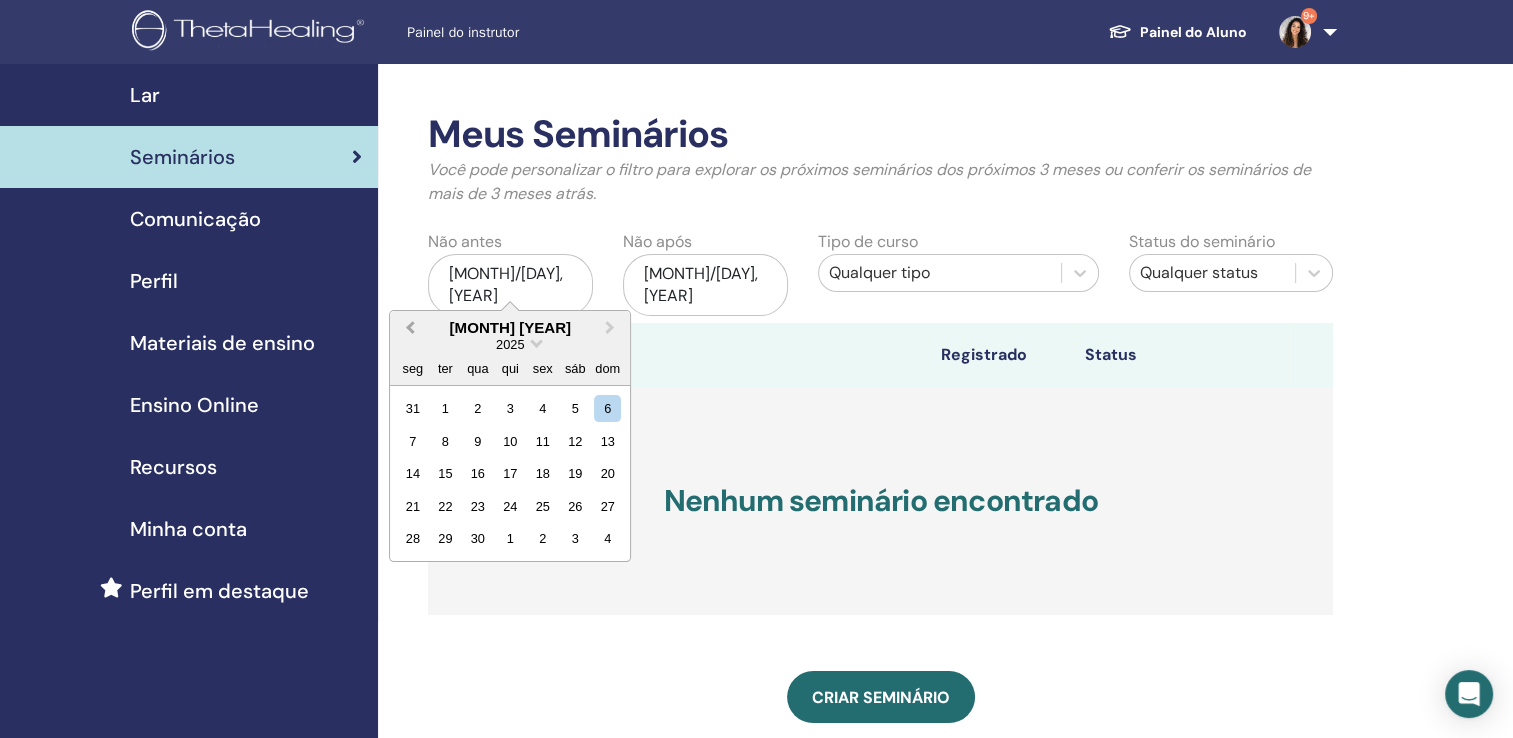click on "Previous Month" at bounding box center (410, 327) 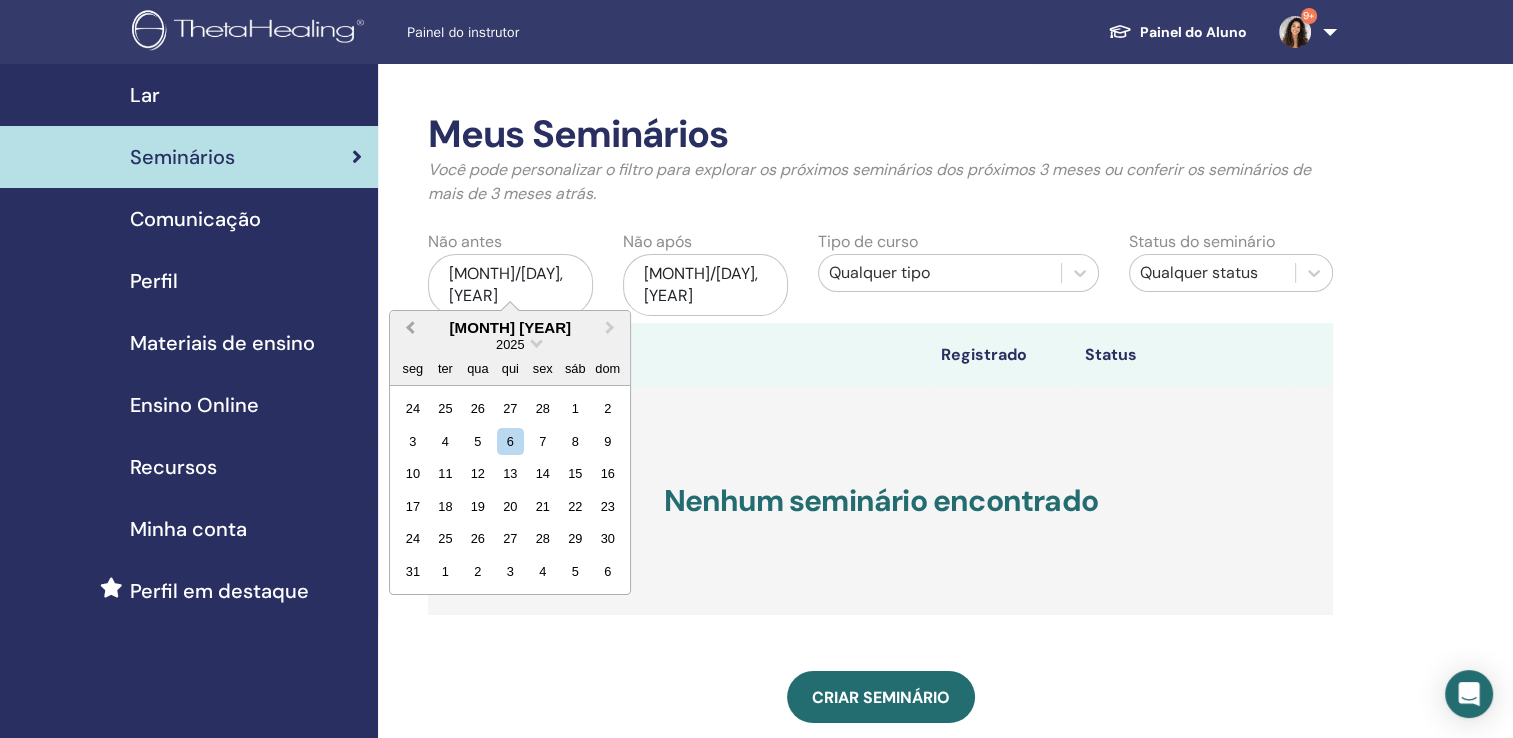 click on "Previous Month" at bounding box center [410, 327] 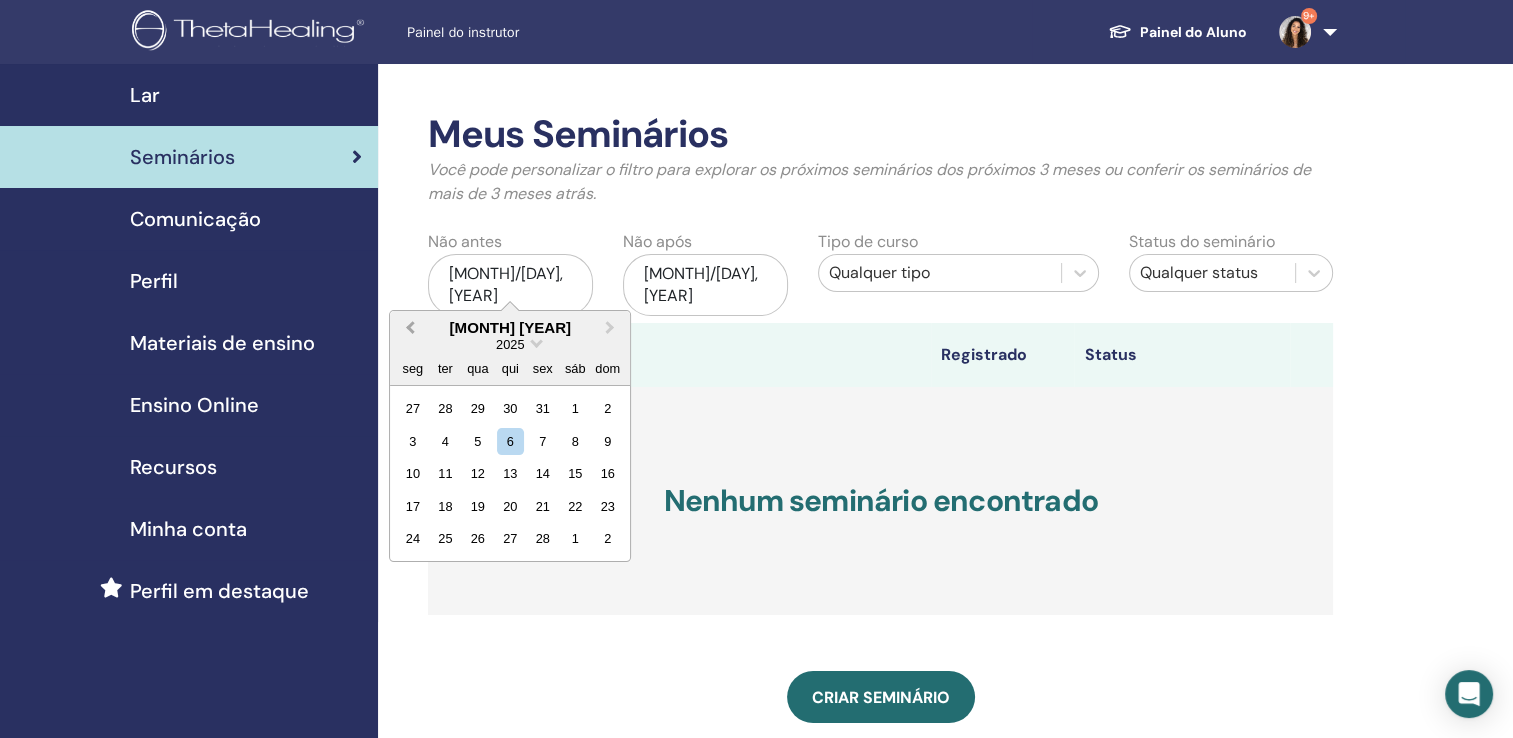 click on "Previous Month" at bounding box center [410, 327] 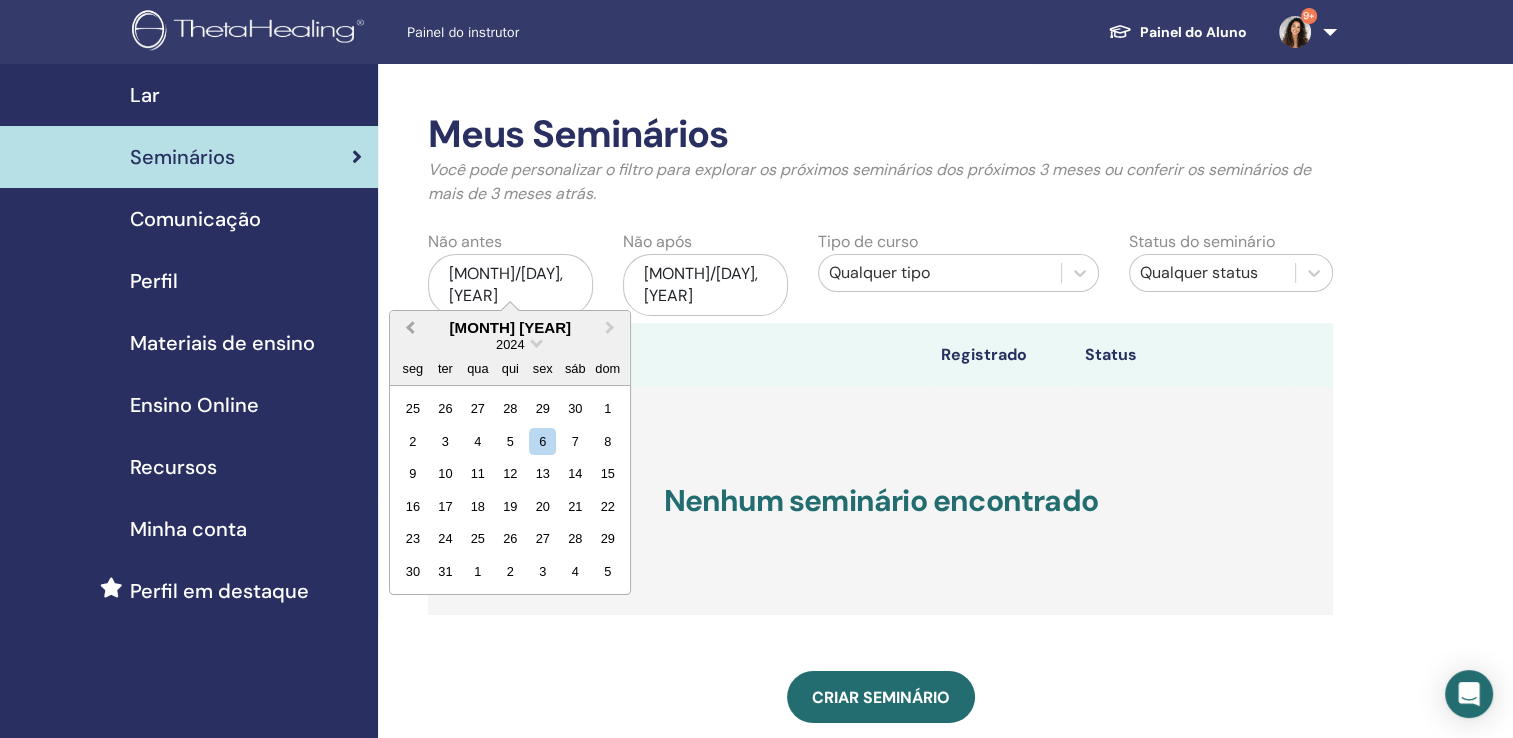 click on "Previous Month" at bounding box center [410, 327] 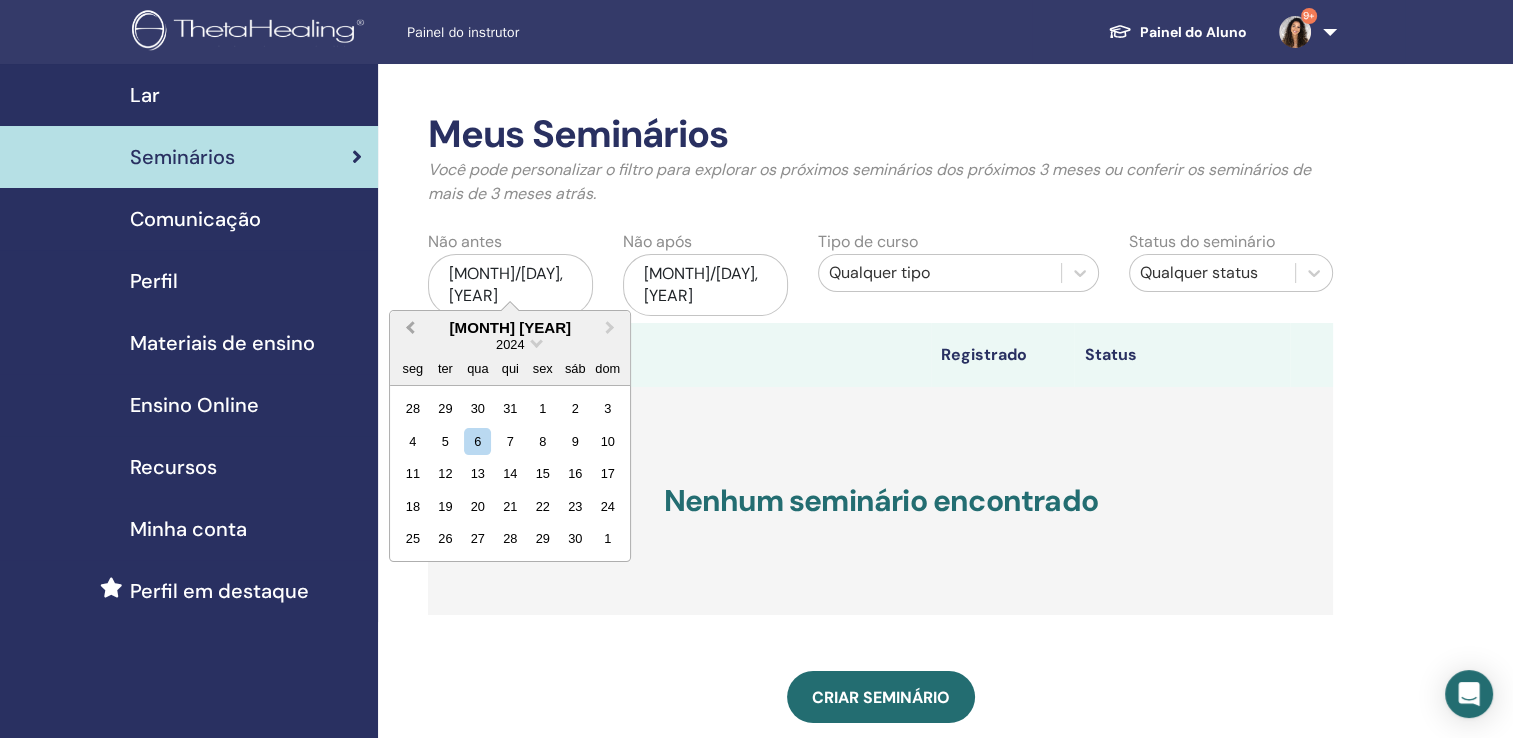 click on "Previous Month" at bounding box center [410, 327] 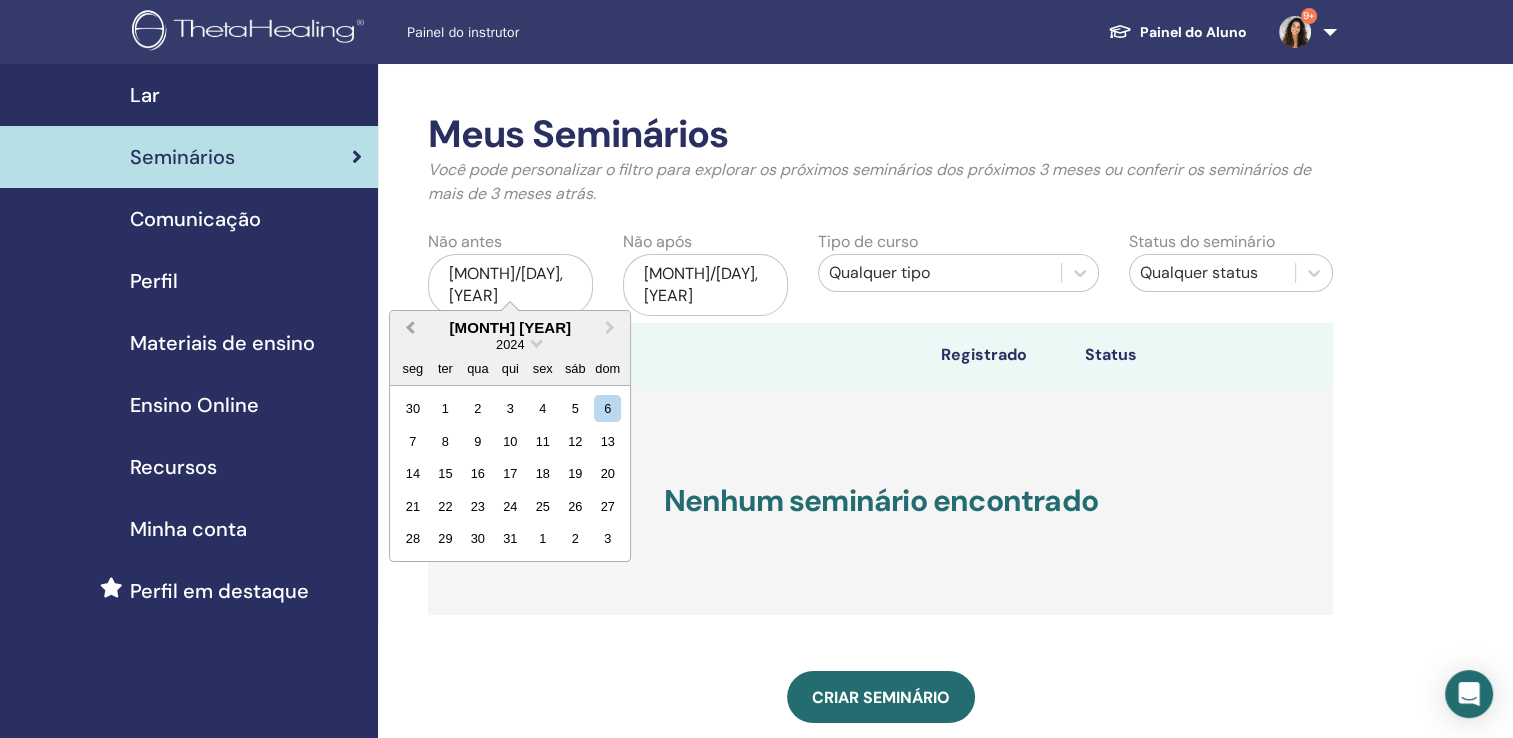 click on "Previous Month" at bounding box center (410, 327) 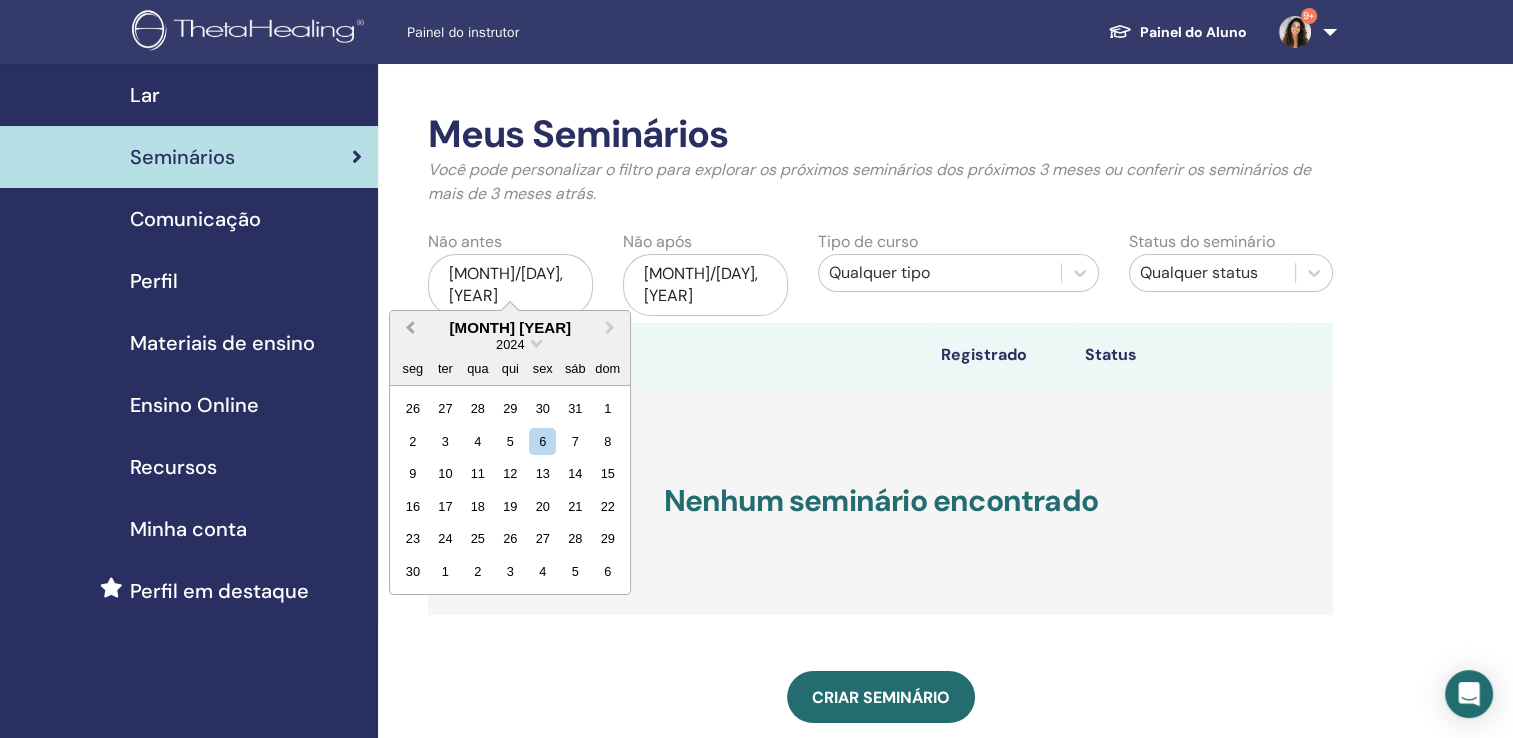 click on "Previous Month" at bounding box center [410, 327] 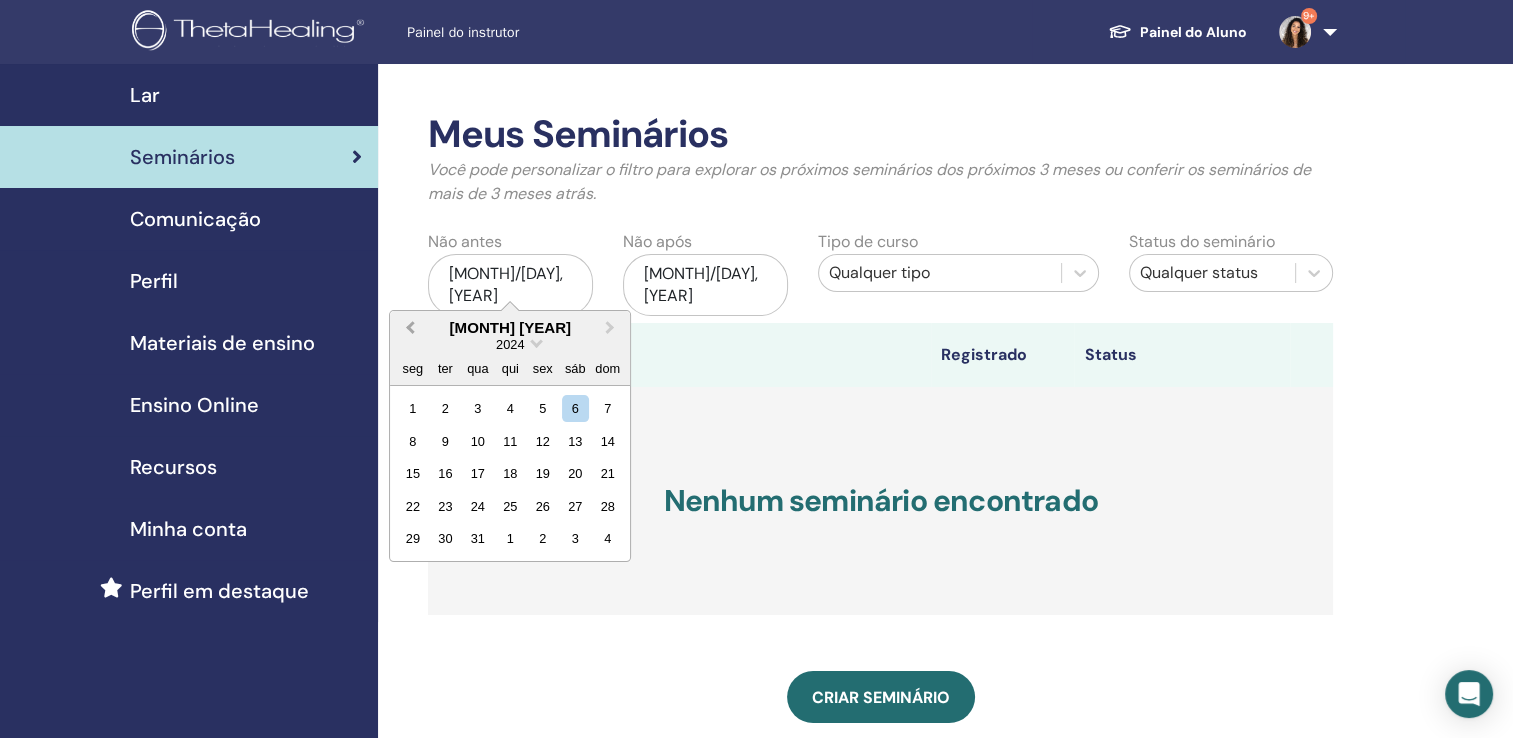 click on "Previous Month" at bounding box center [410, 327] 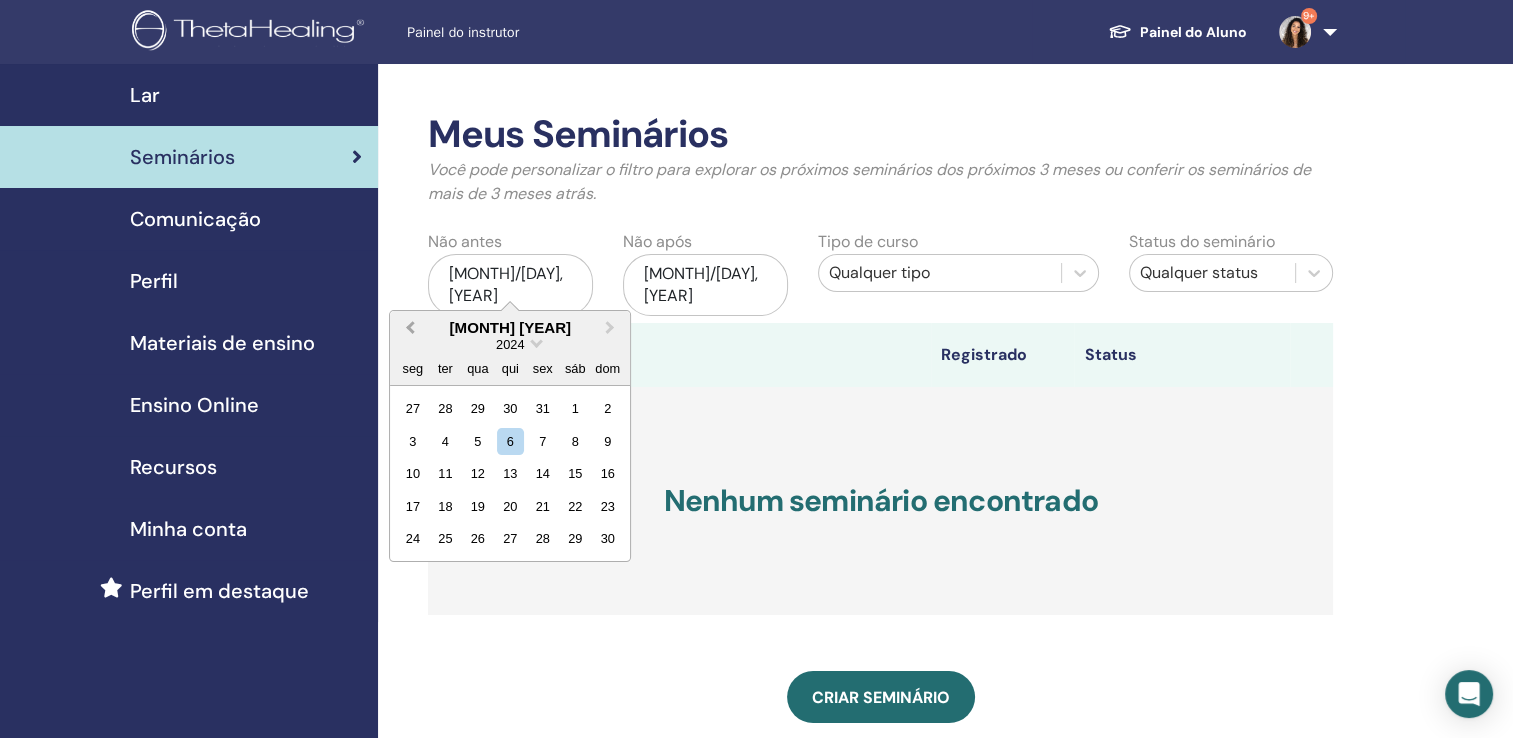 click on "Previous Month" at bounding box center (410, 327) 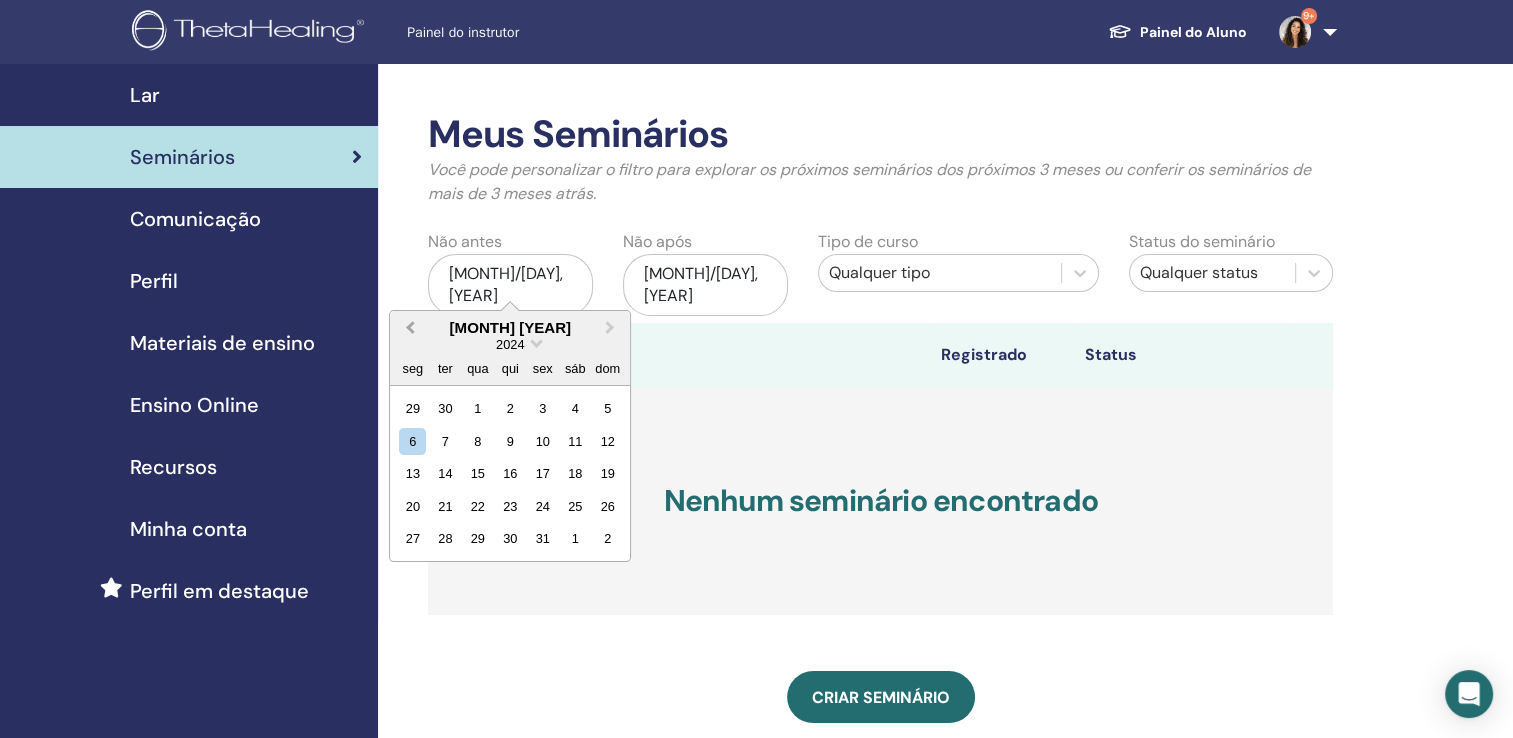 click on "Previous Month" at bounding box center (410, 327) 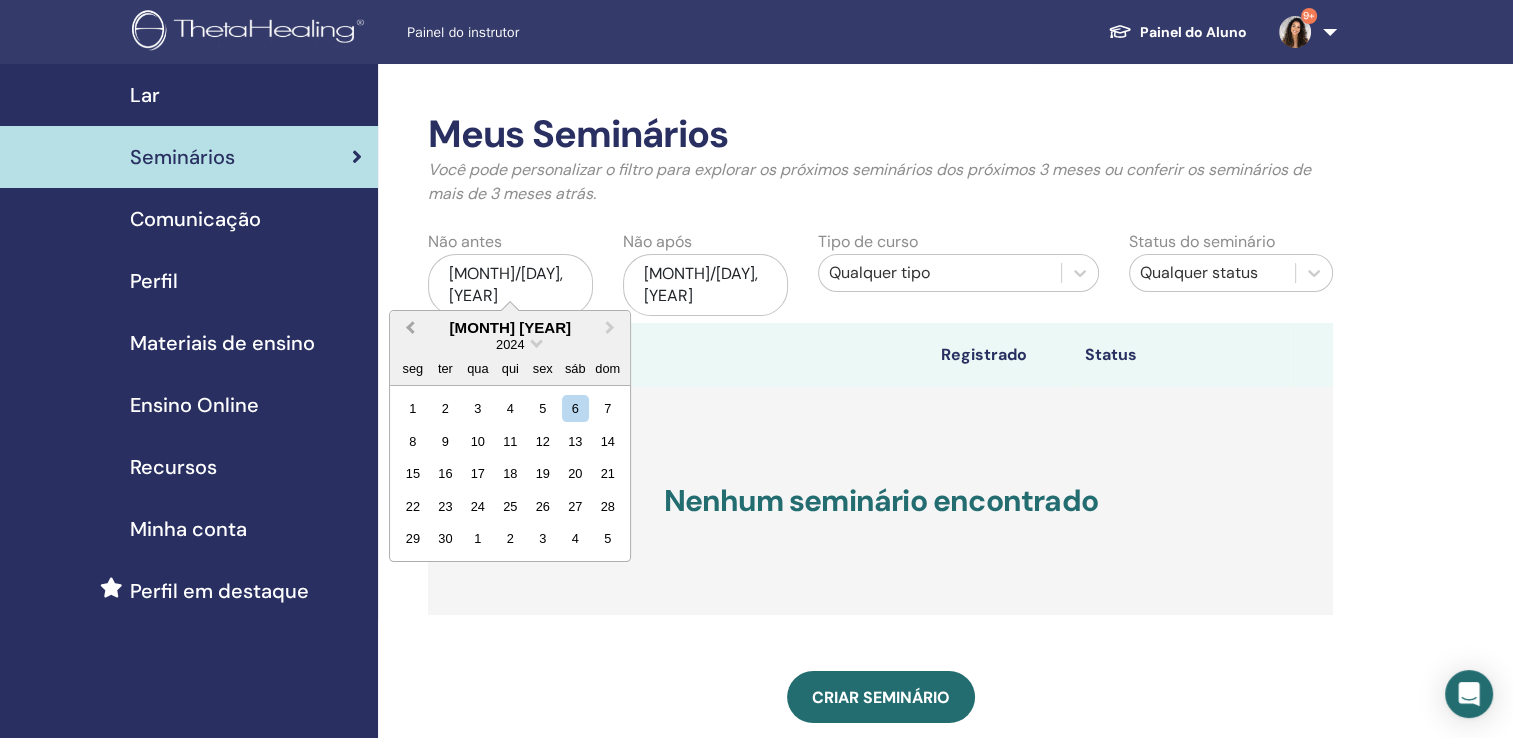 click on "Previous Month" at bounding box center (410, 327) 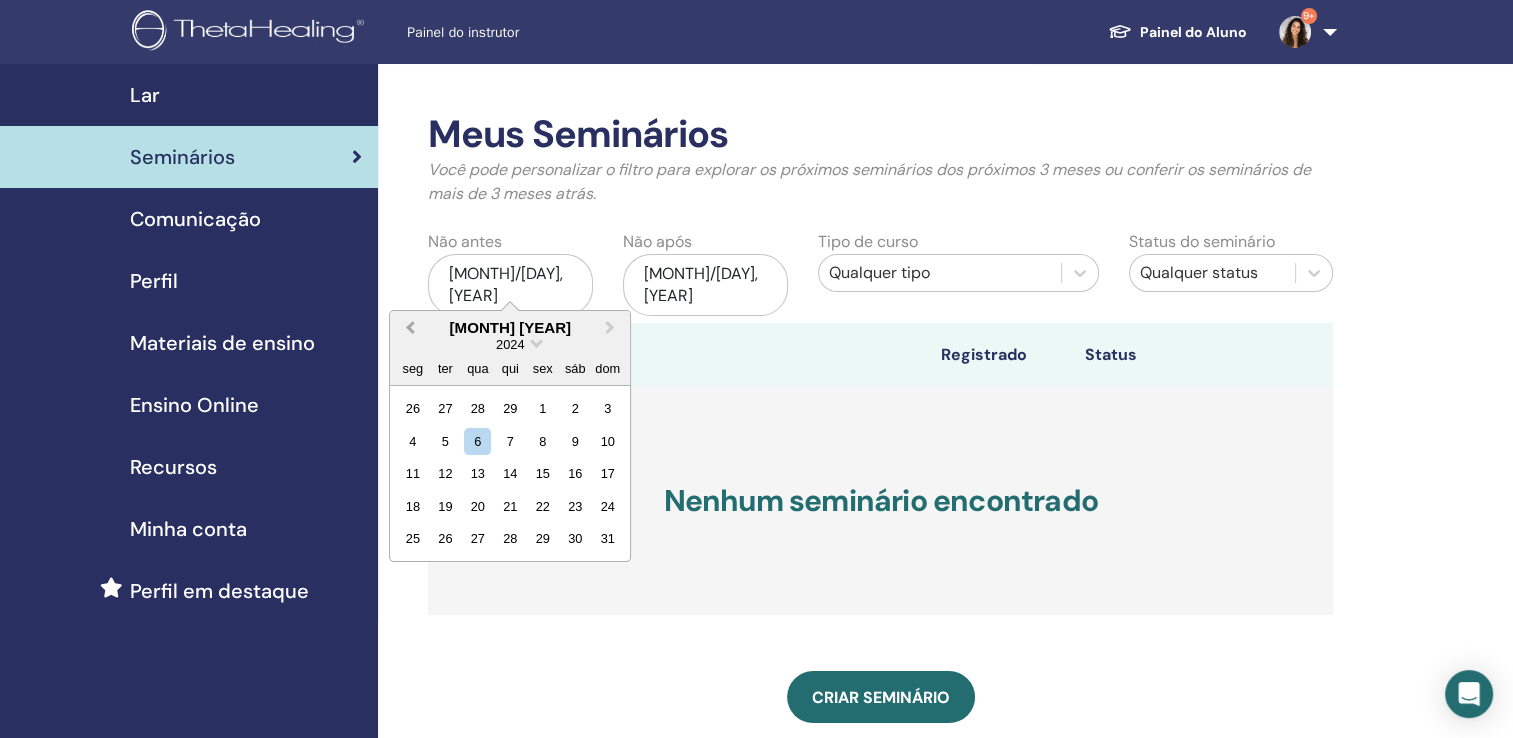 click on "Previous Month" at bounding box center (410, 327) 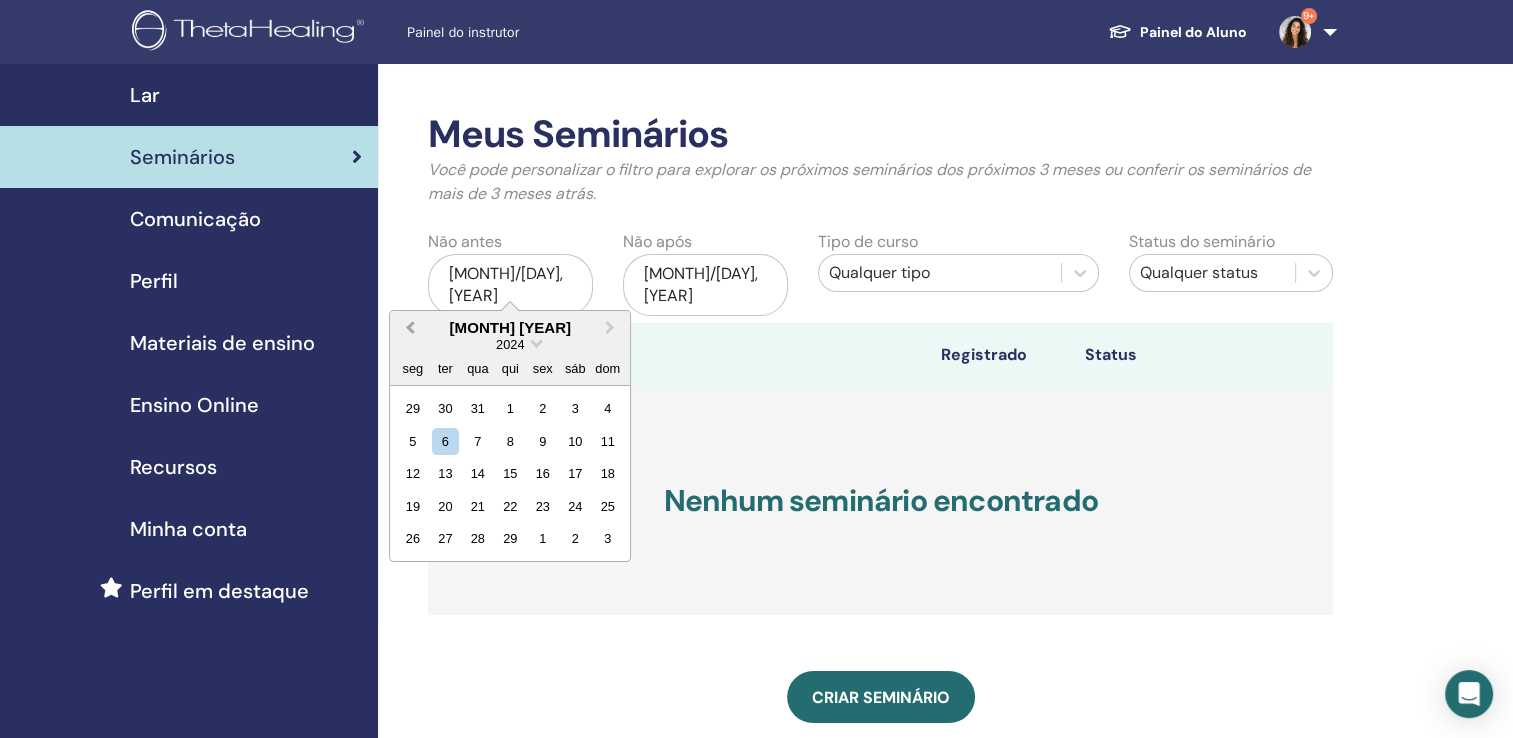 click on "Previous Month" at bounding box center [410, 327] 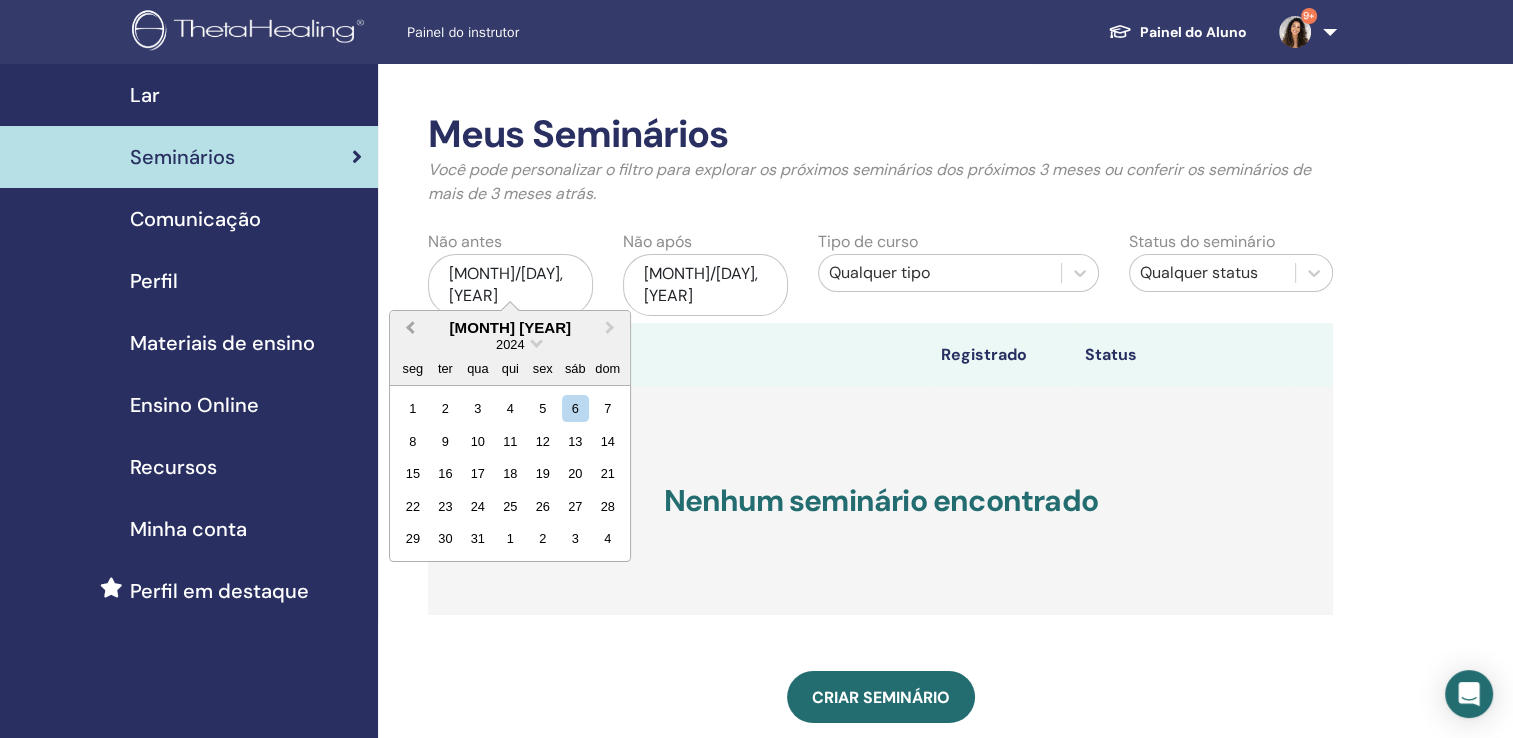 click on "Previous Month" at bounding box center (410, 327) 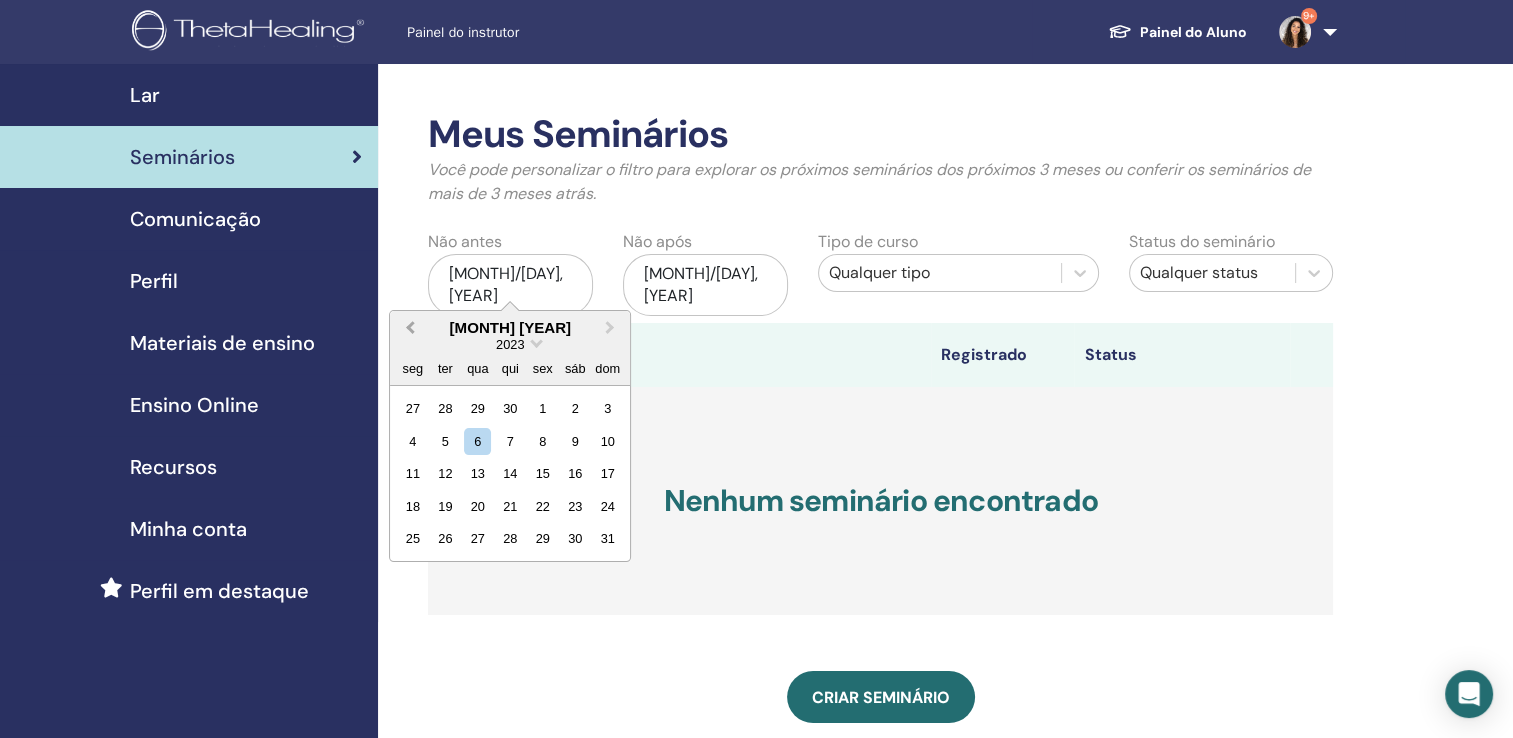click on "Previous Month" at bounding box center (410, 327) 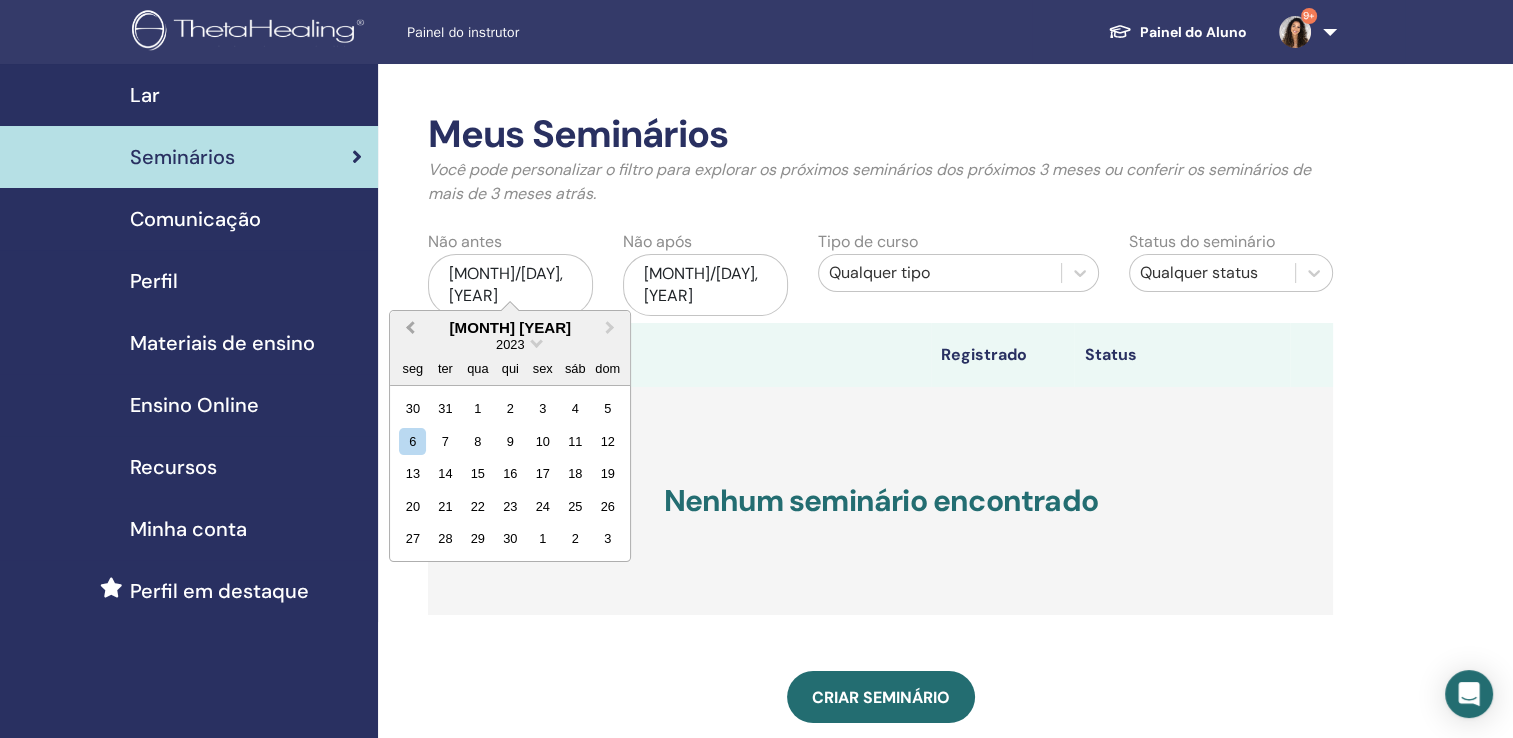 click on "Previous Month" at bounding box center [410, 327] 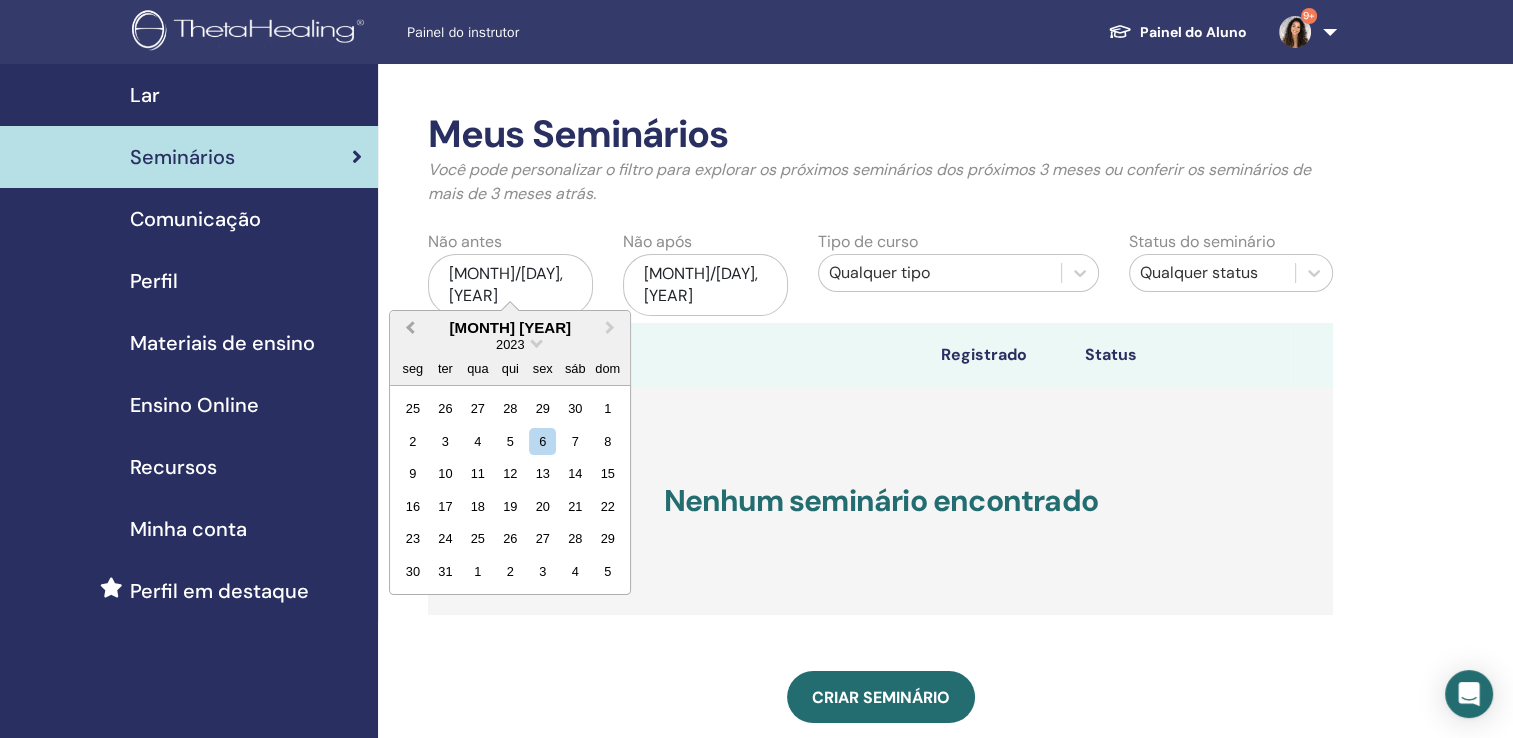 click on "Previous Month" at bounding box center (410, 327) 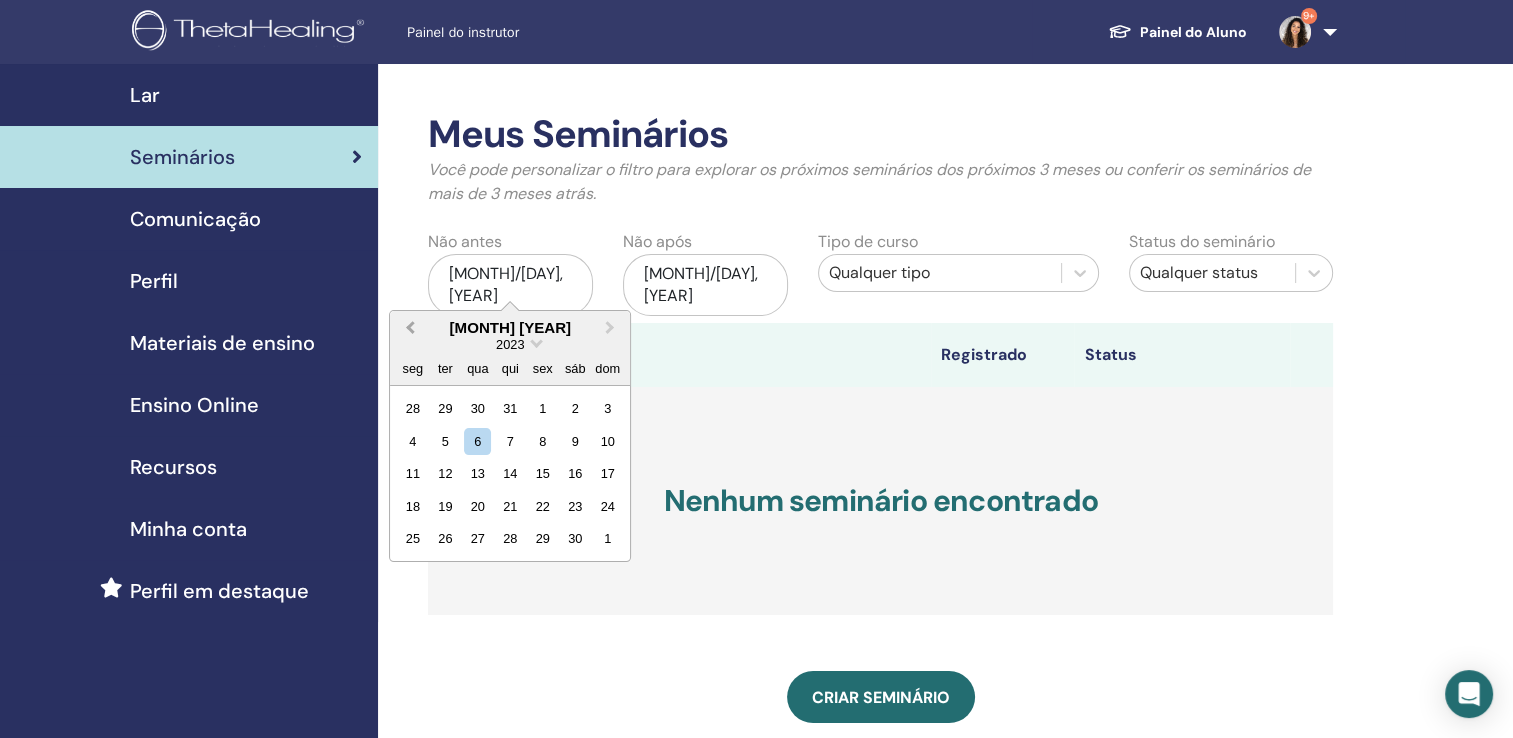 click on "Previous Month" at bounding box center (410, 327) 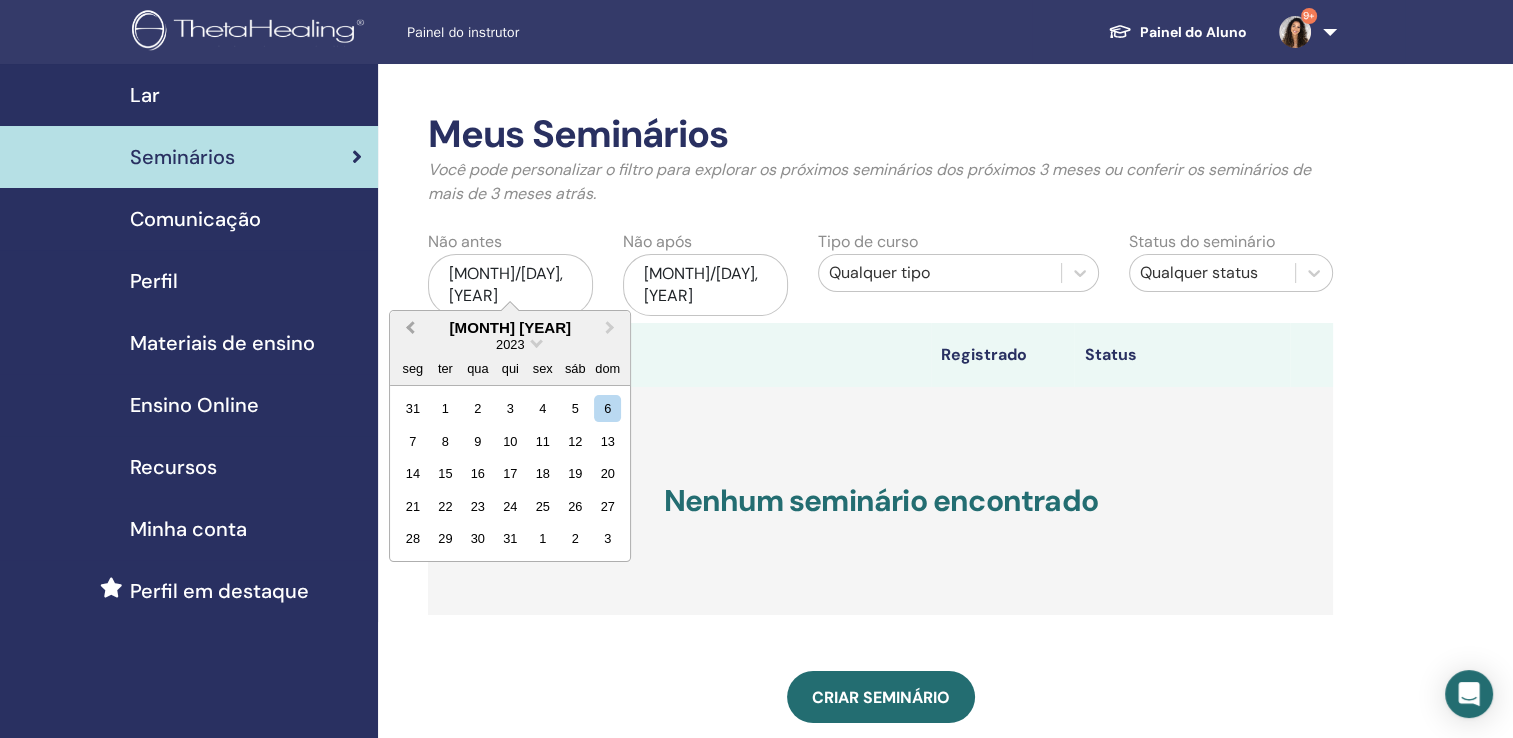 click on "Previous Month" at bounding box center [410, 327] 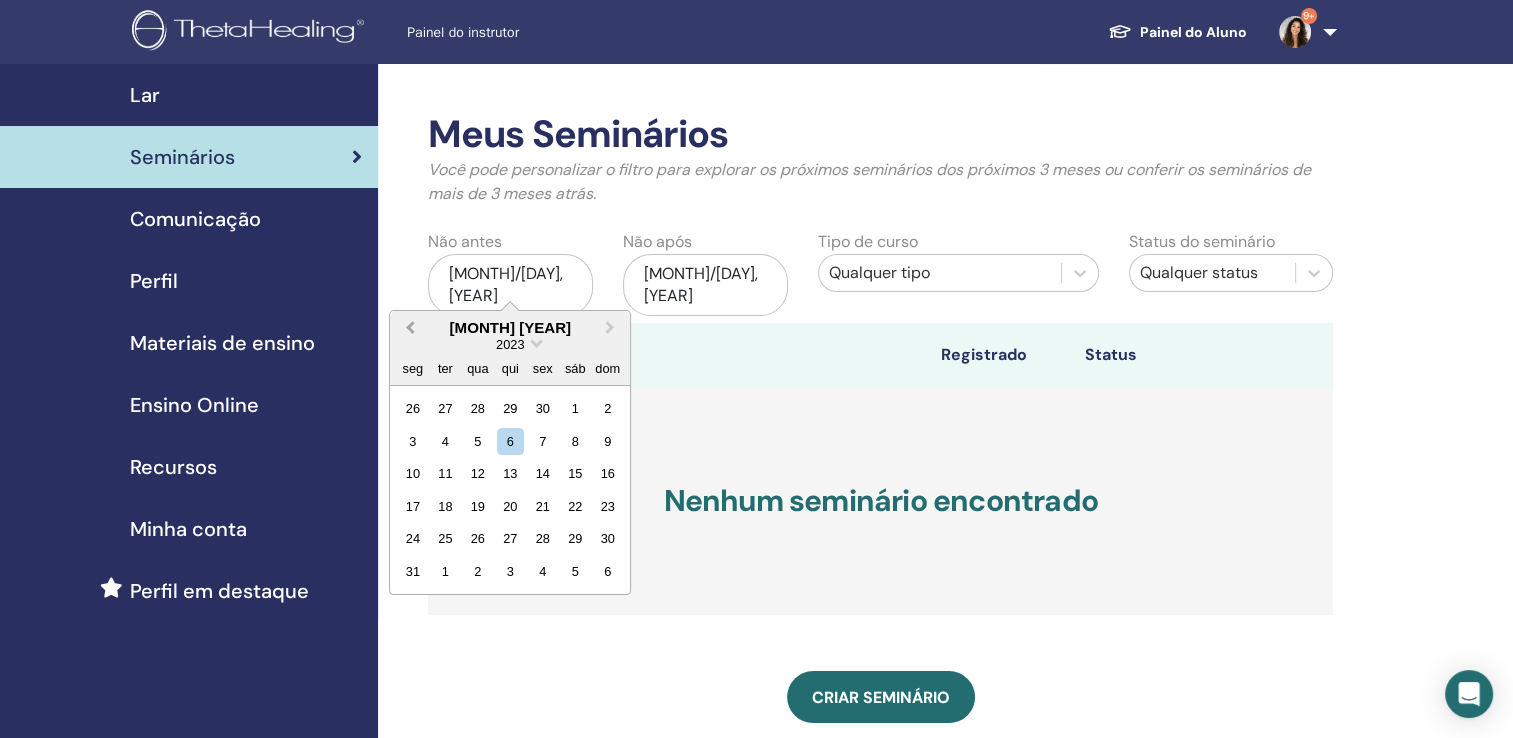 click on "Previous Month" at bounding box center (410, 327) 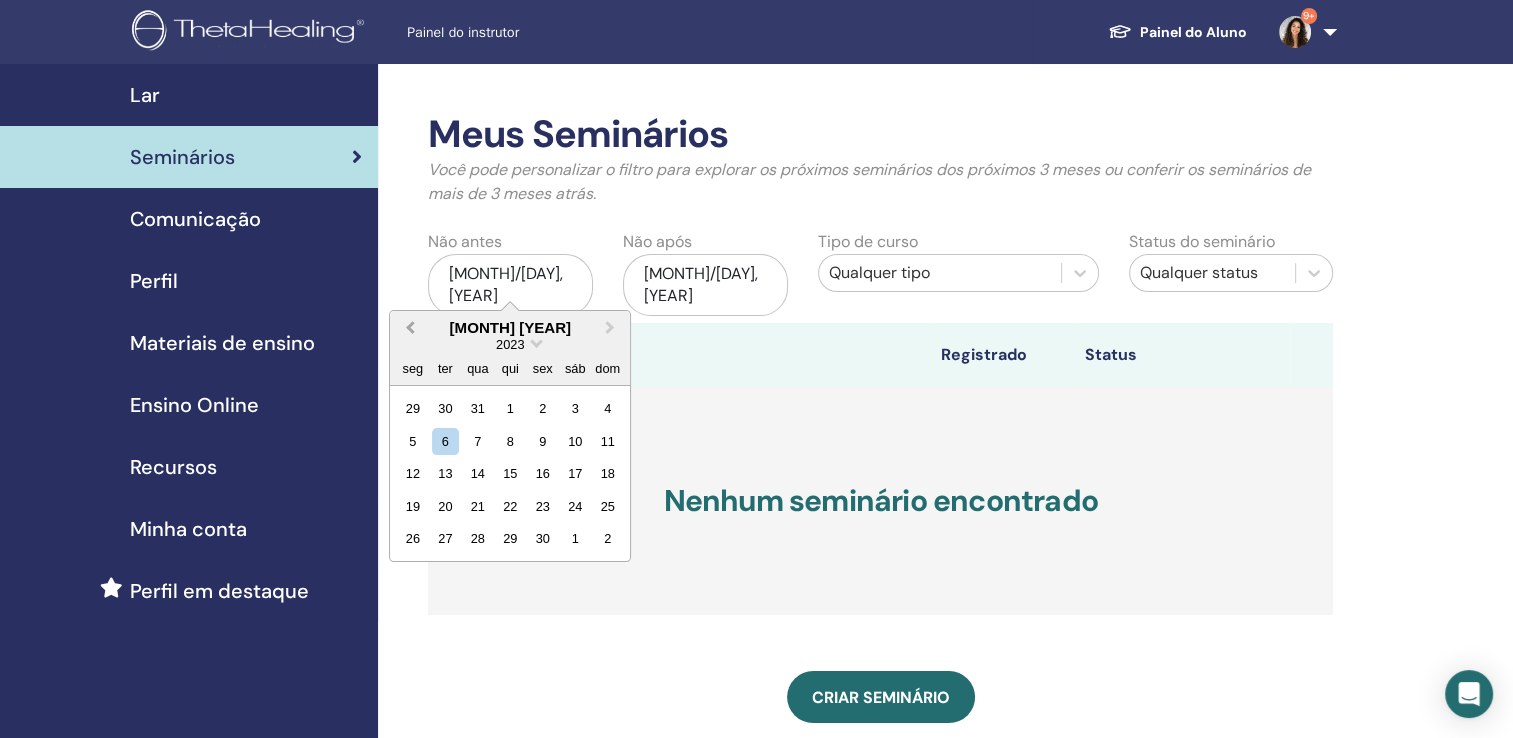 click on "Previous Month" at bounding box center [410, 327] 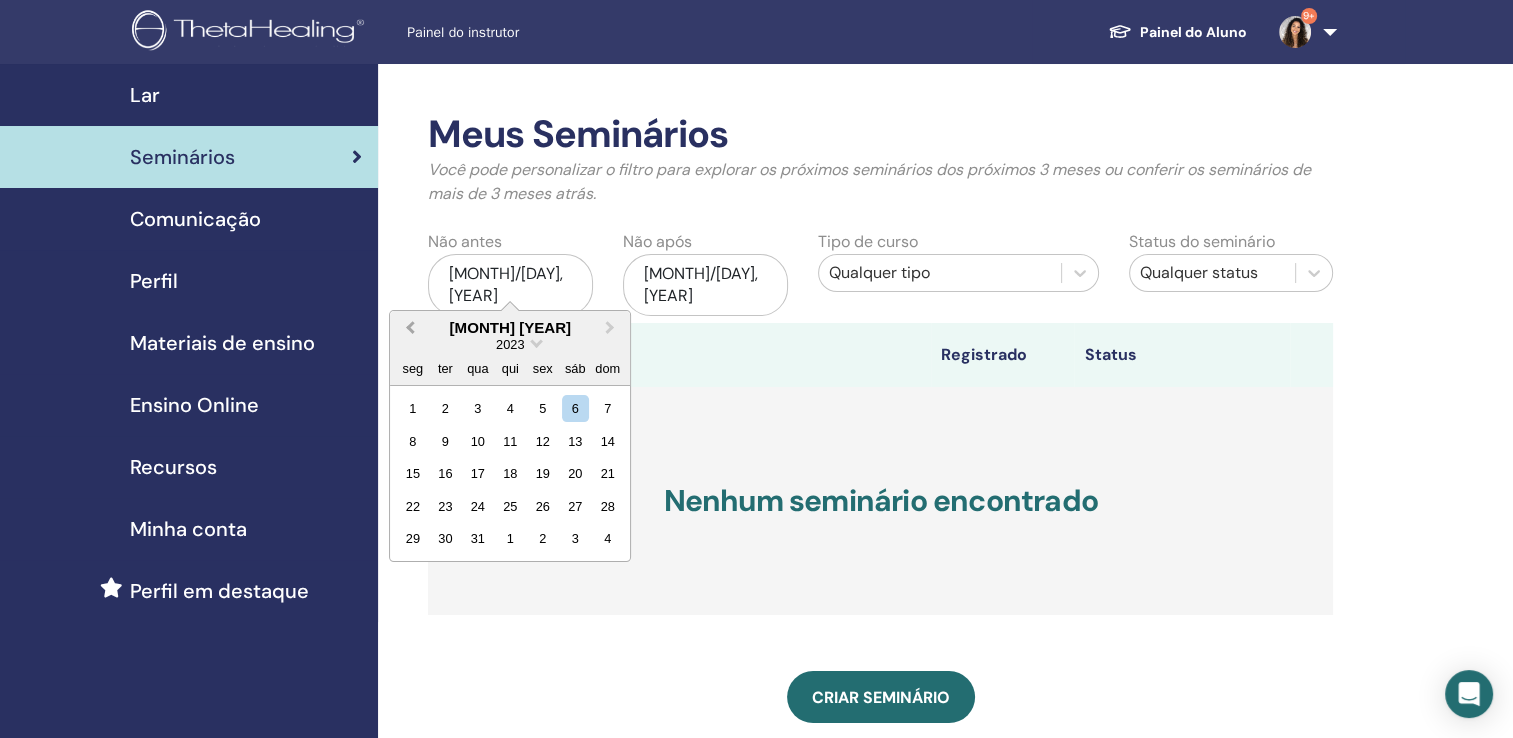 click on "Previous Month" at bounding box center [410, 327] 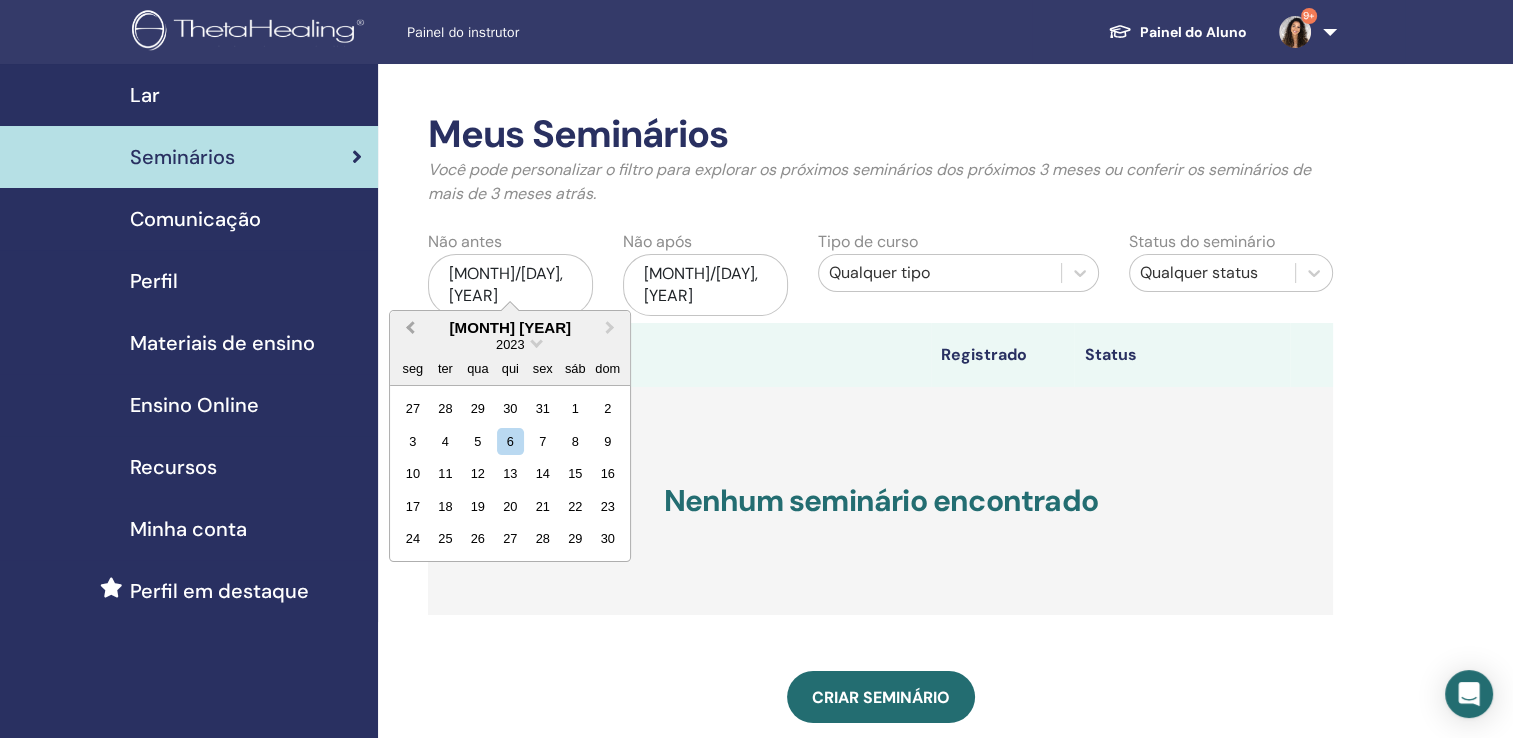 click on "Previous Month" at bounding box center [410, 327] 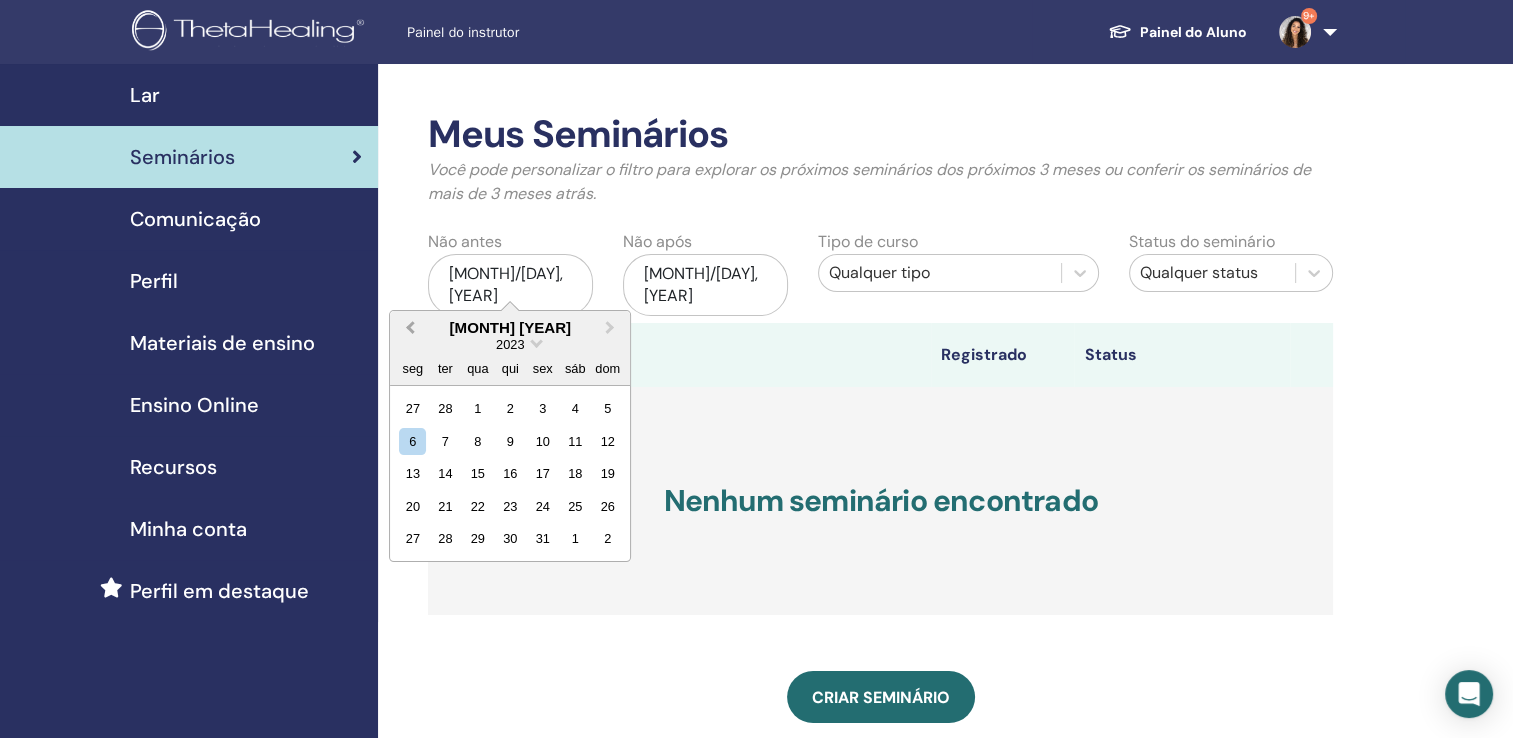 click on "Previous Month" at bounding box center [410, 327] 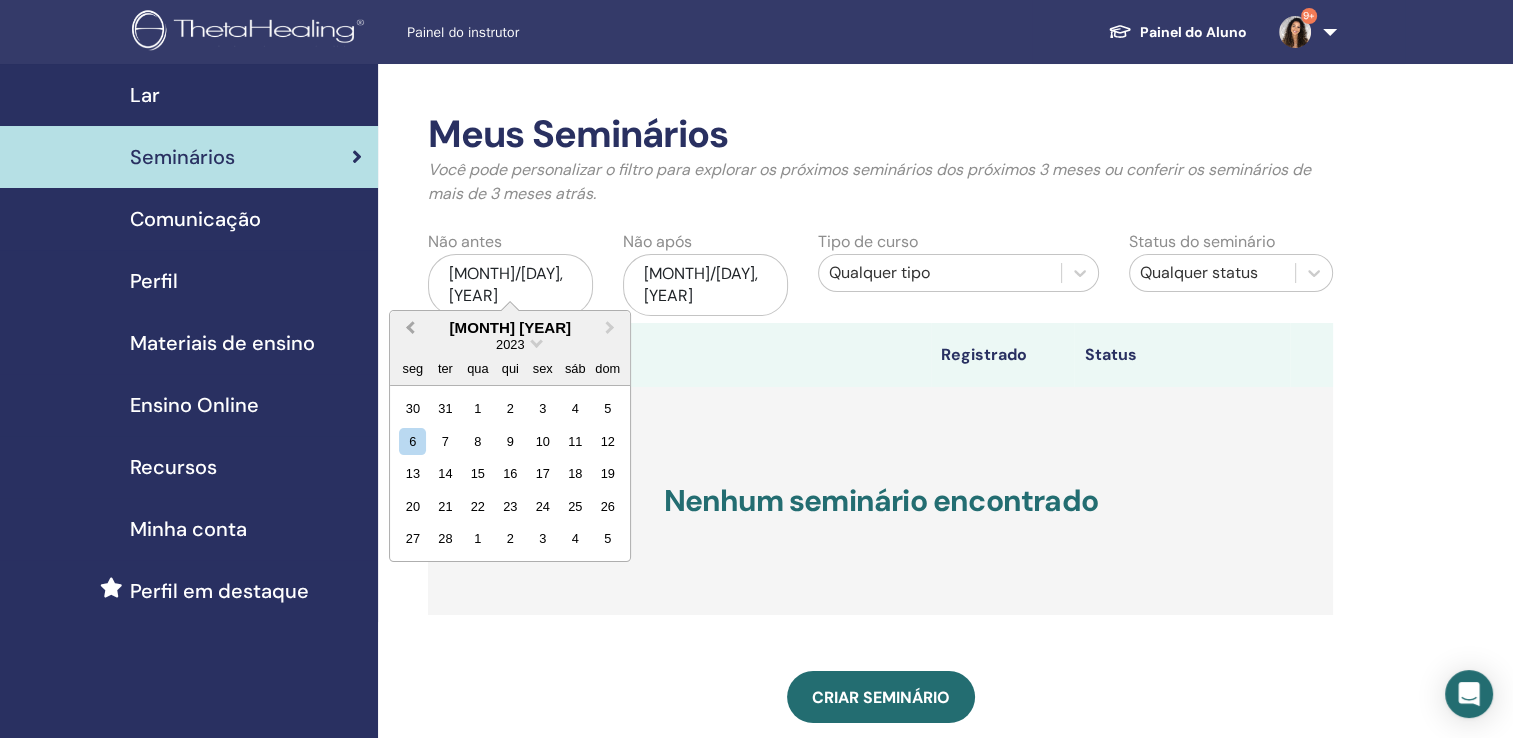 click on "Previous Month" at bounding box center [410, 327] 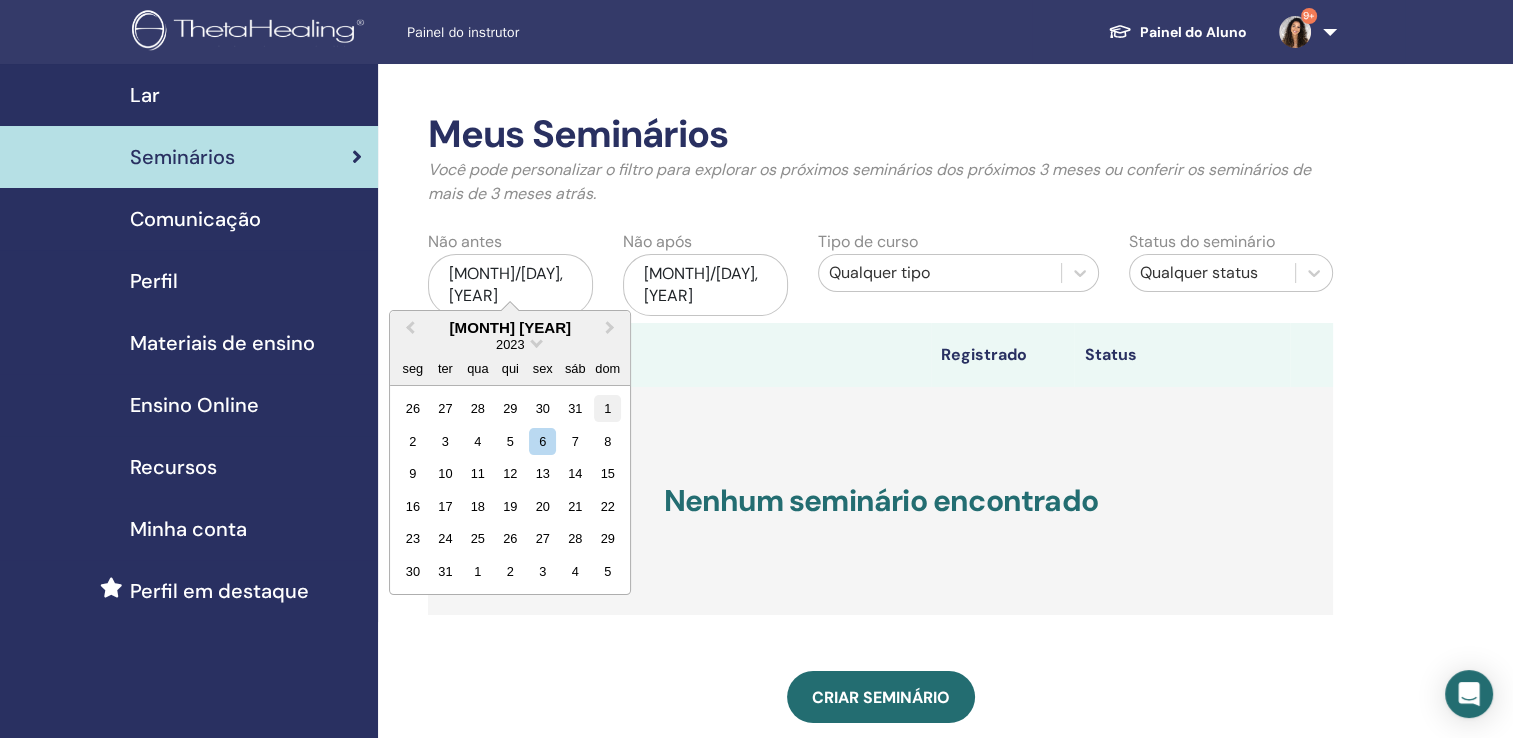 click on "1" at bounding box center (607, 408) 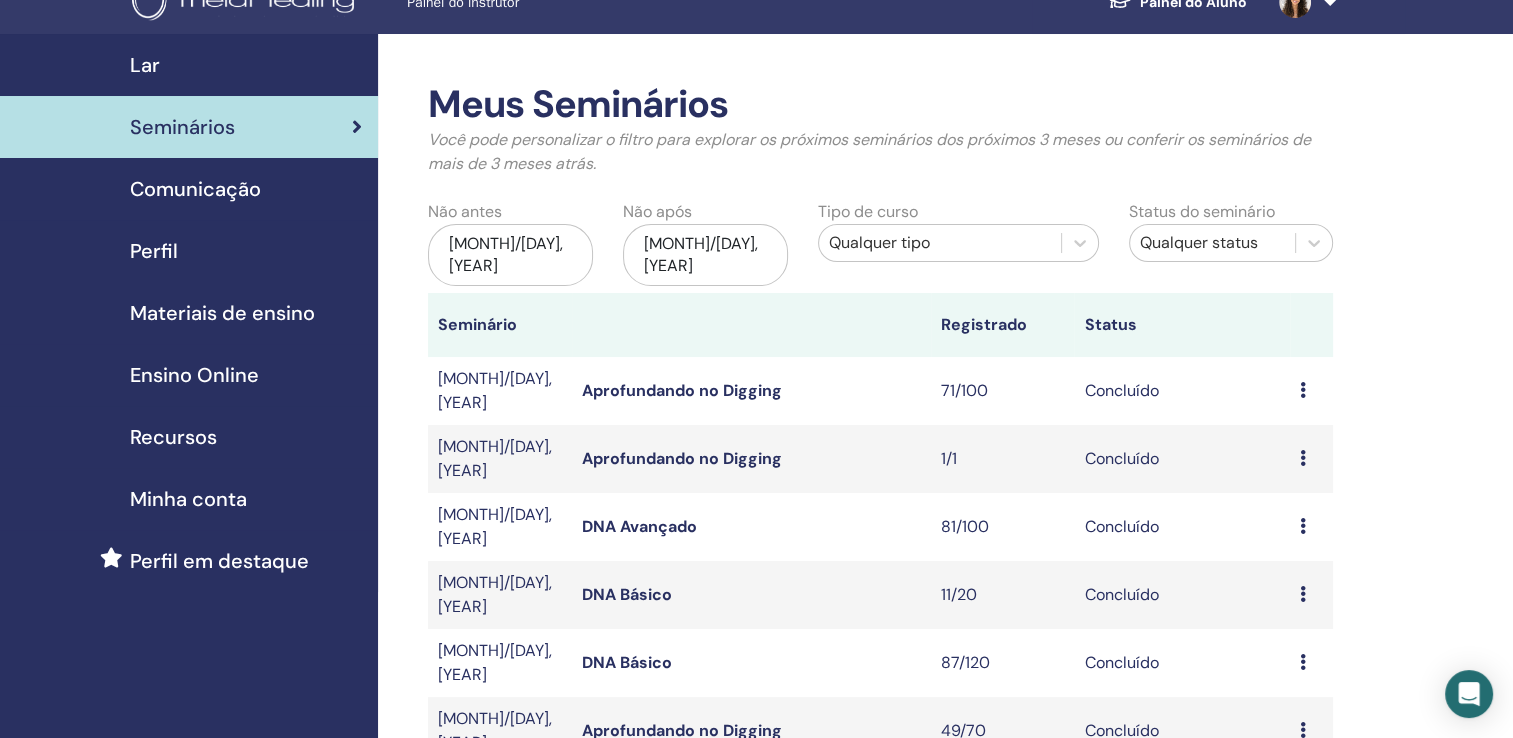 scroll, scrollTop: 23, scrollLeft: 0, axis: vertical 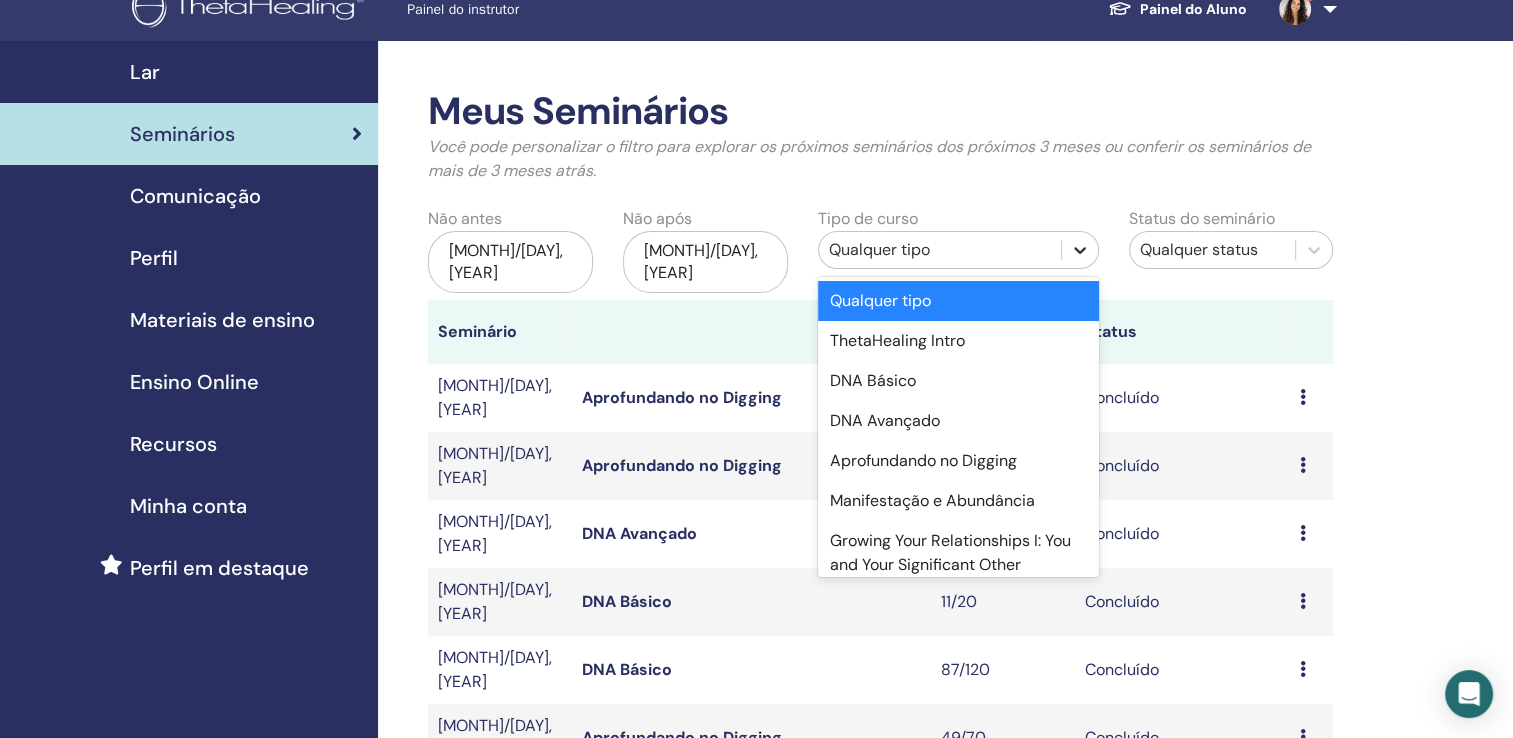 click 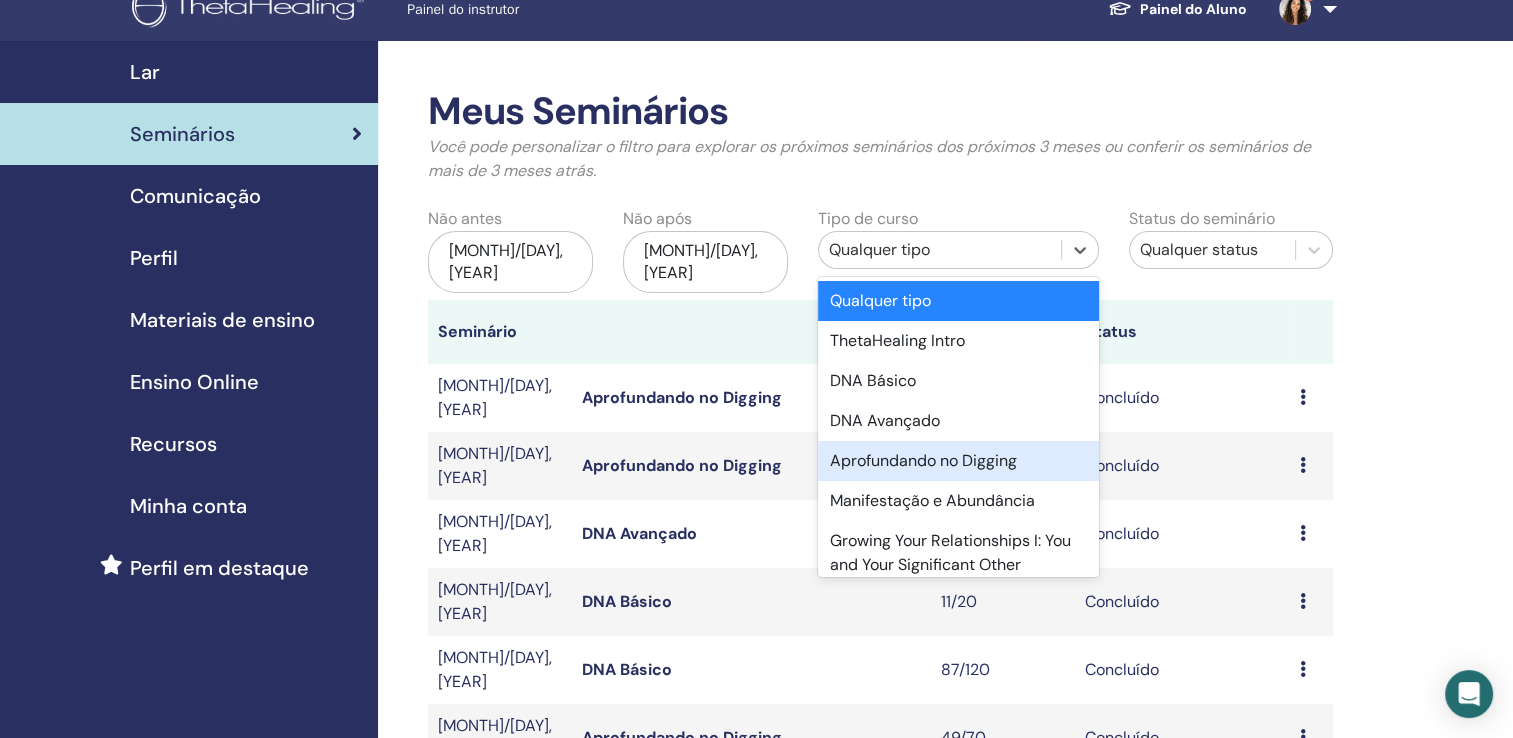 click on "Aprofundando no Digging" at bounding box center (959, 461) 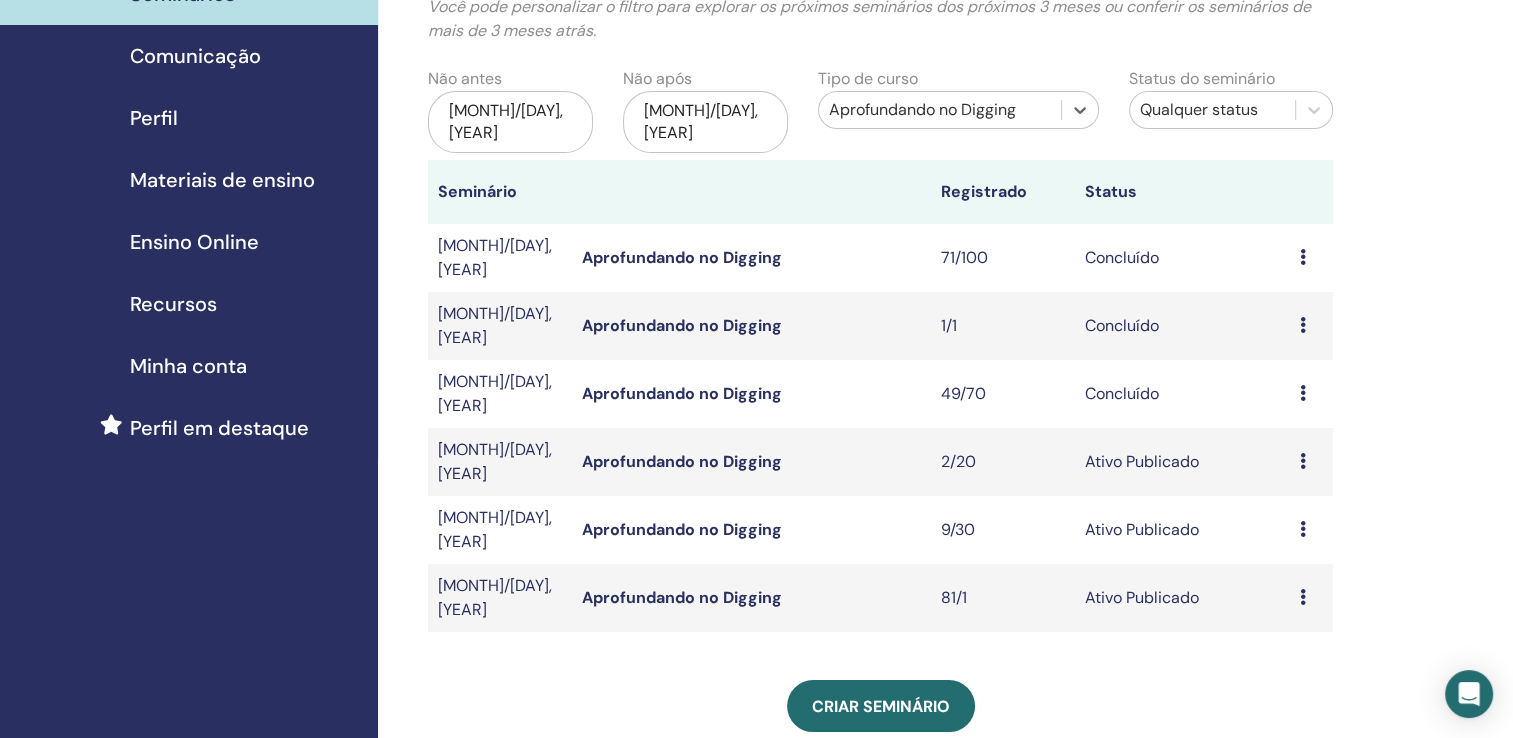 scroll, scrollTop: 154, scrollLeft: 0, axis: vertical 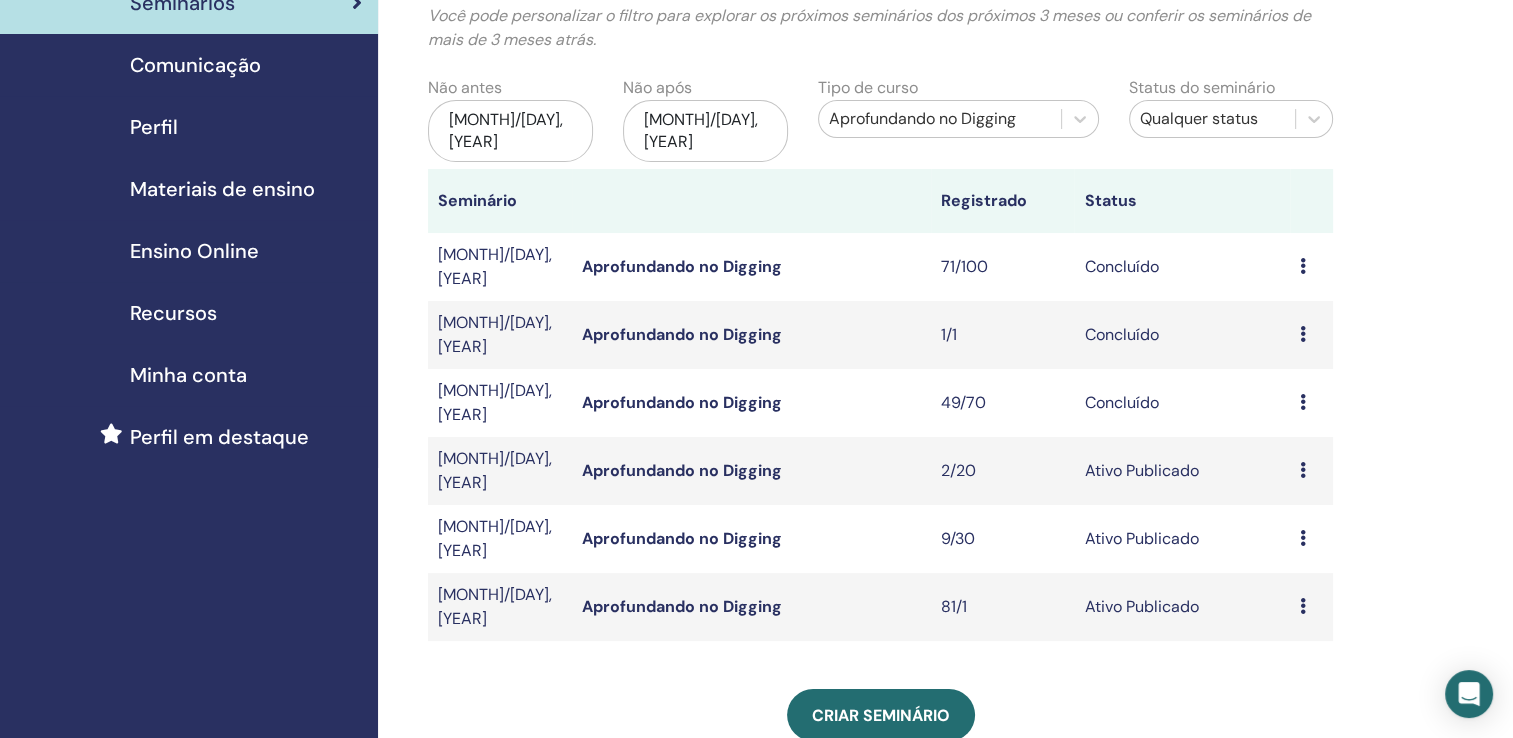 click at bounding box center [1303, 538] 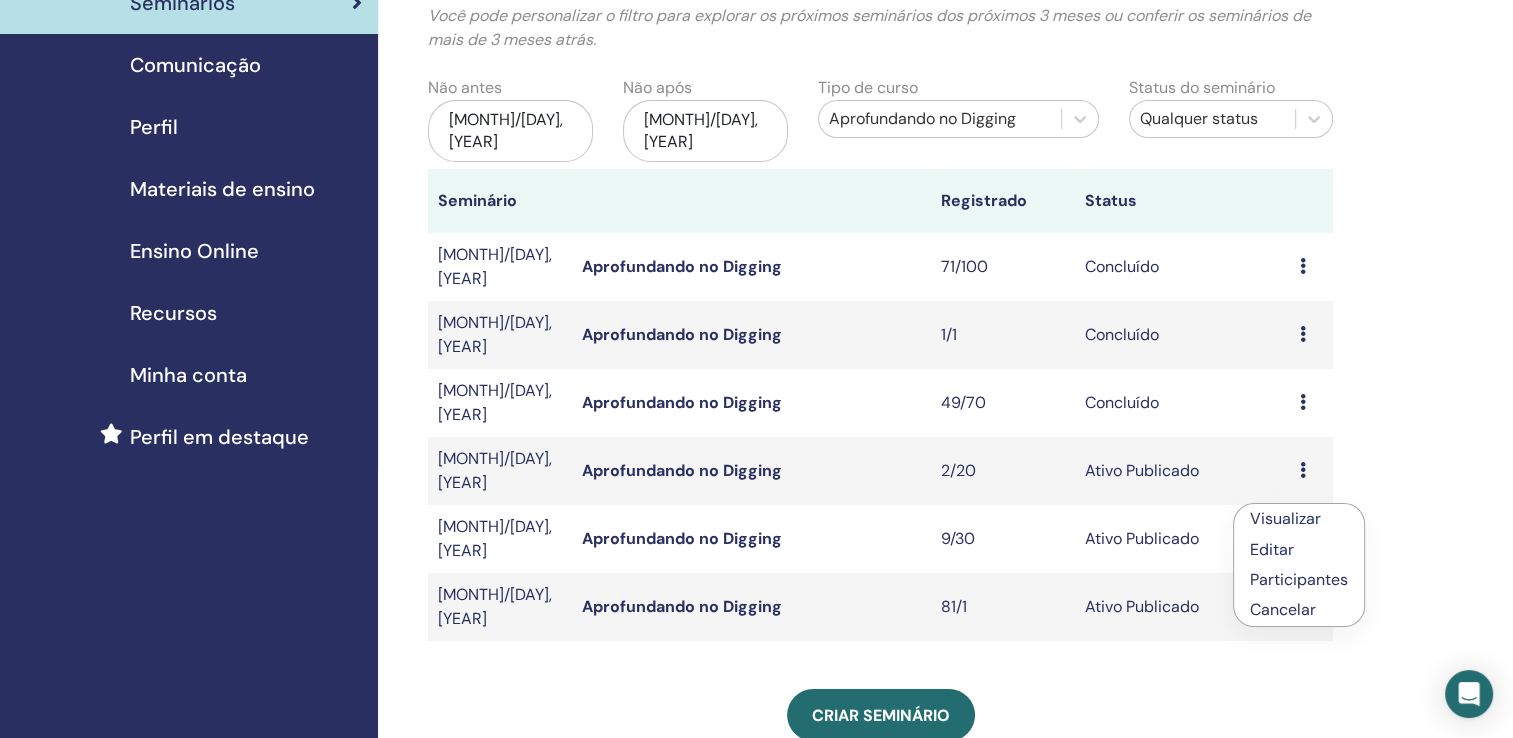 click on "Participantes" at bounding box center (1299, 579) 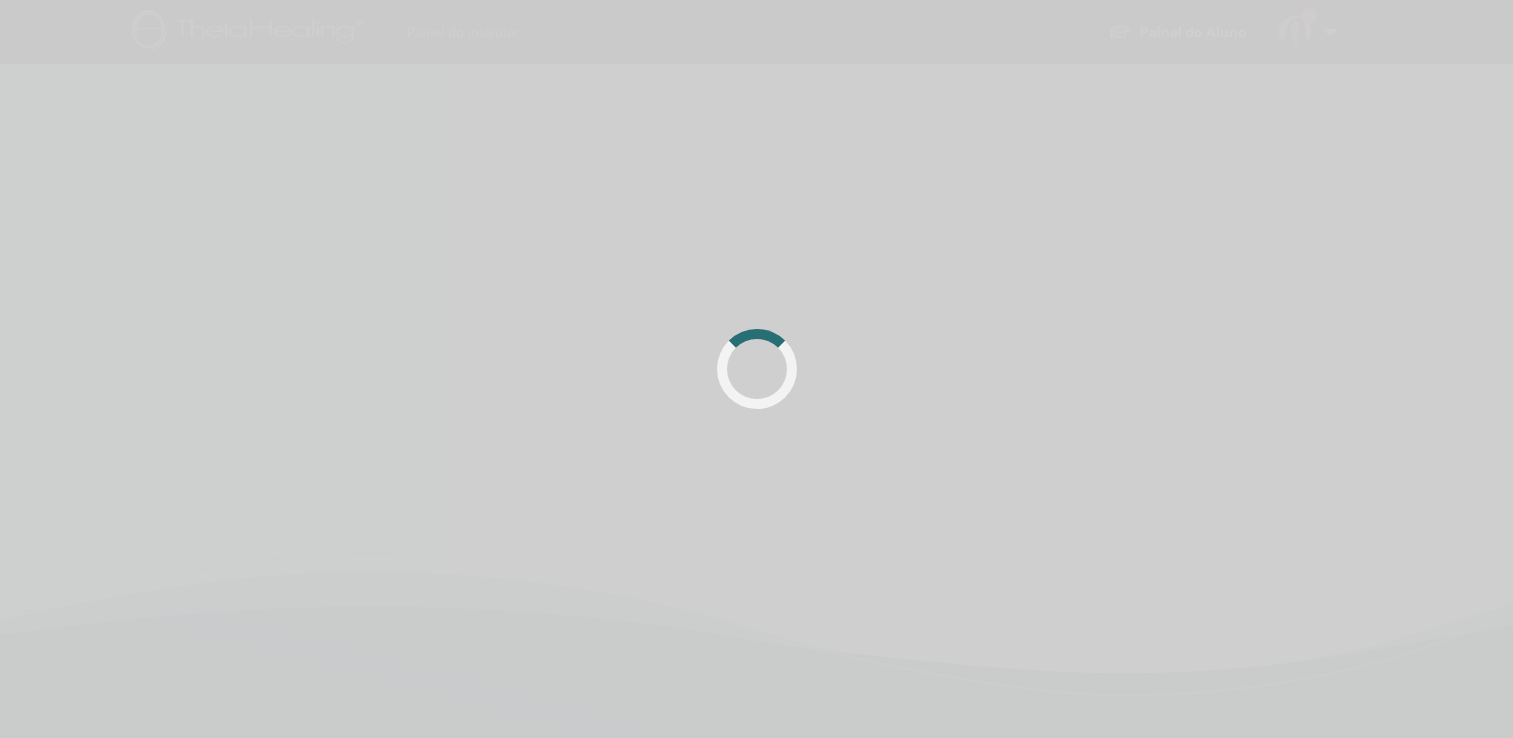 scroll, scrollTop: 0, scrollLeft: 0, axis: both 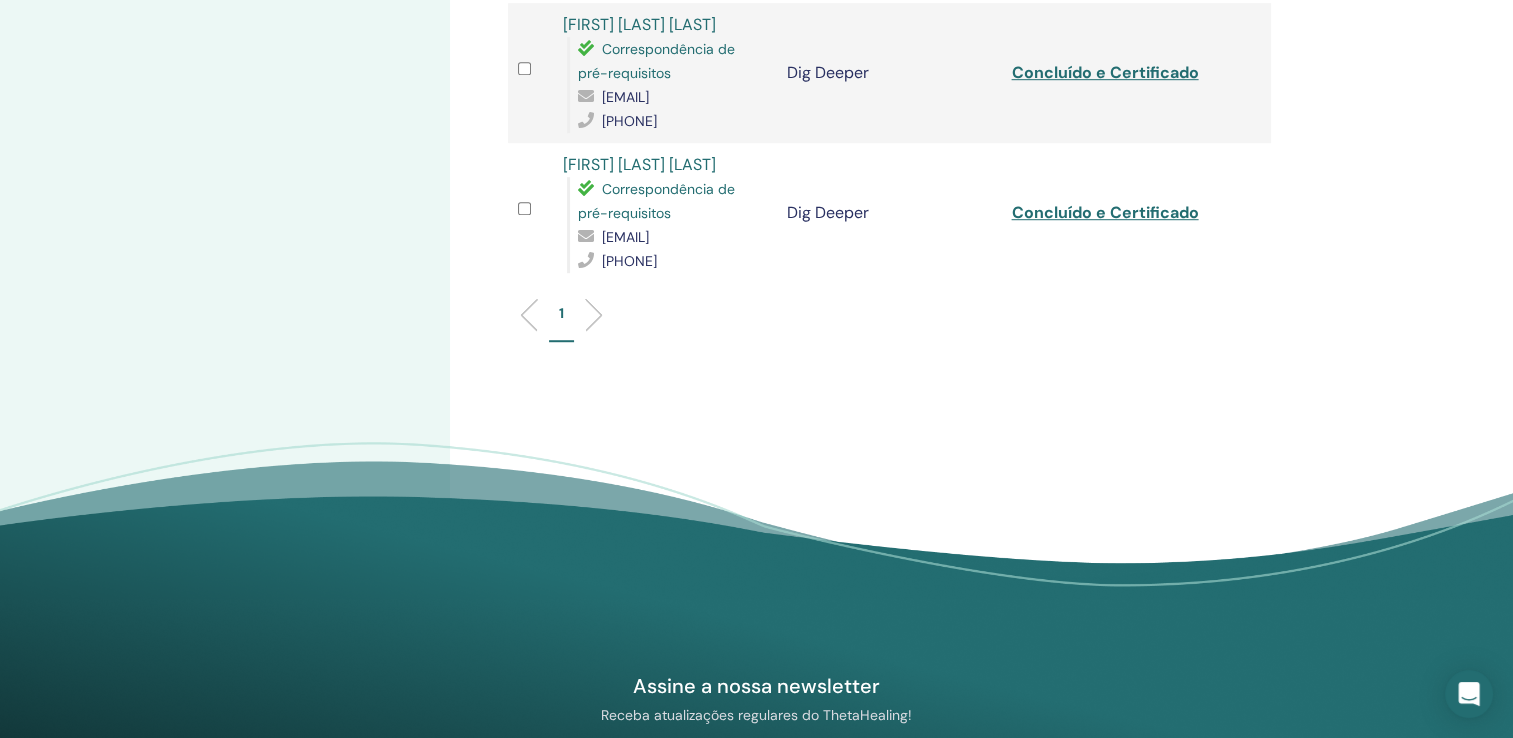 click on "1" at bounding box center [889, 322] 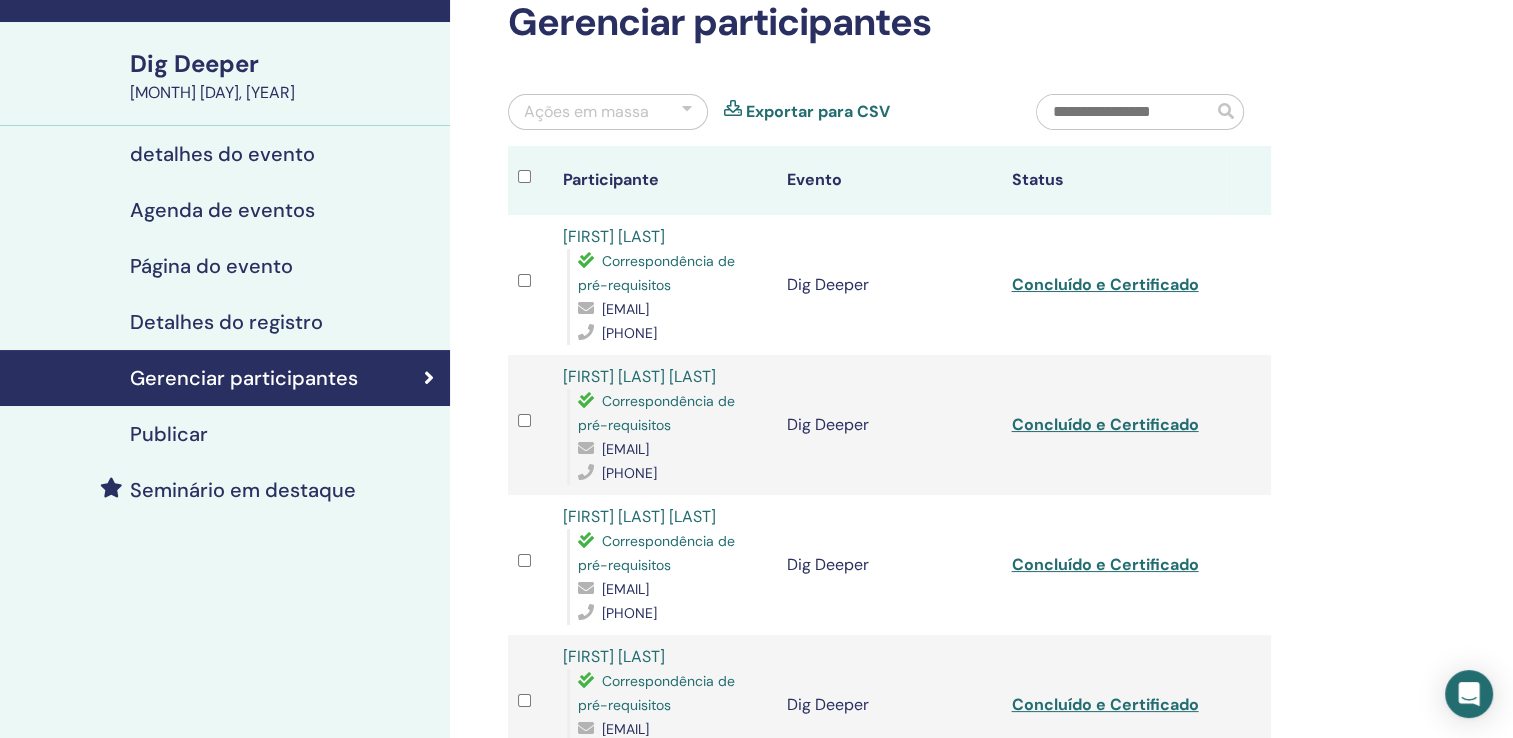 scroll, scrollTop: 0, scrollLeft: 0, axis: both 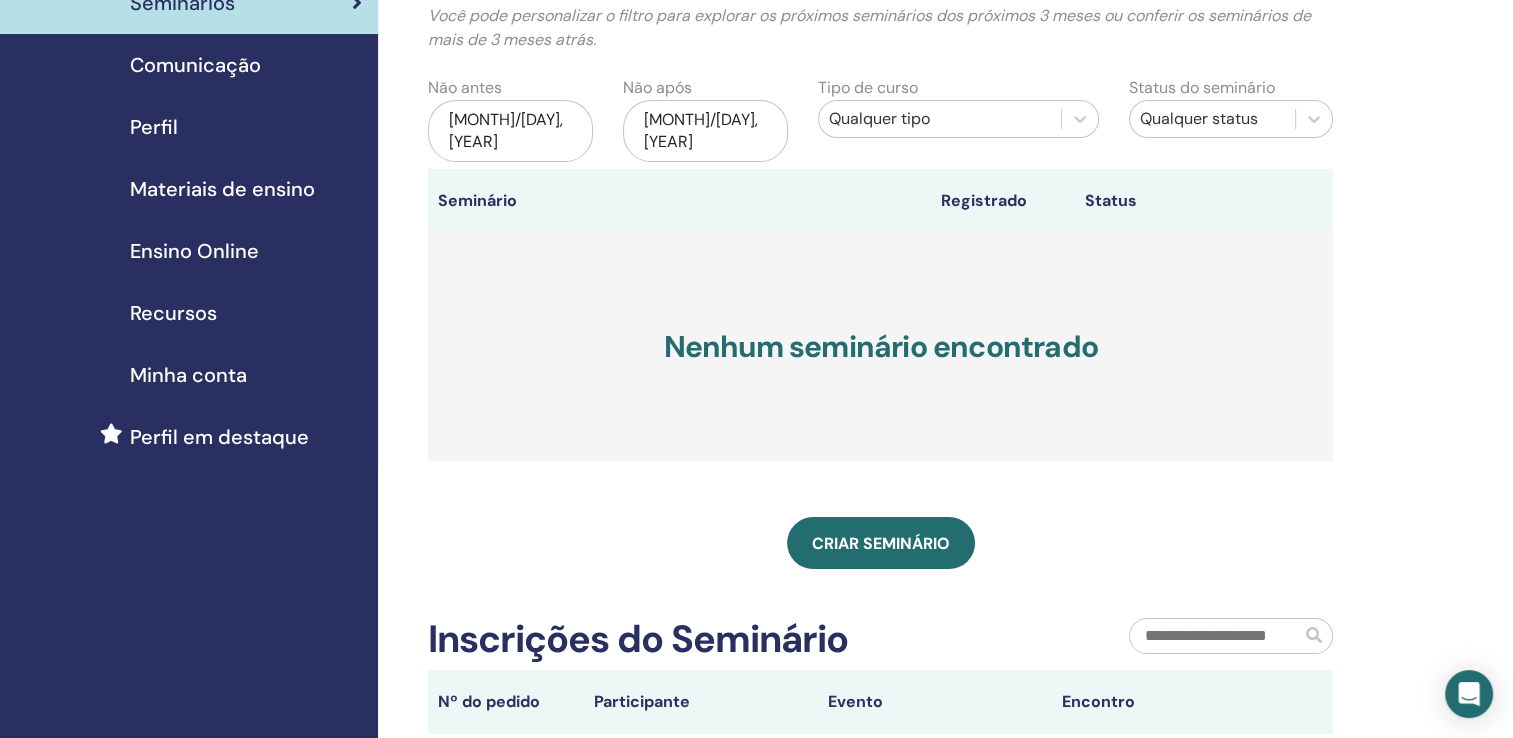 click on "[MONTH]/[DAY], [YEAR]" at bounding box center [510, 131] 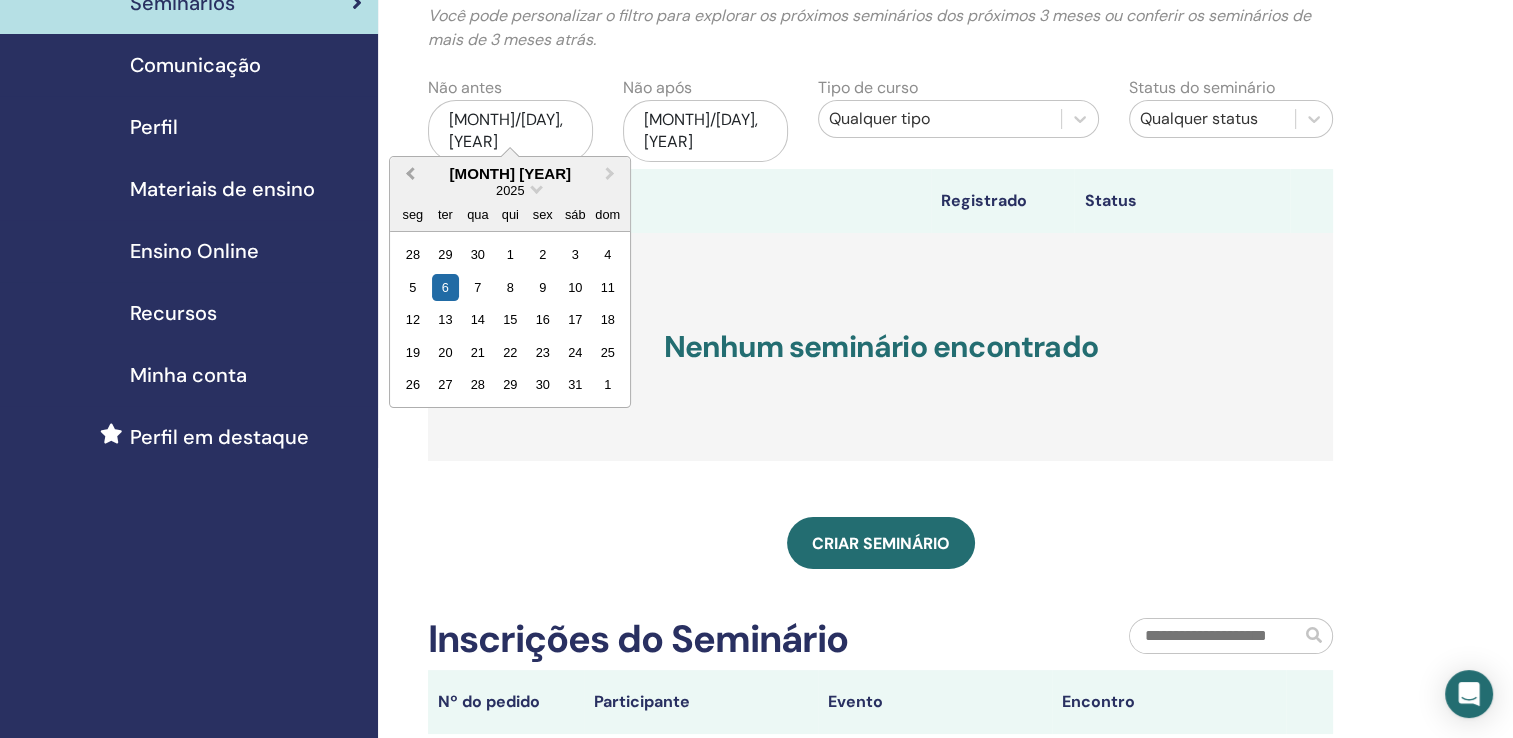click on "Previous Month" at bounding box center (410, 173) 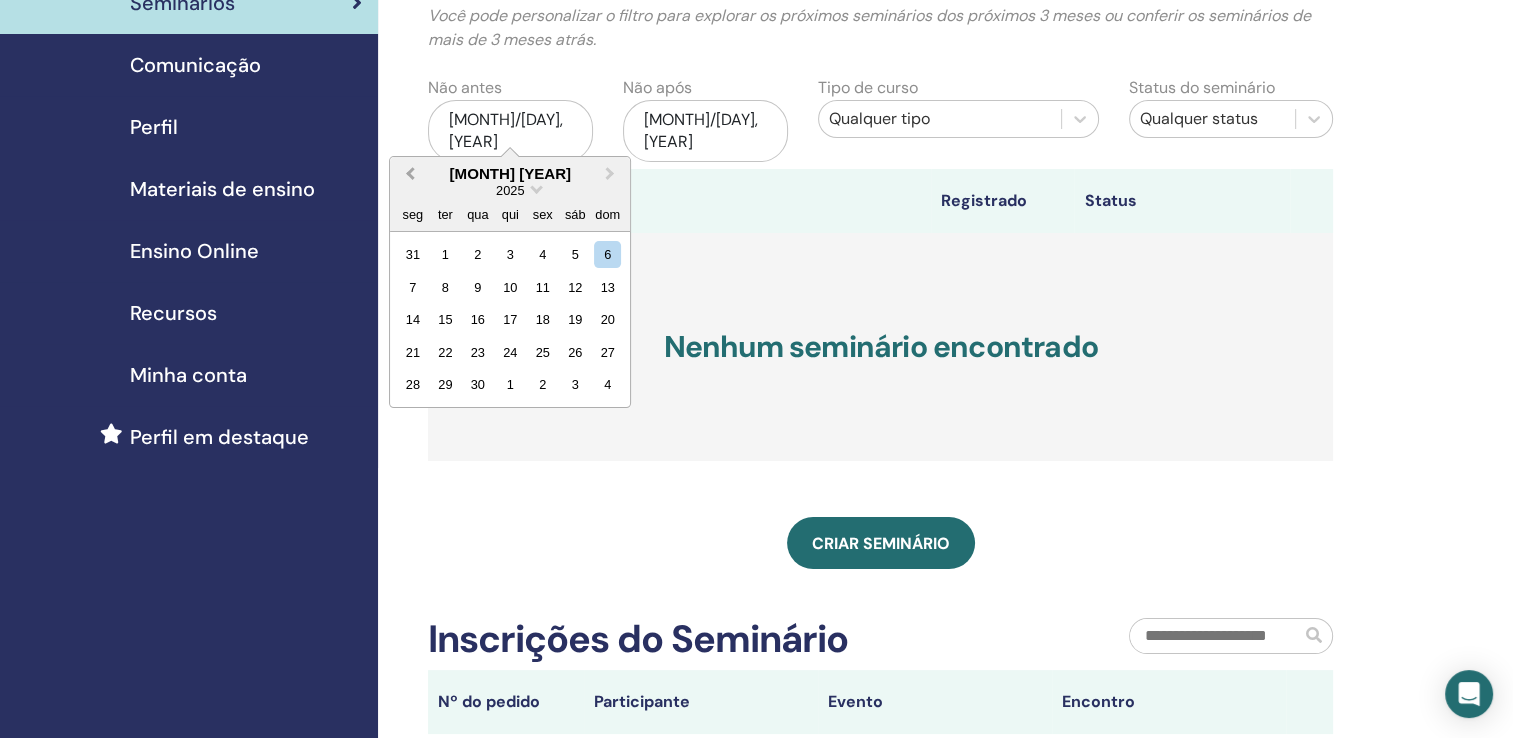 click on "Previous Month" at bounding box center (410, 173) 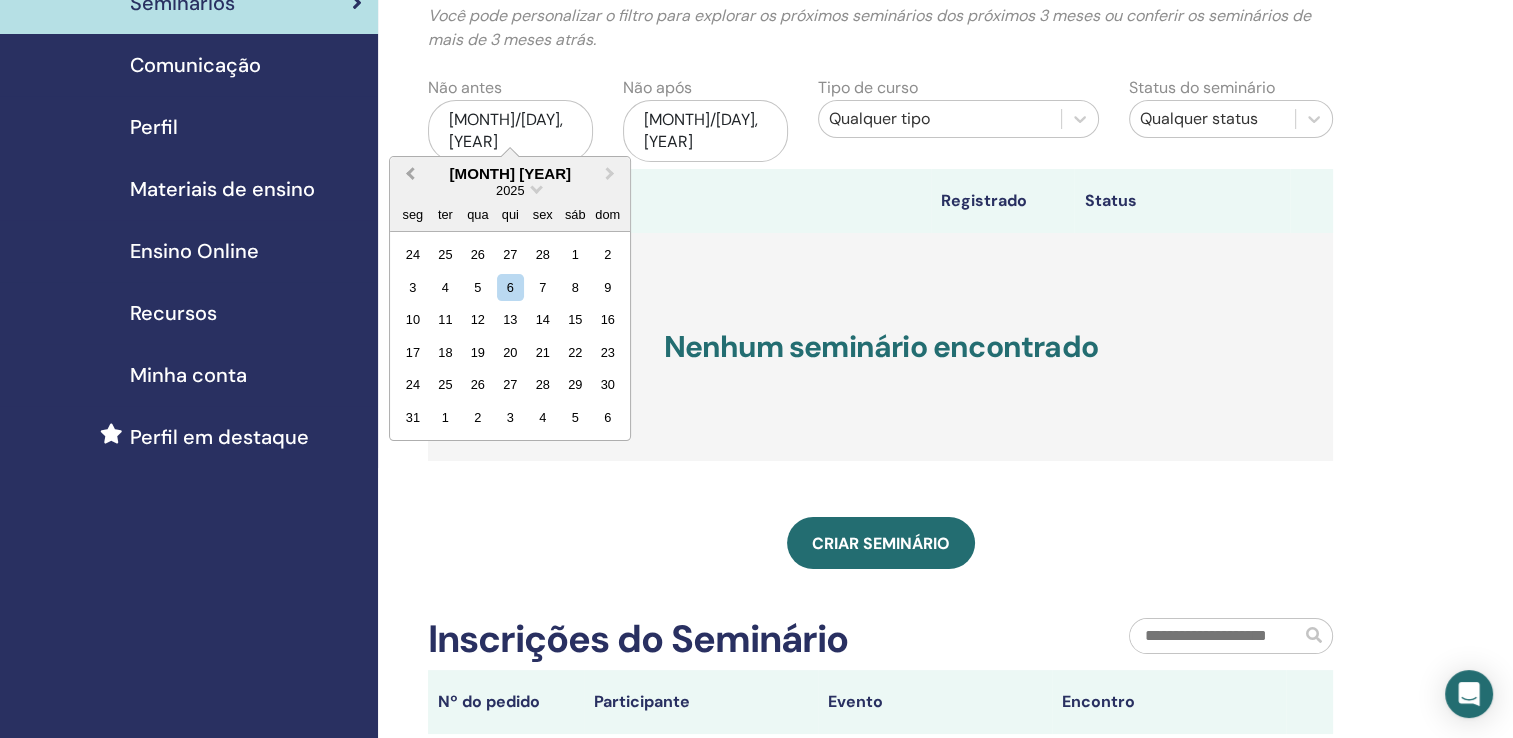 click on "Previous Month" at bounding box center [410, 173] 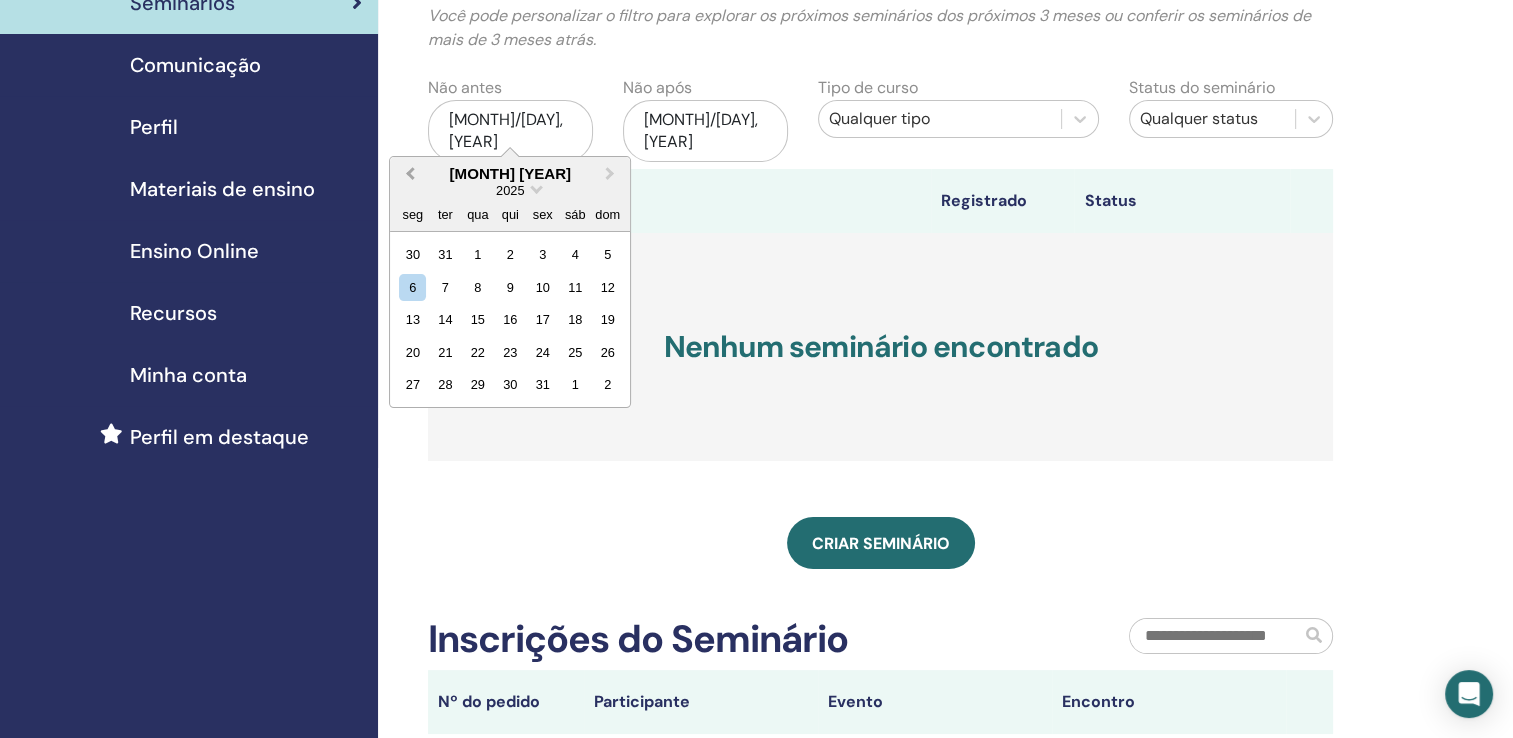 click on "Previous Month" at bounding box center (410, 173) 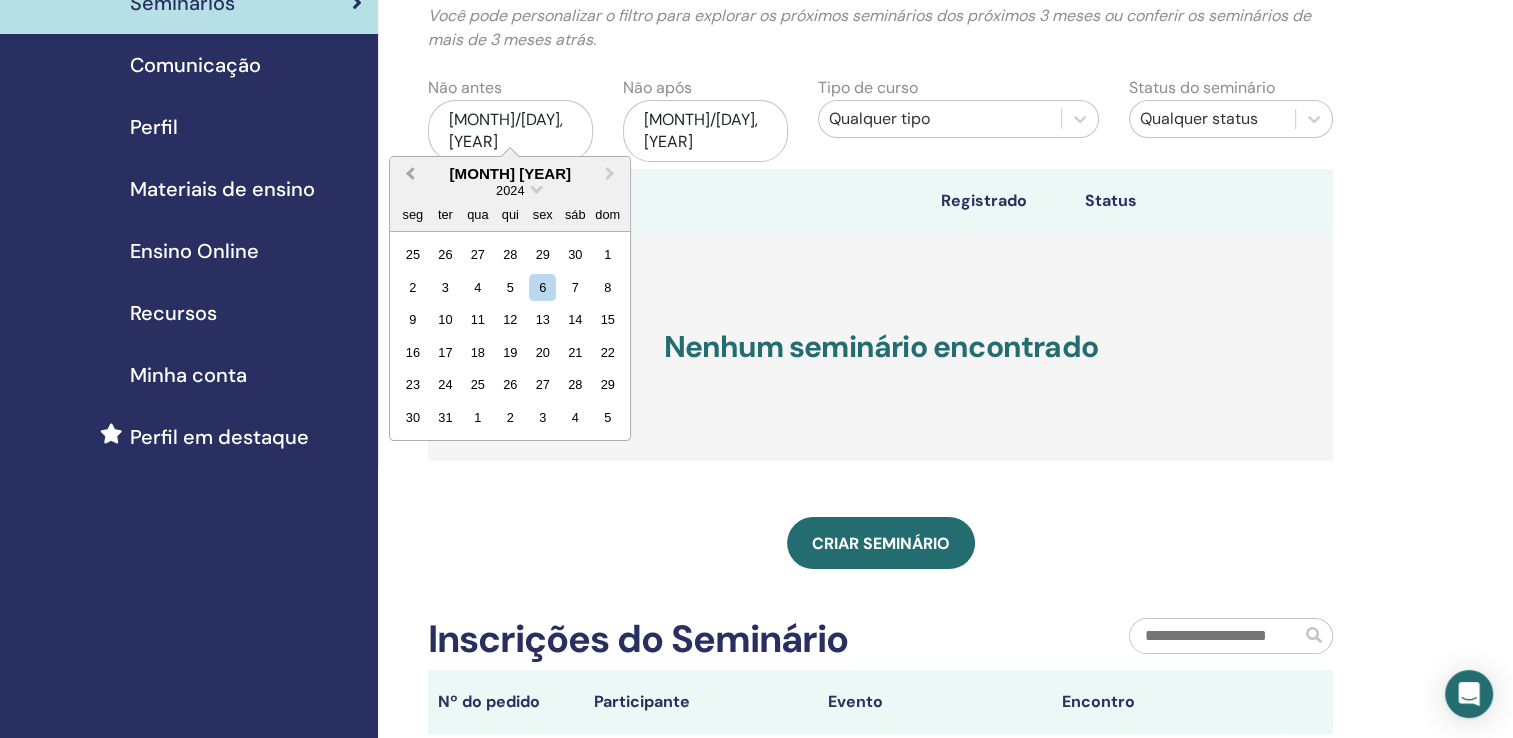 click on "Previous Month" at bounding box center (410, 173) 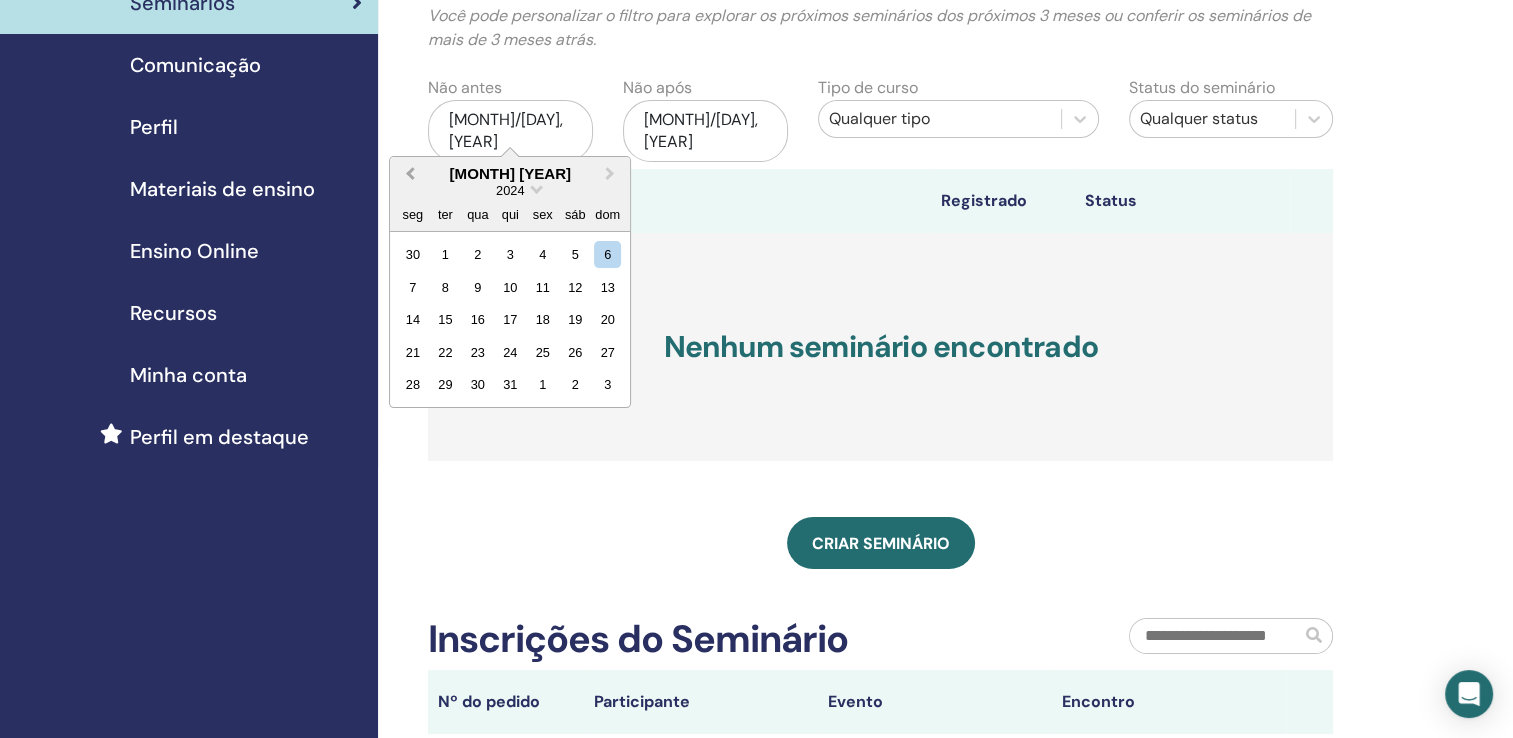 click on "Previous Month" at bounding box center (410, 173) 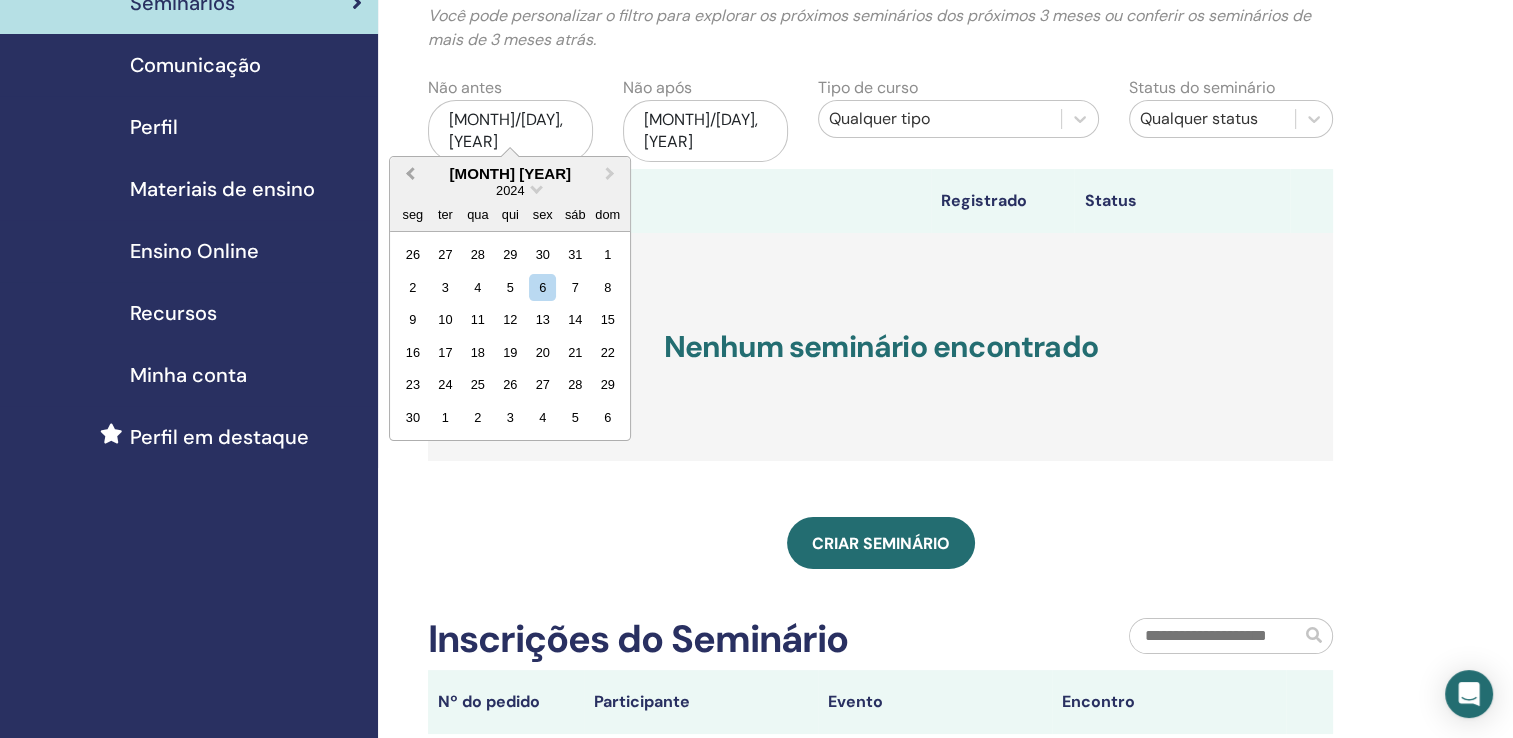click on "Previous Month" at bounding box center [410, 173] 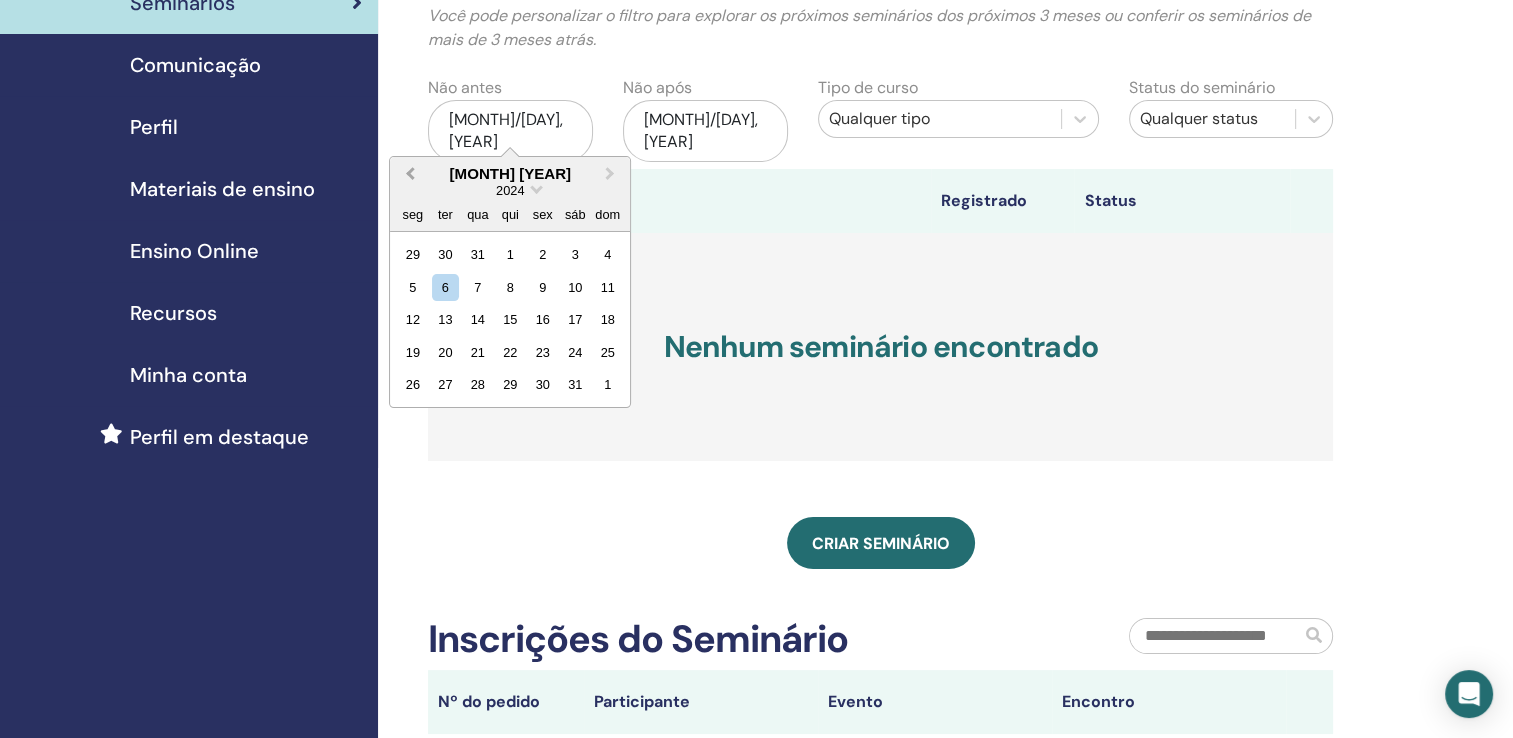 click on "Previous Month" at bounding box center (410, 173) 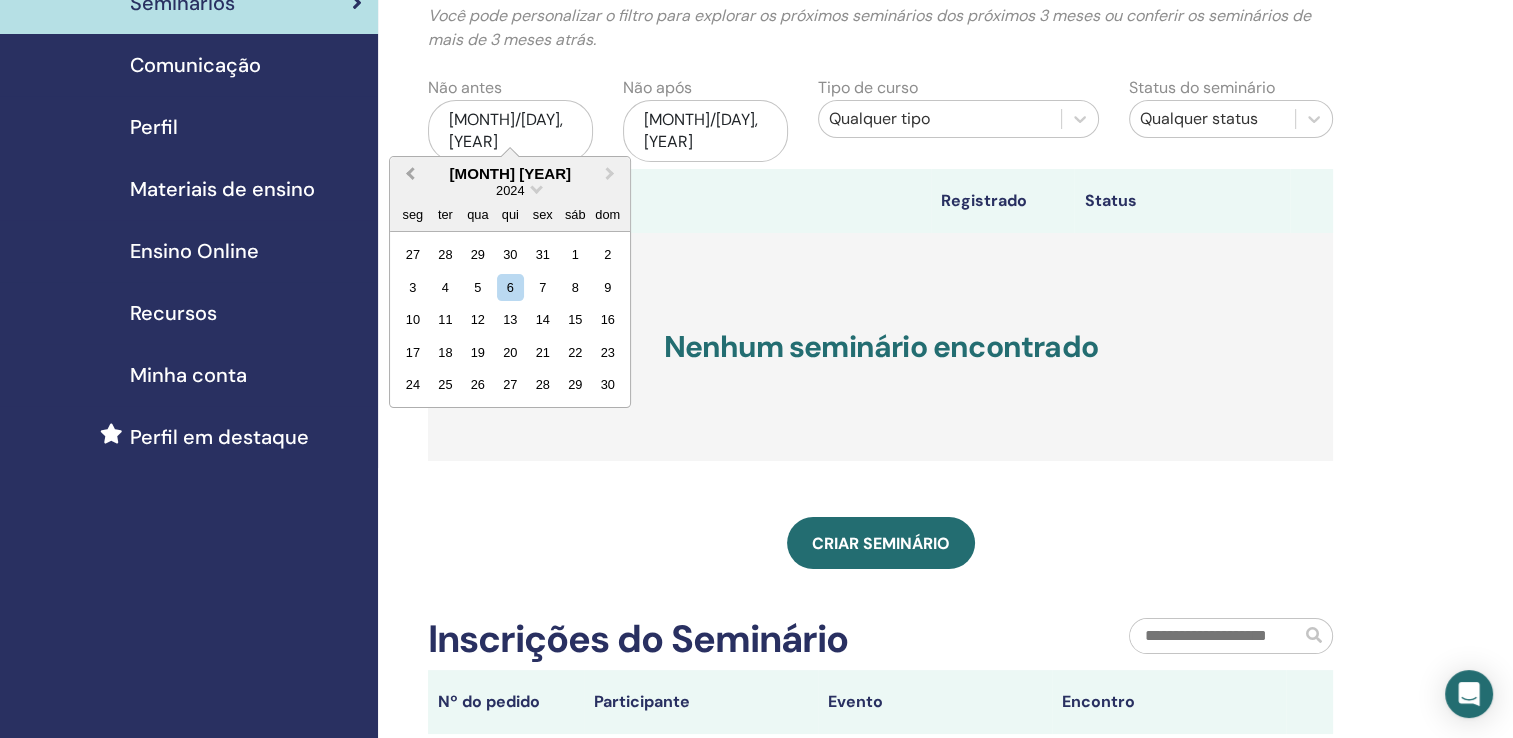 click on "Previous Month" at bounding box center (410, 173) 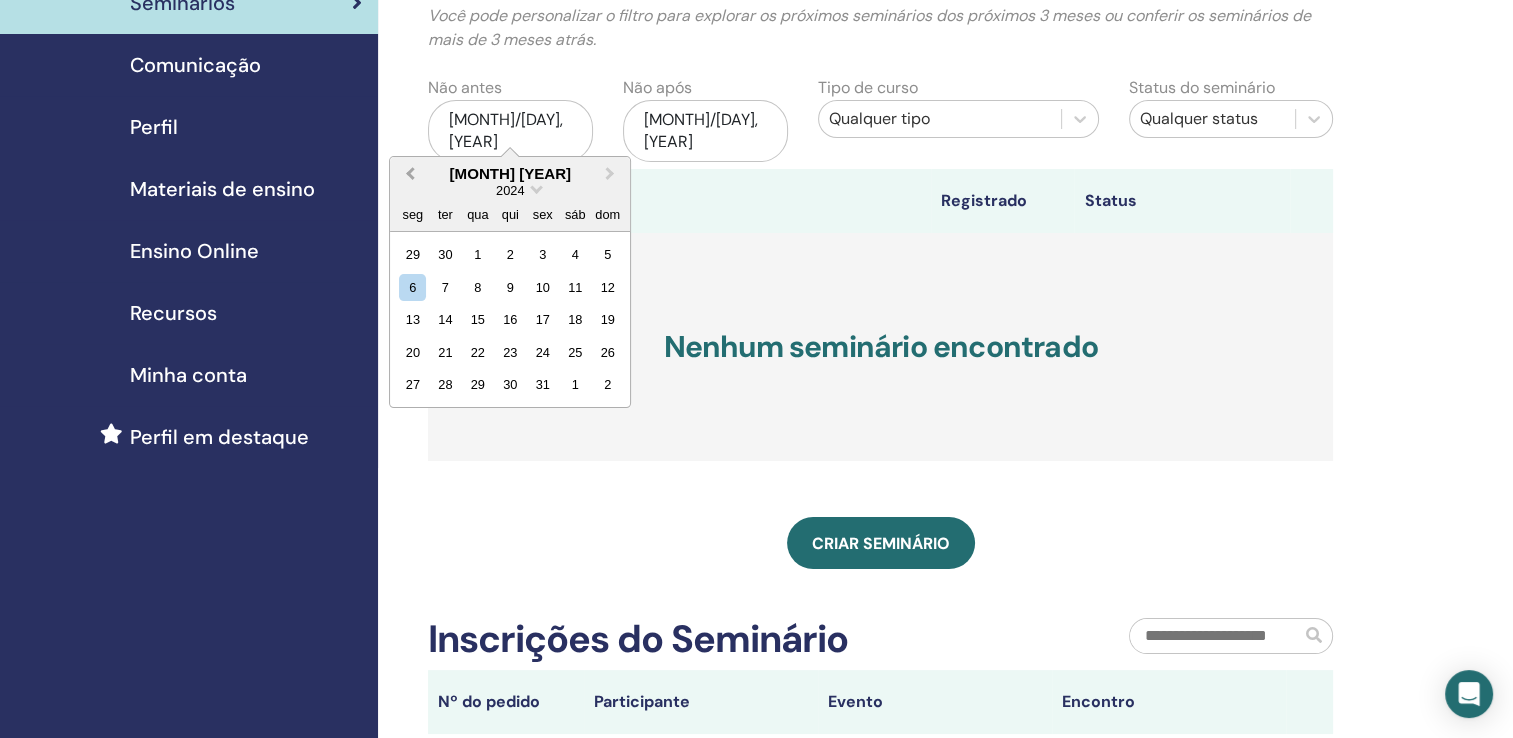 click on "Previous Month" at bounding box center (410, 173) 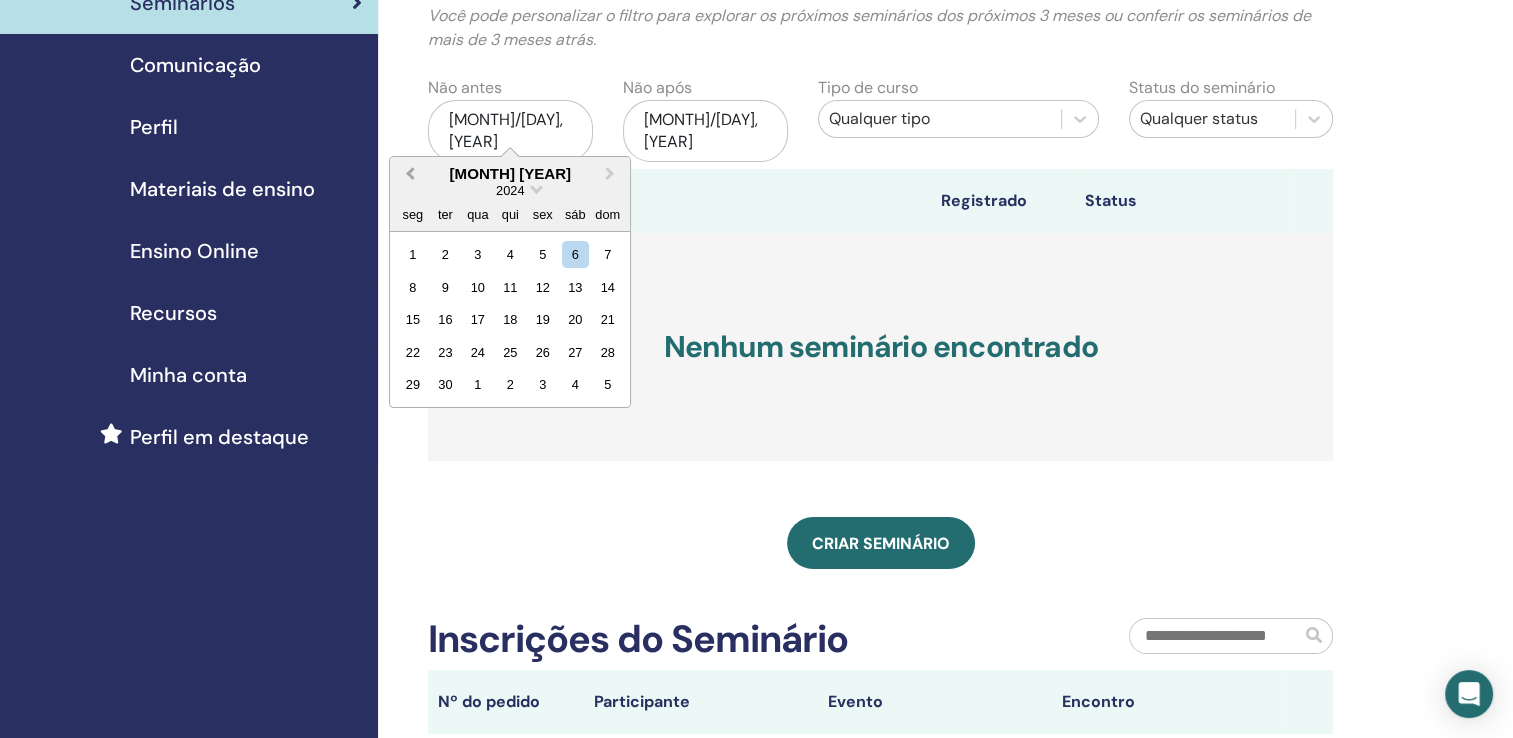 click on "Previous Month" at bounding box center [410, 173] 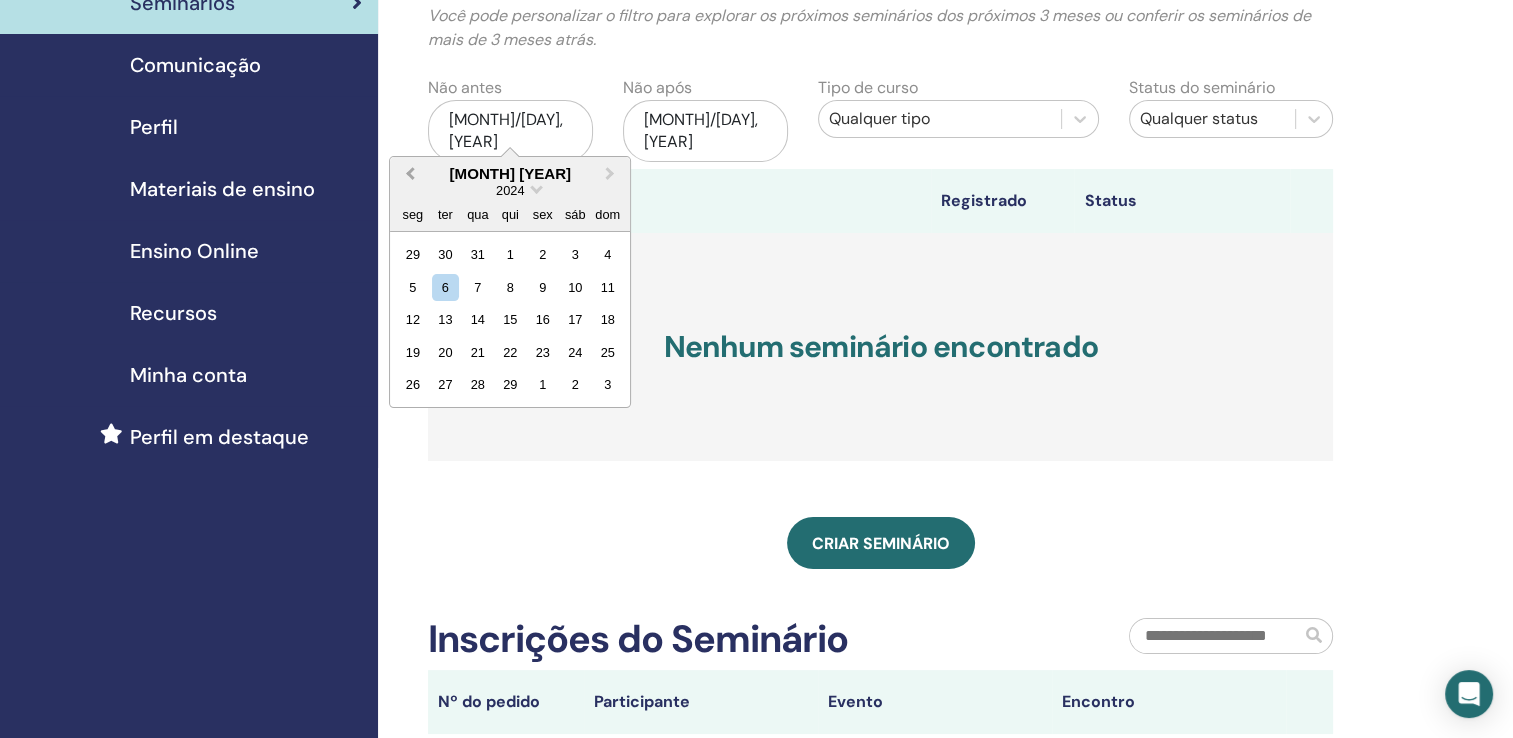 click on "Previous Month" at bounding box center (410, 173) 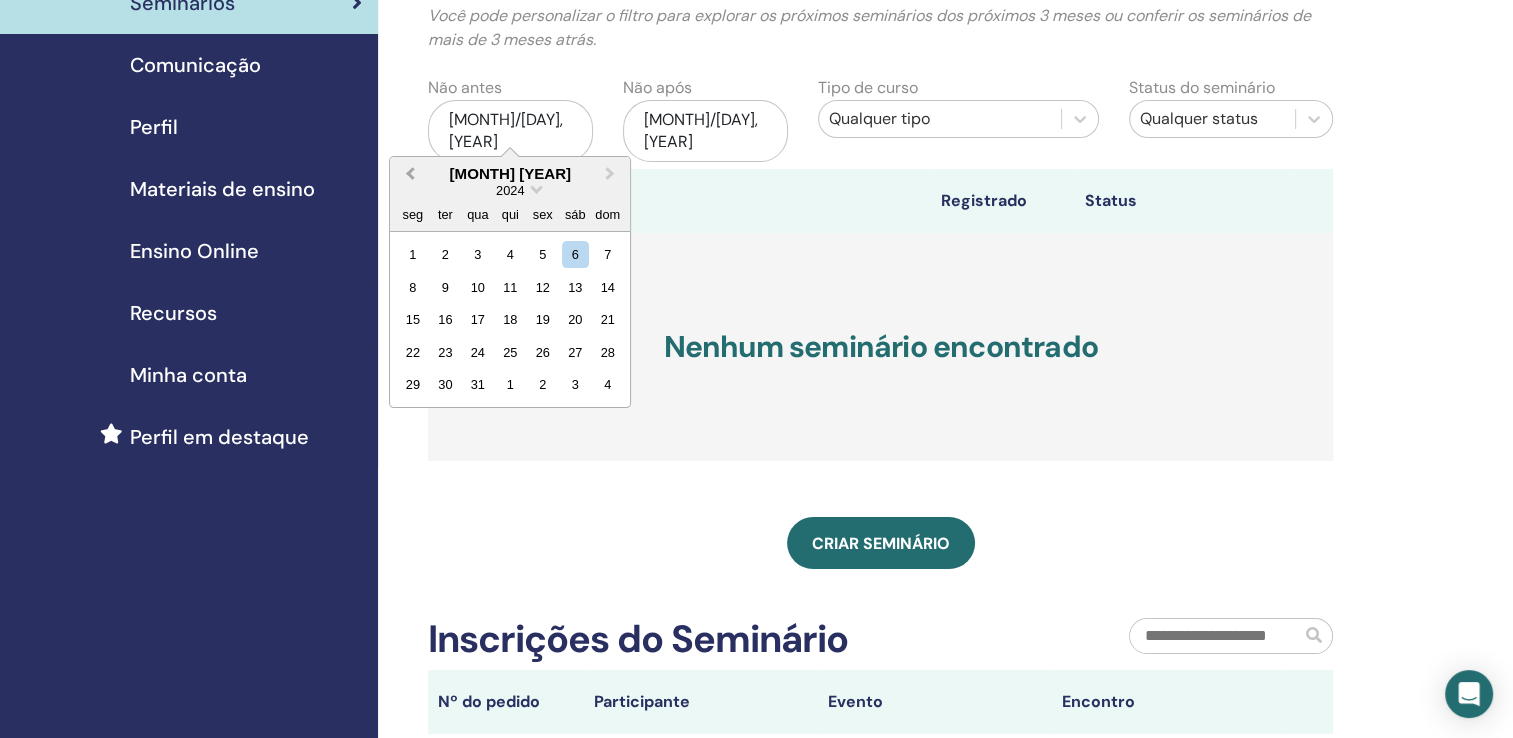click on "Previous Month" at bounding box center [410, 173] 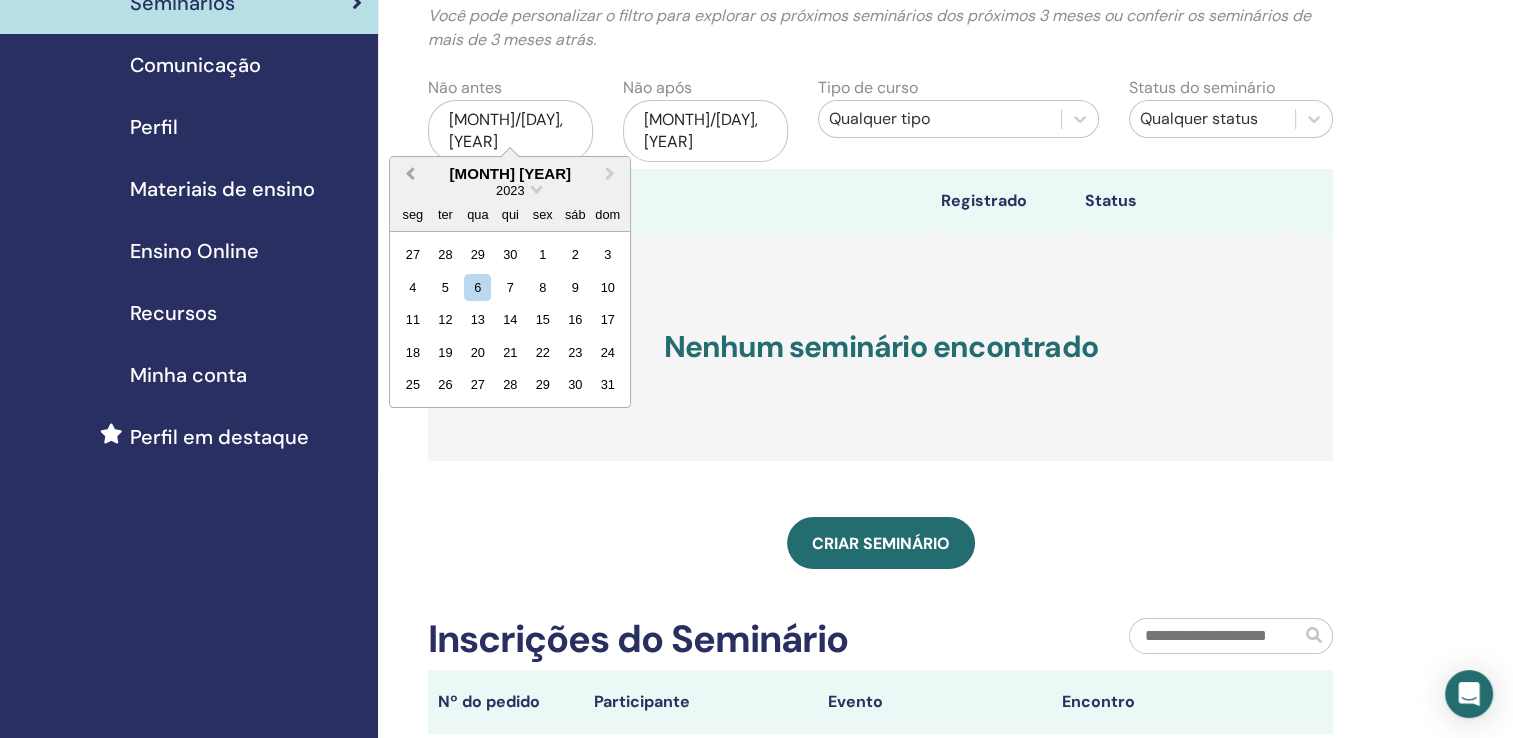 click on "Previous Month" at bounding box center (410, 173) 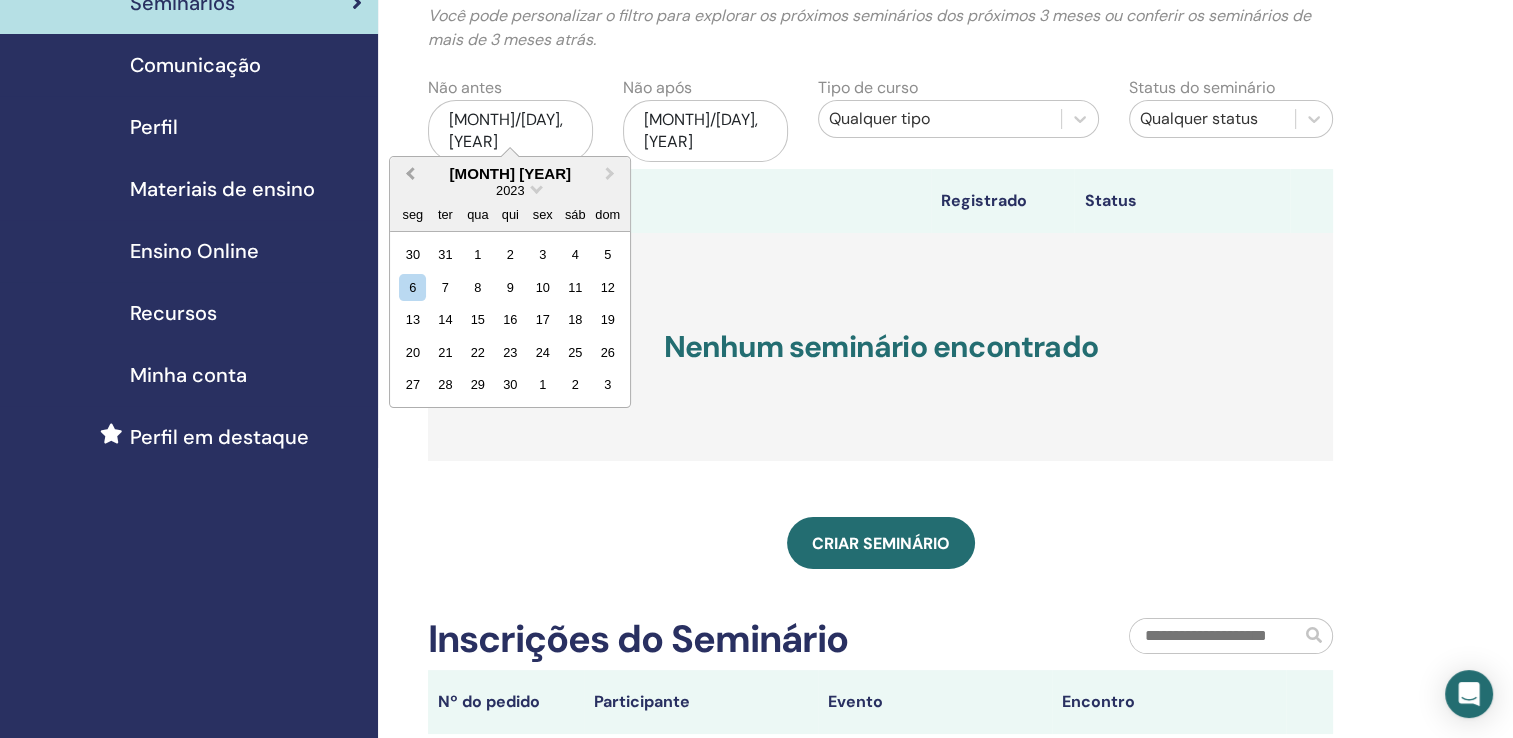click on "Previous Month" at bounding box center (410, 173) 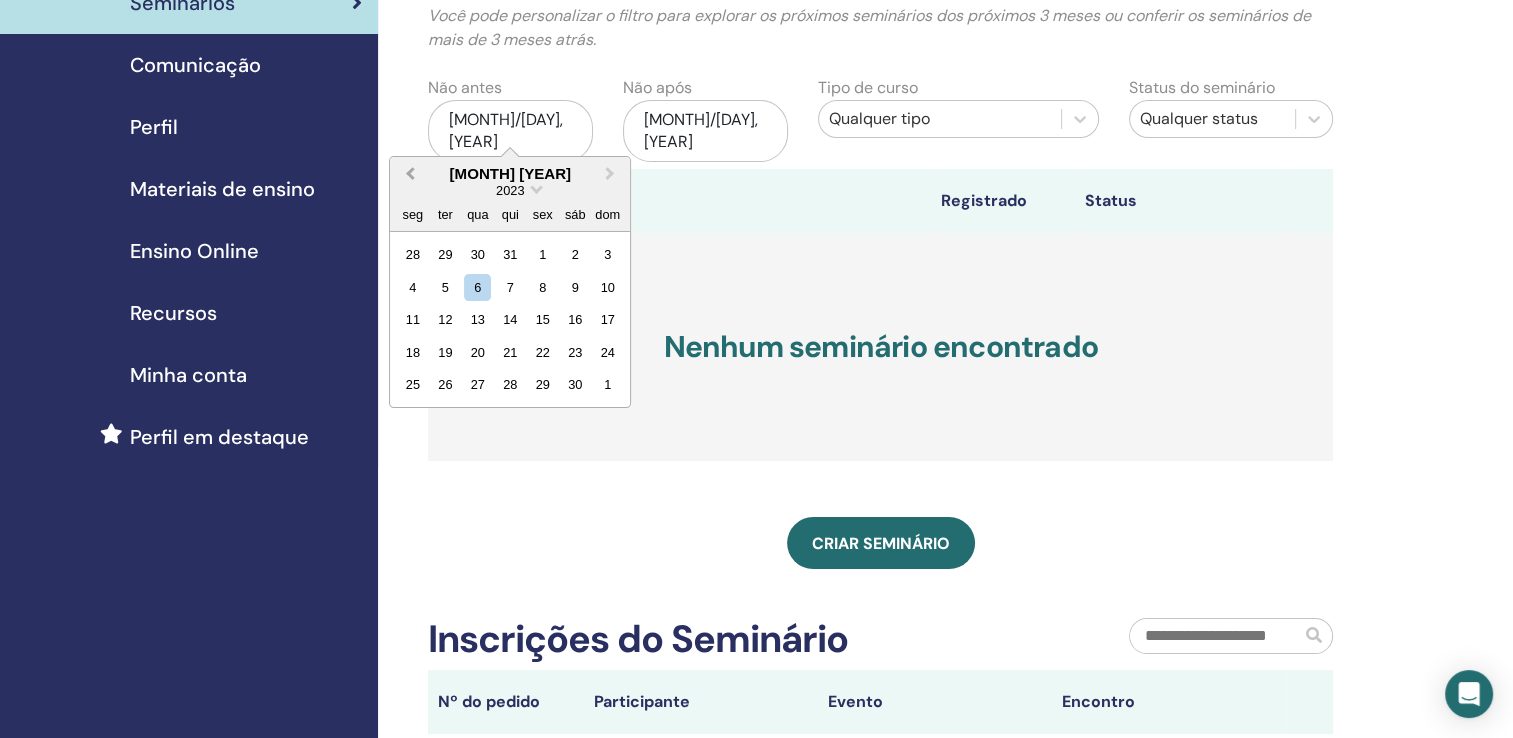 click on "Previous Month" at bounding box center [410, 173] 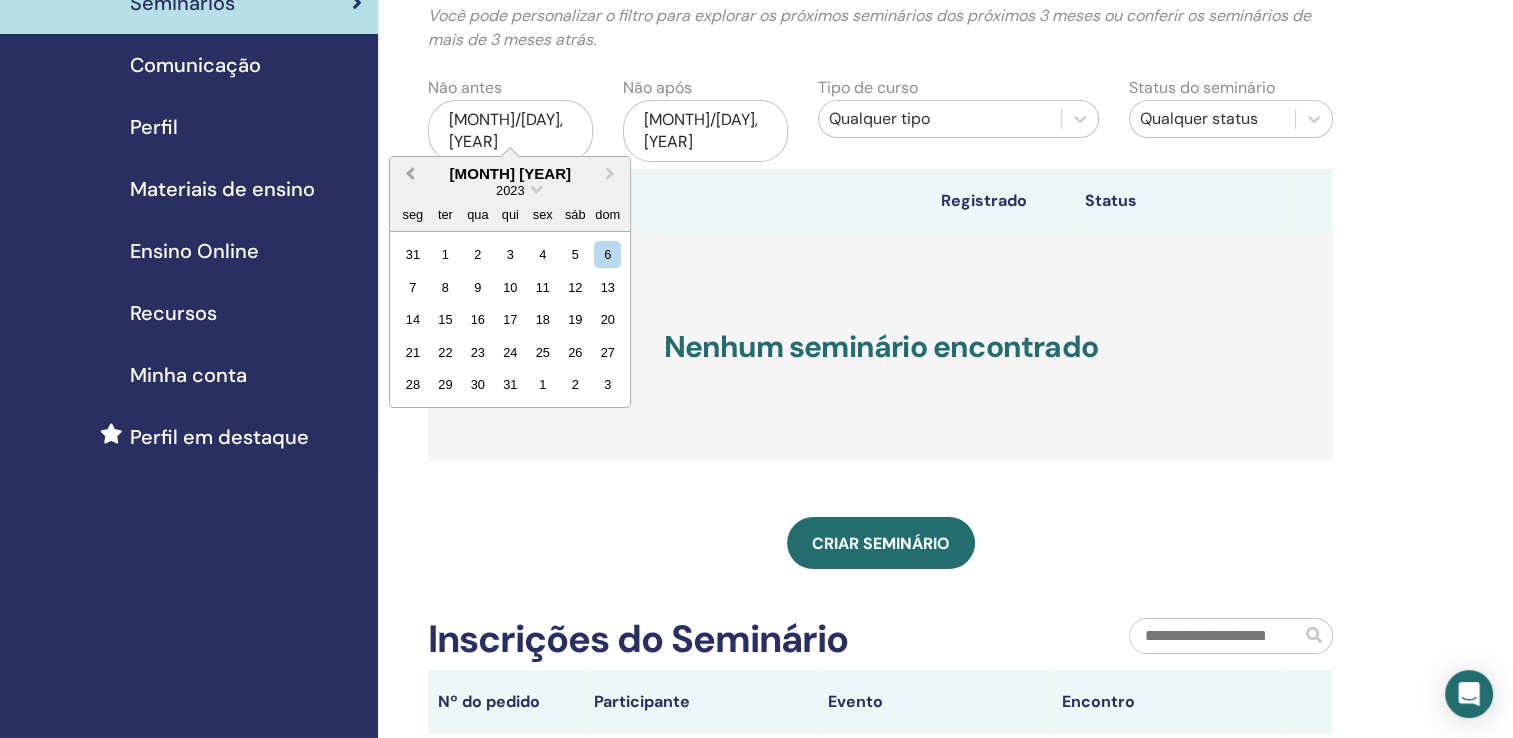 click on "Previous Month" at bounding box center [410, 173] 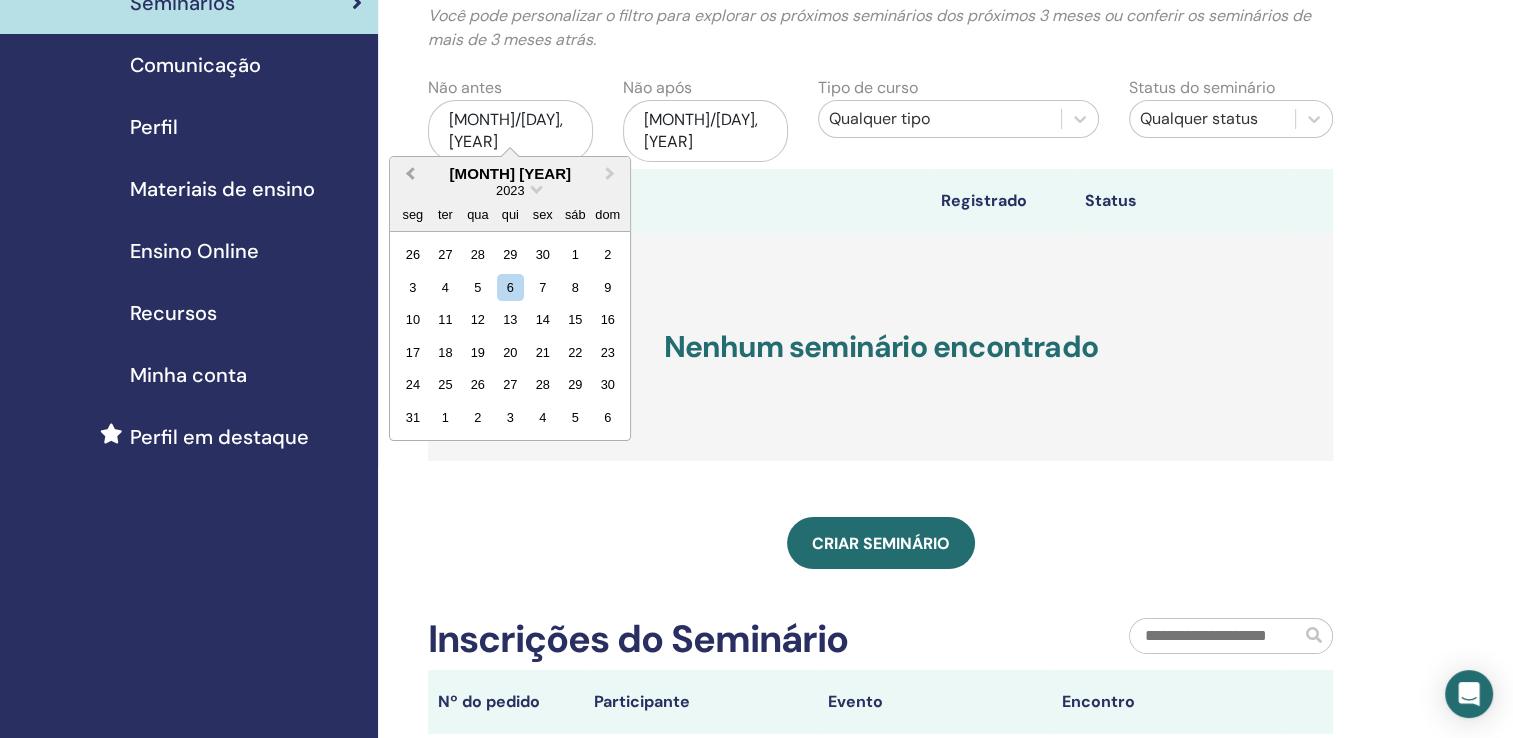 click on "Previous Month" at bounding box center (410, 173) 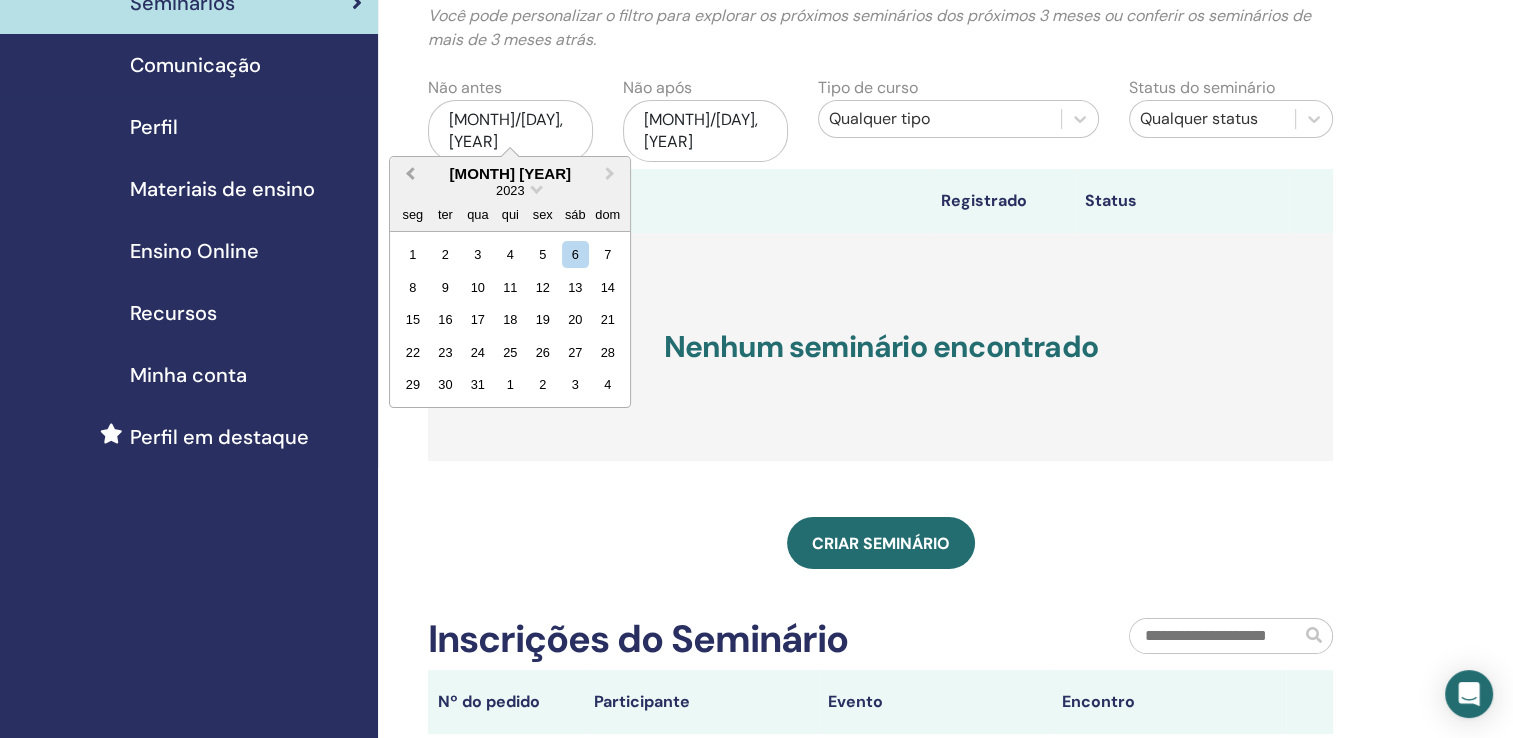 click on "Previous Month" at bounding box center (410, 173) 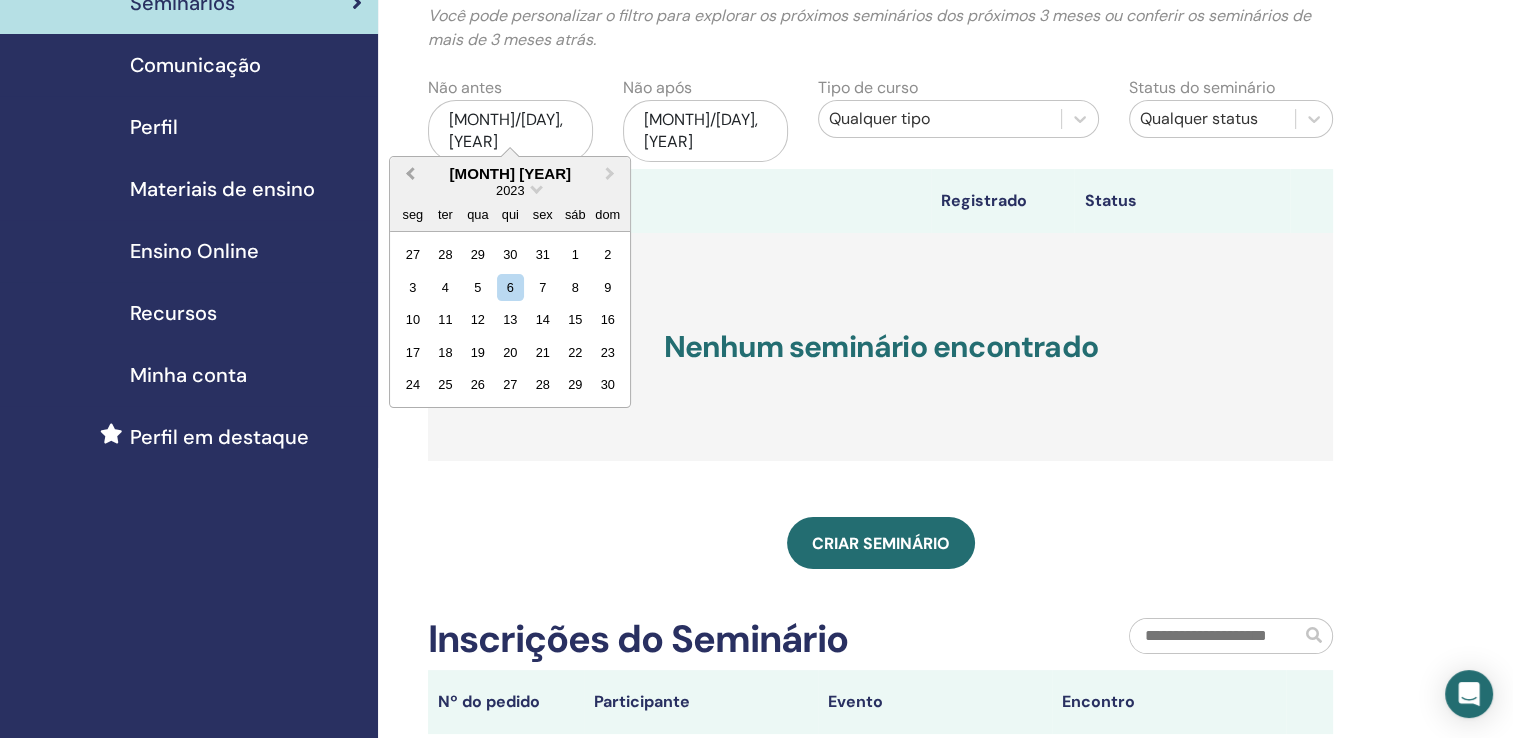 click on "Previous Month" at bounding box center (410, 173) 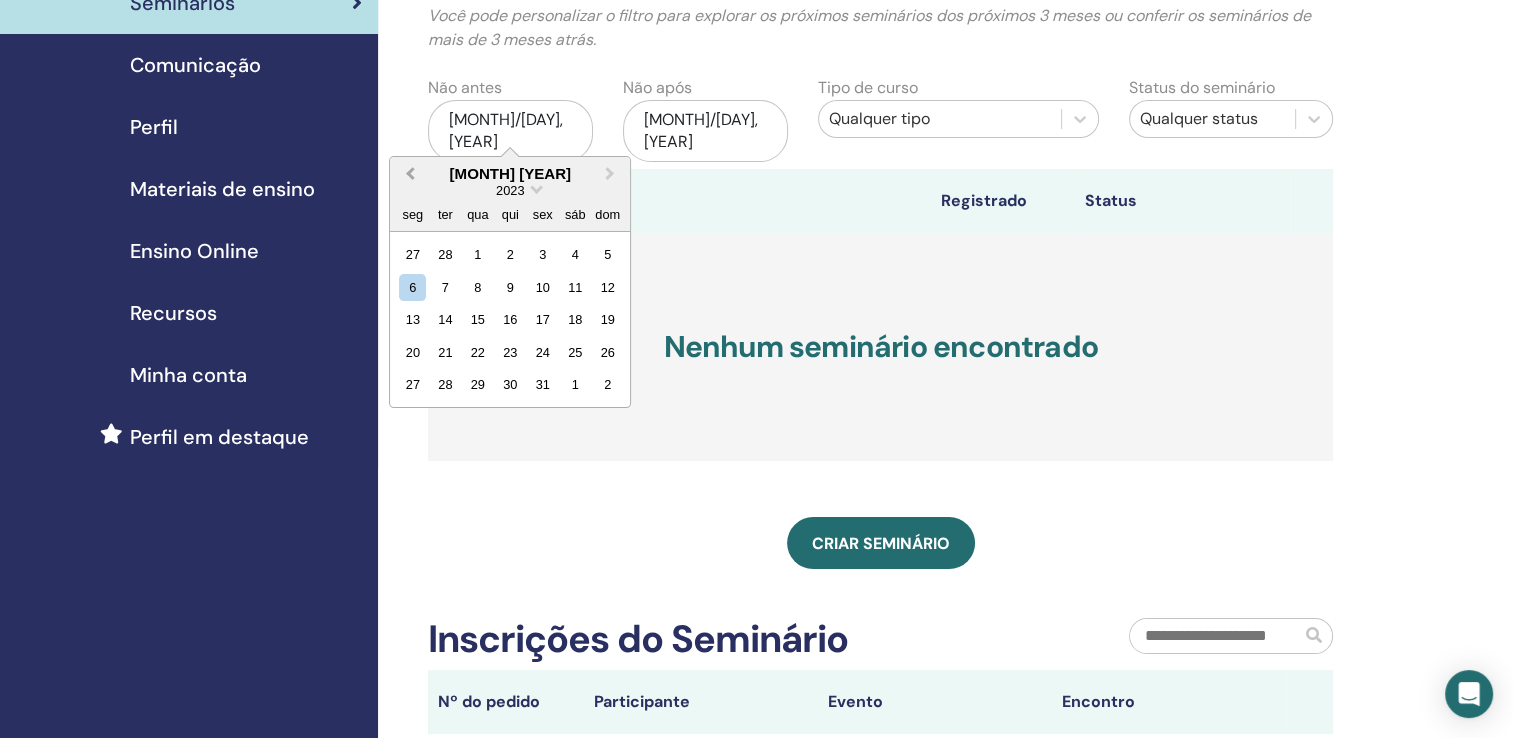click on "Previous Month" at bounding box center (410, 173) 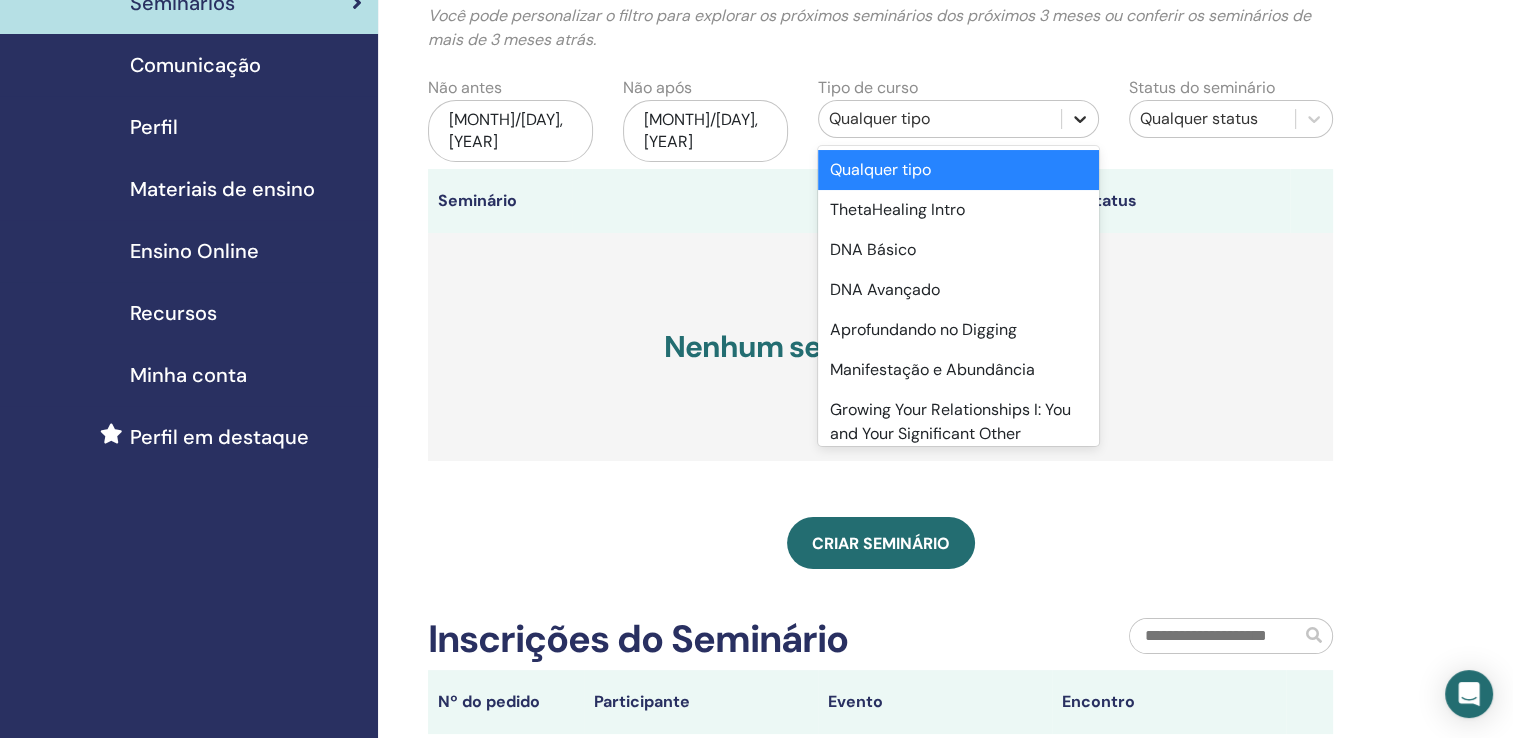 click 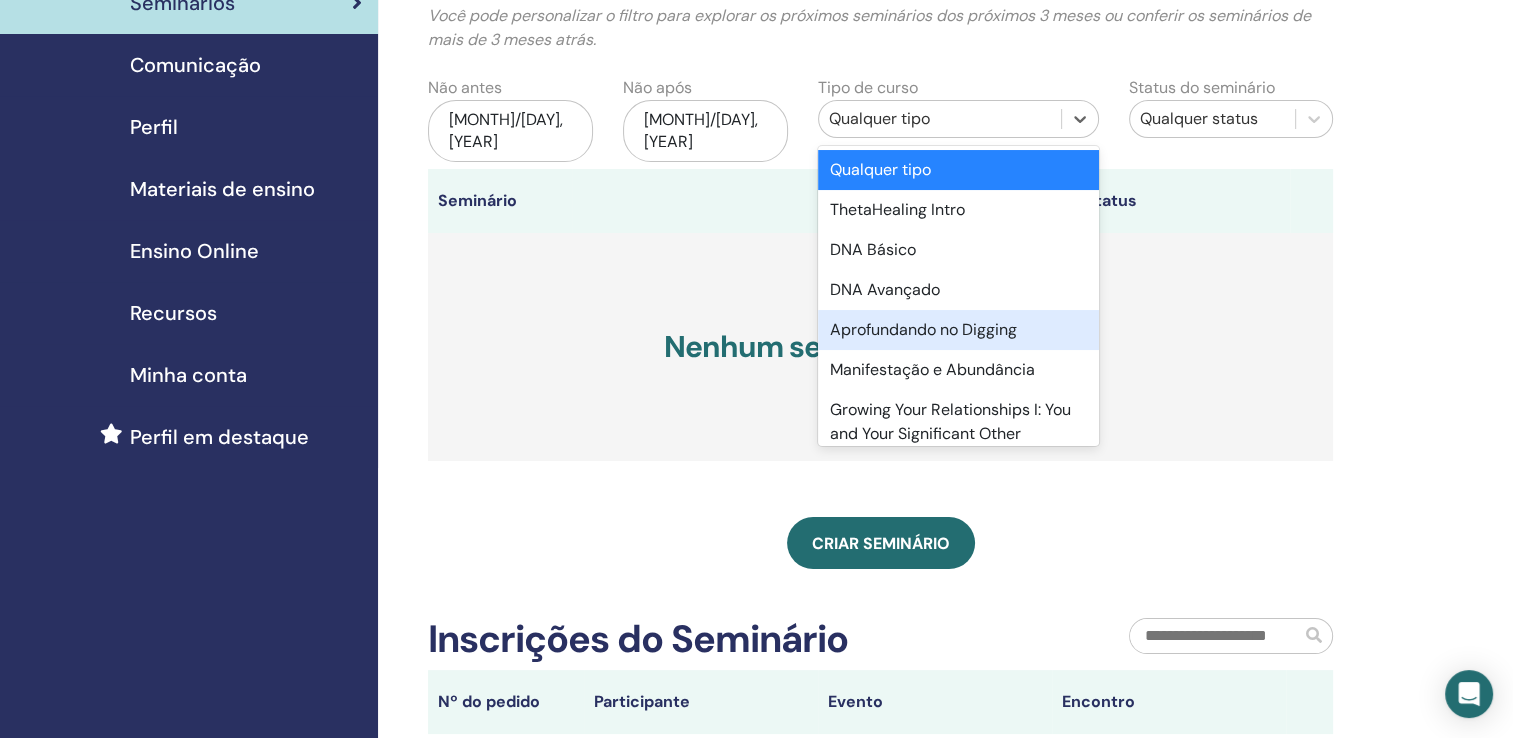click on "Aprofundando no Digging" at bounding box center (959, 330) 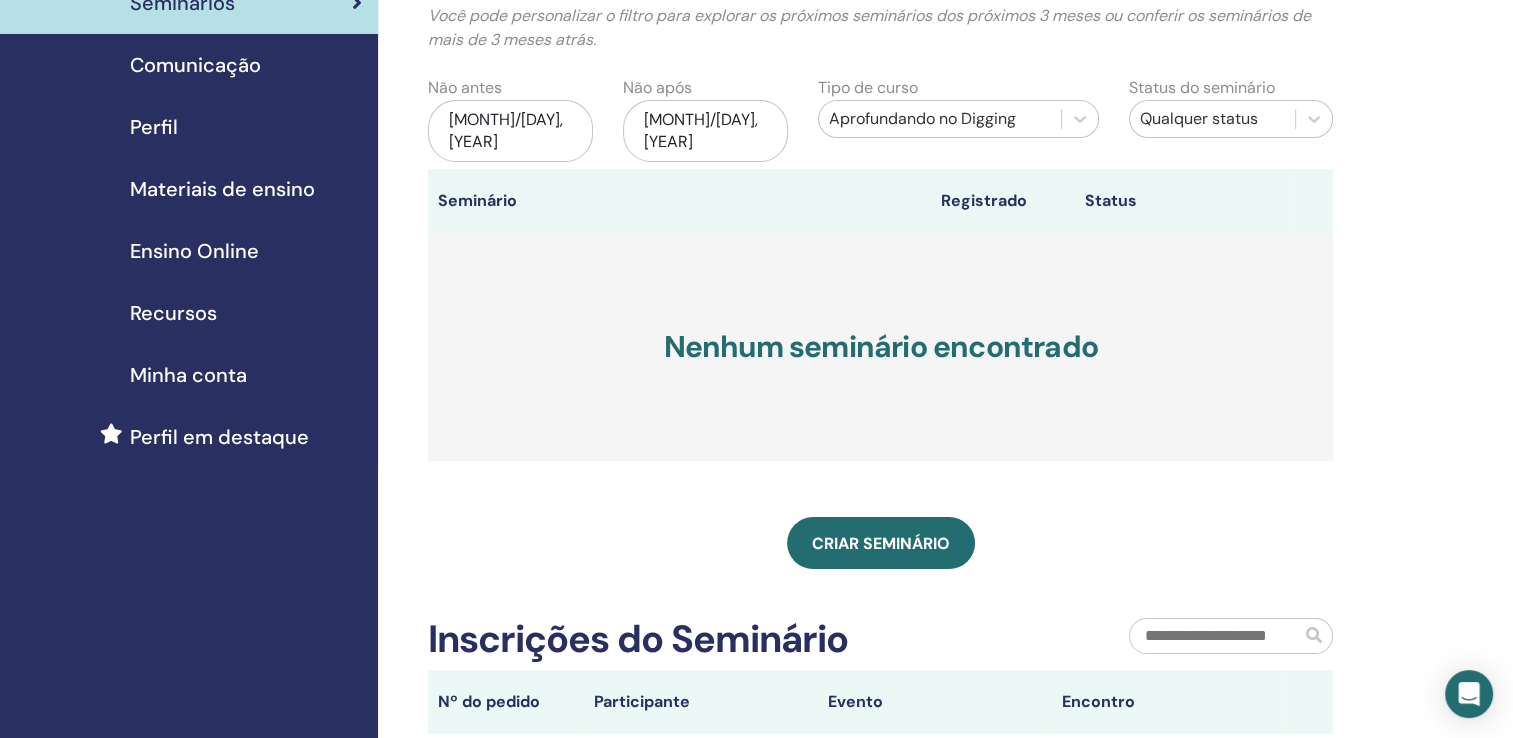 click on "[MONTH]/[DAY], [YEAR]" at bounding box center (510, 131) 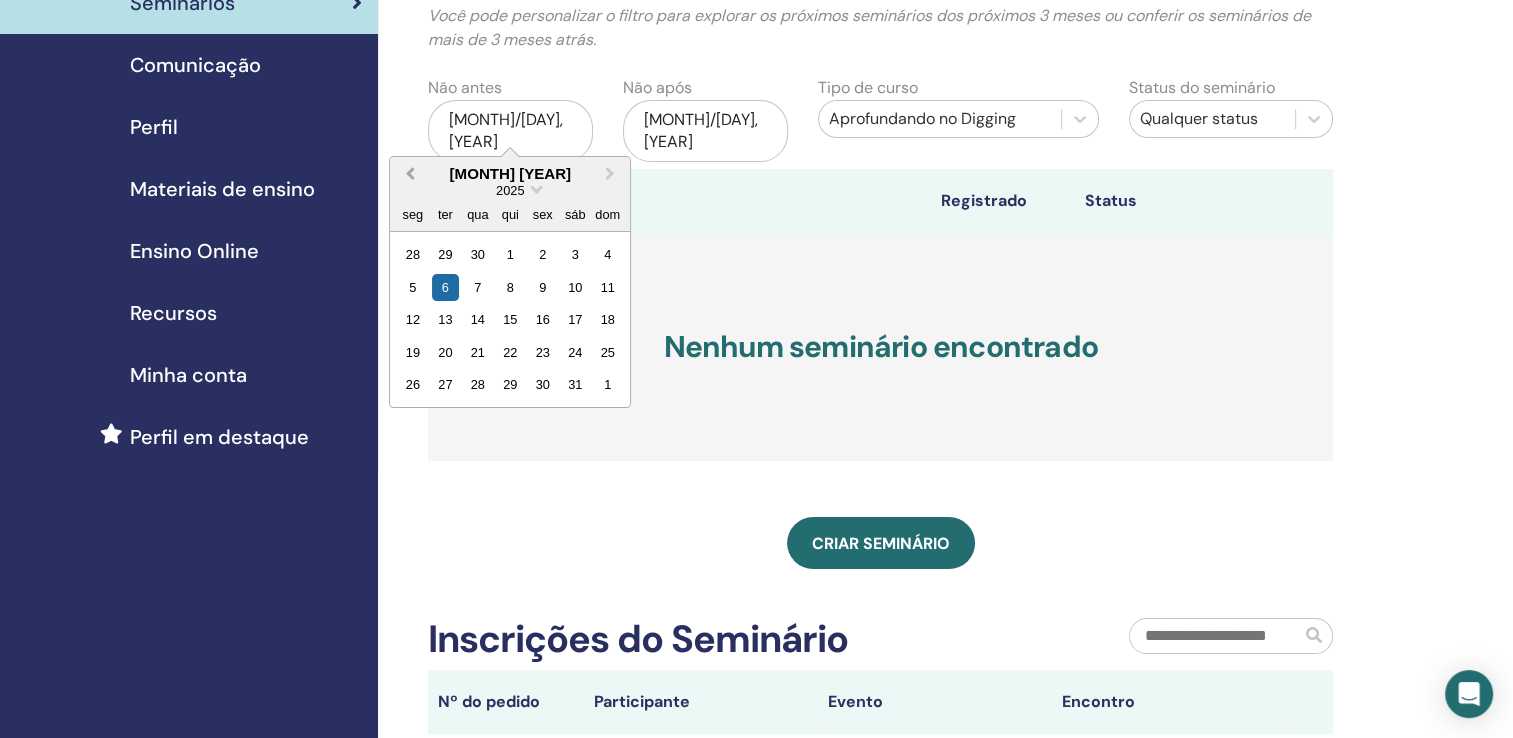 click on "Previous Month" at bounding box center [408, 175] 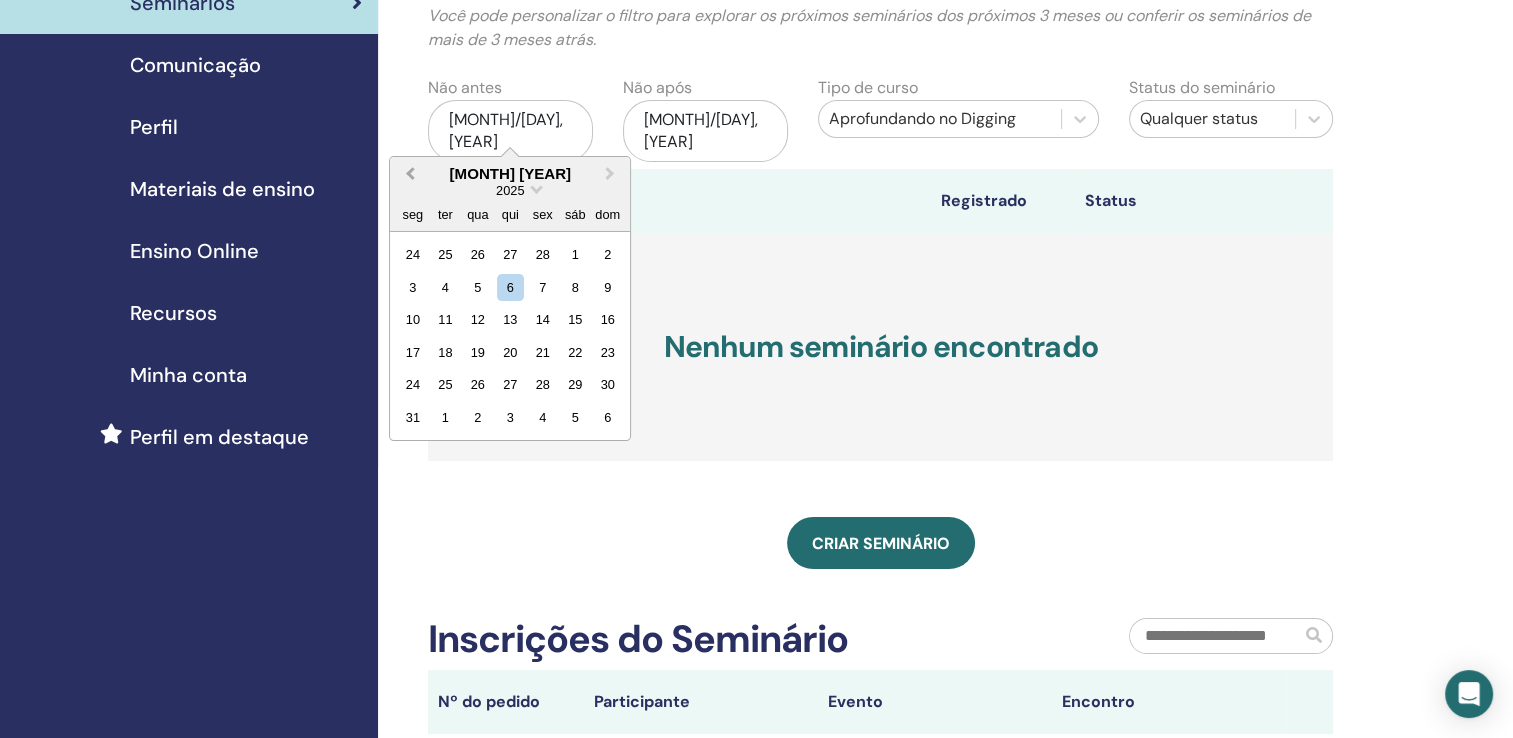 click on "Previous Month" at bounding box center (408, 175) 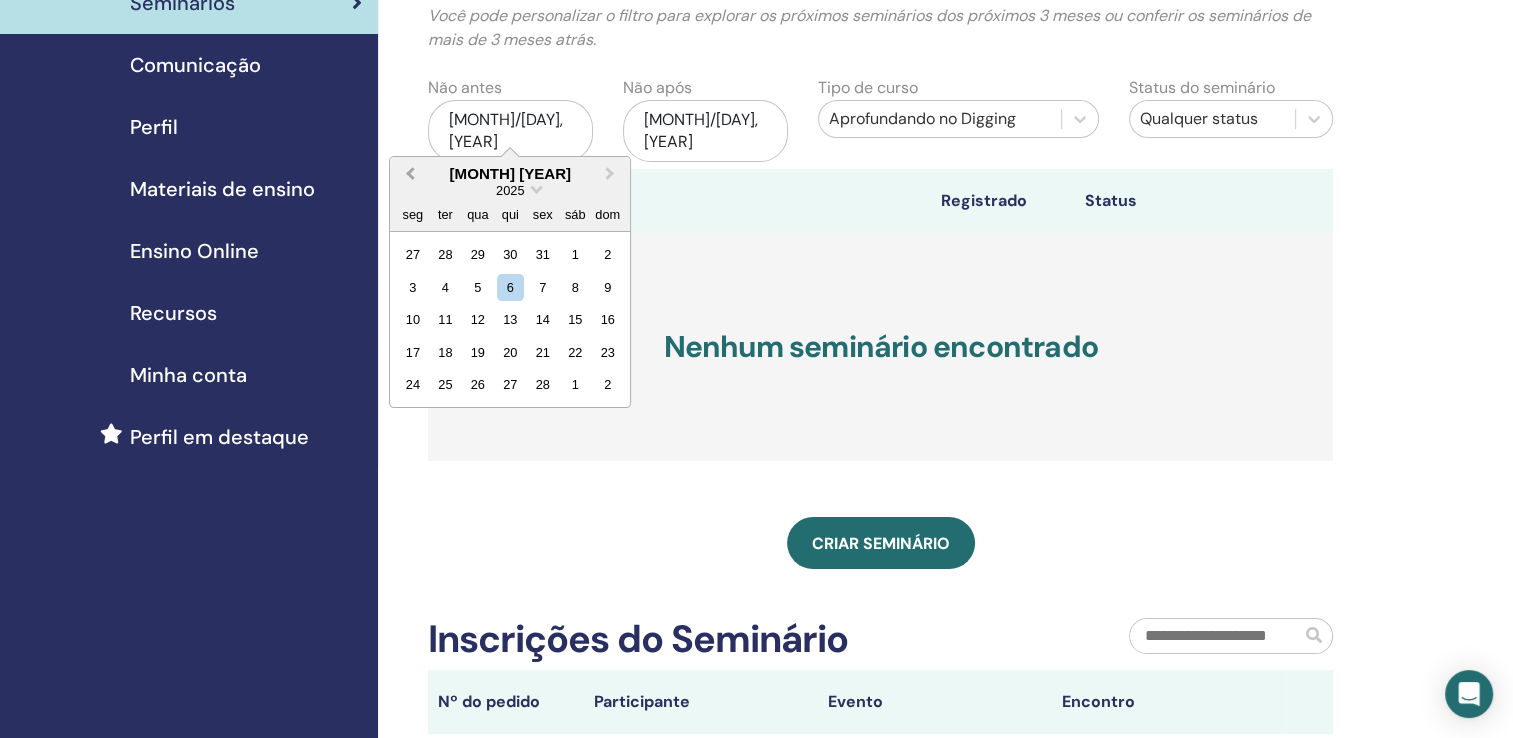 click on "Previous Month" at bounding box center (408, 175) 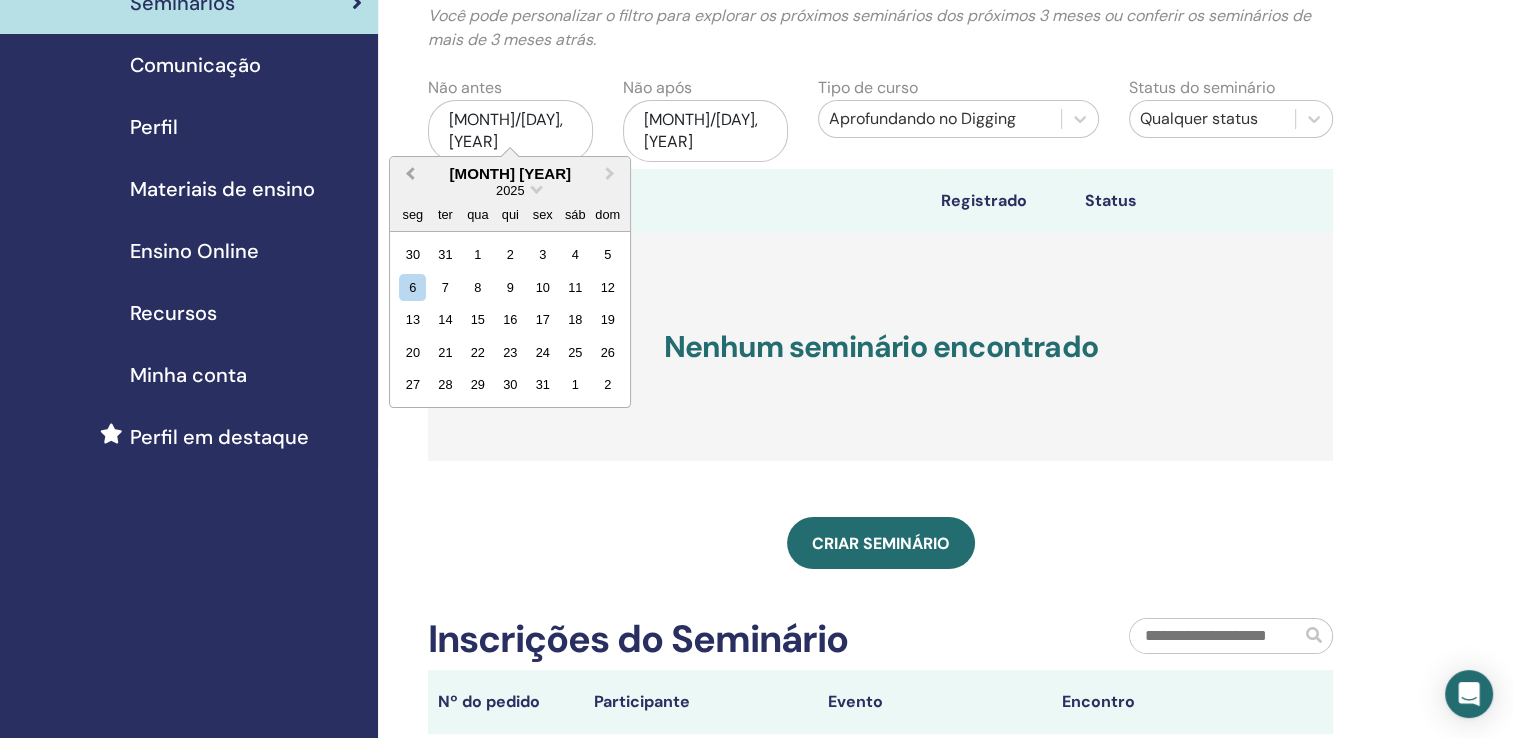 click on "Previous Month" at bounding box center (408, 175) 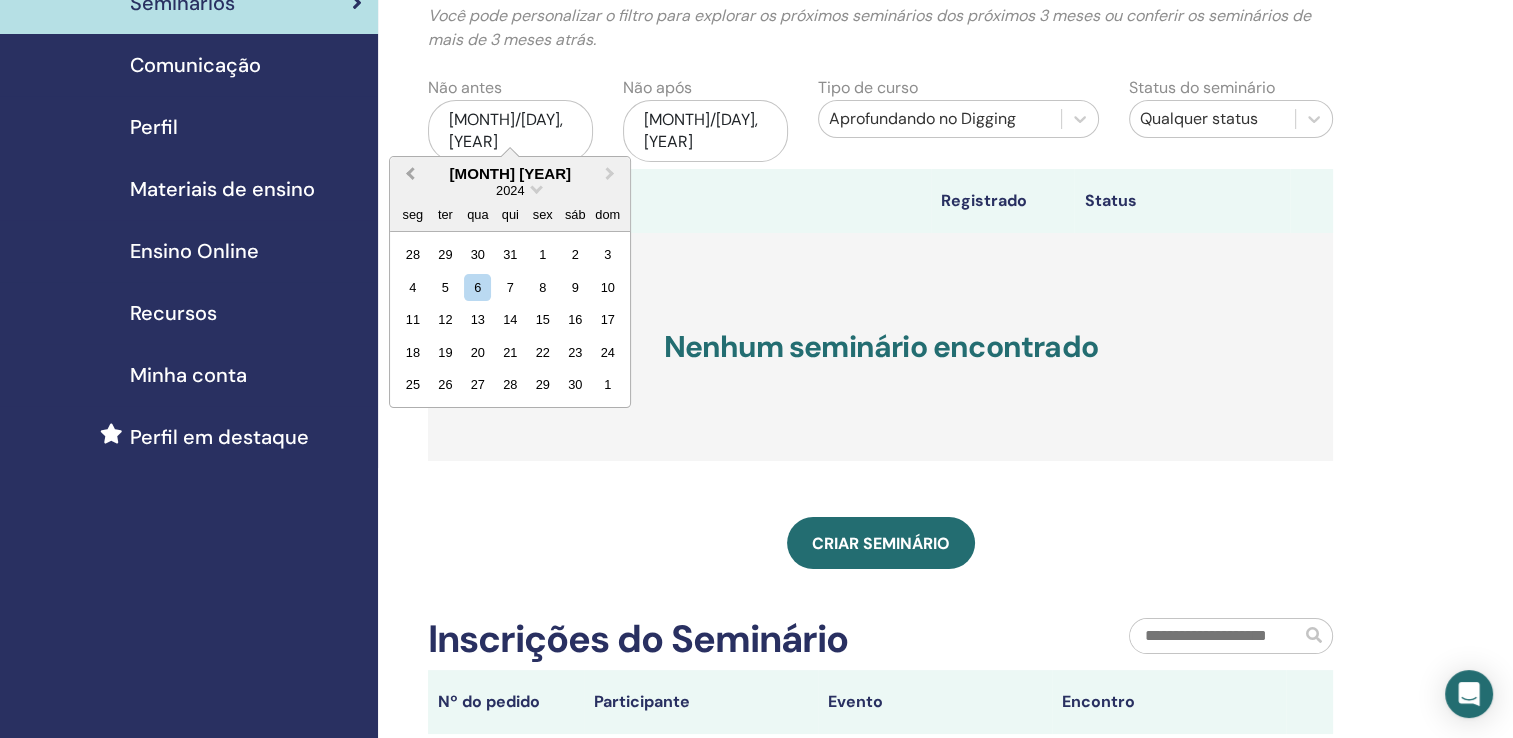 click on "Previous Month" at bounding box center [408, 175] 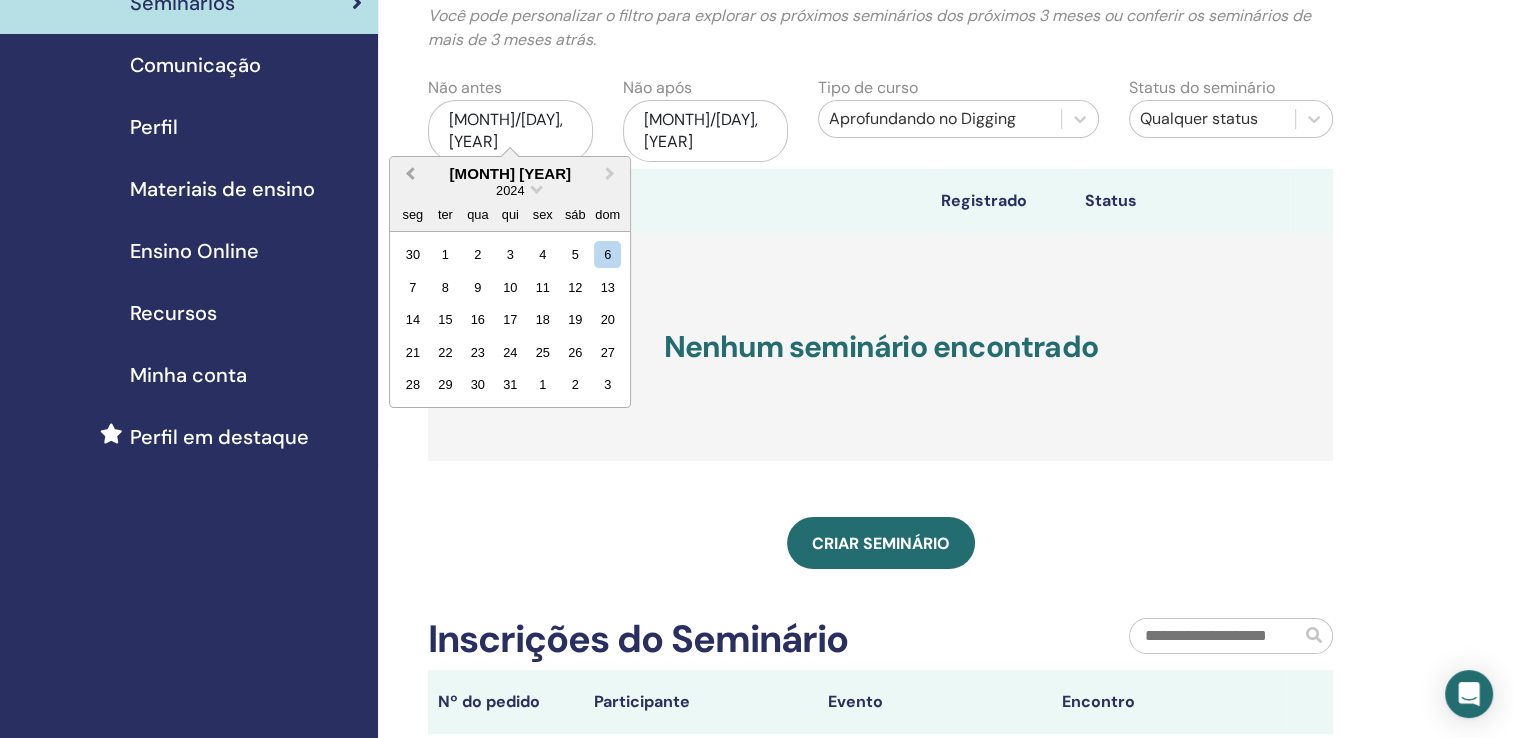 click on "Previous Month" at bounding box center (408, 175) 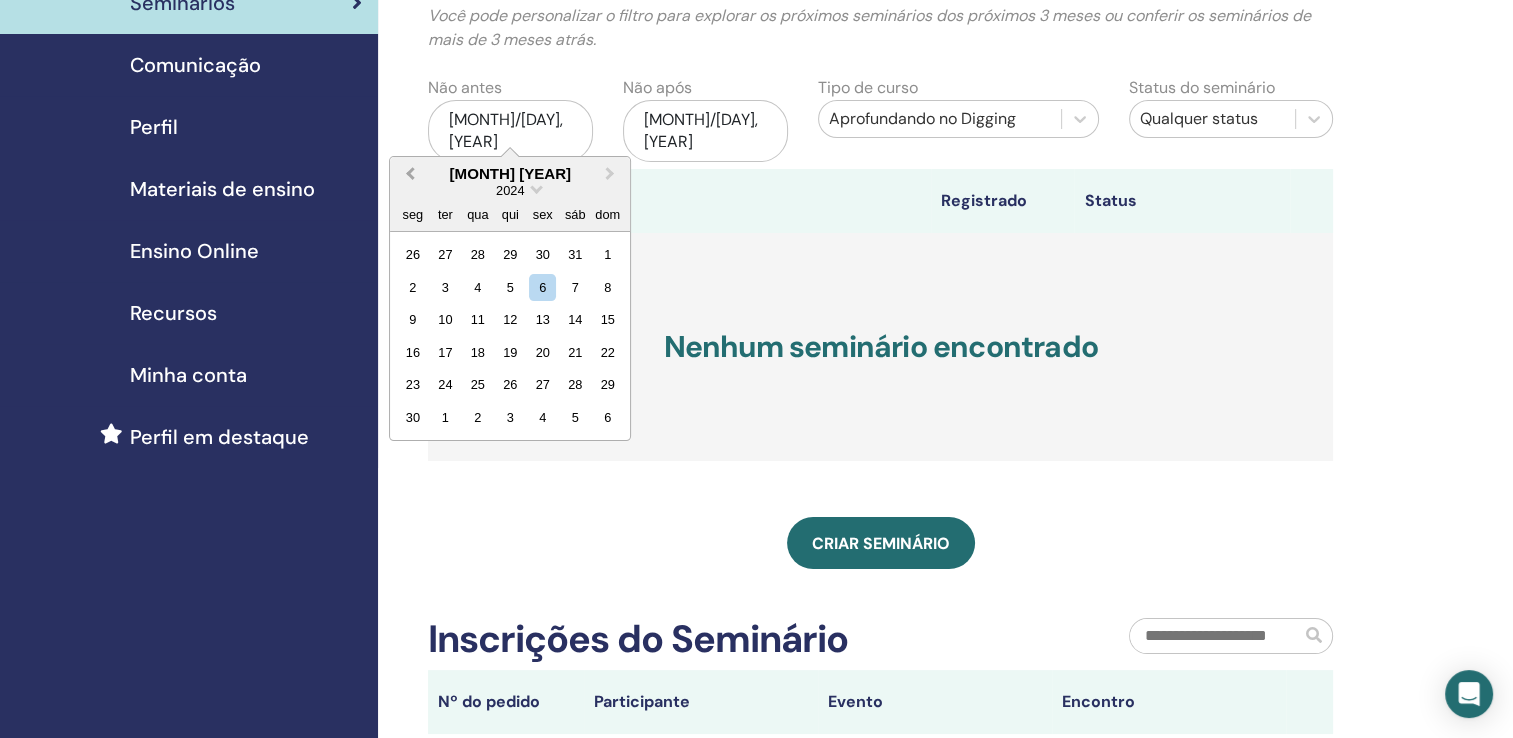 click on "Previous Month" at bounding box center [408, 175] 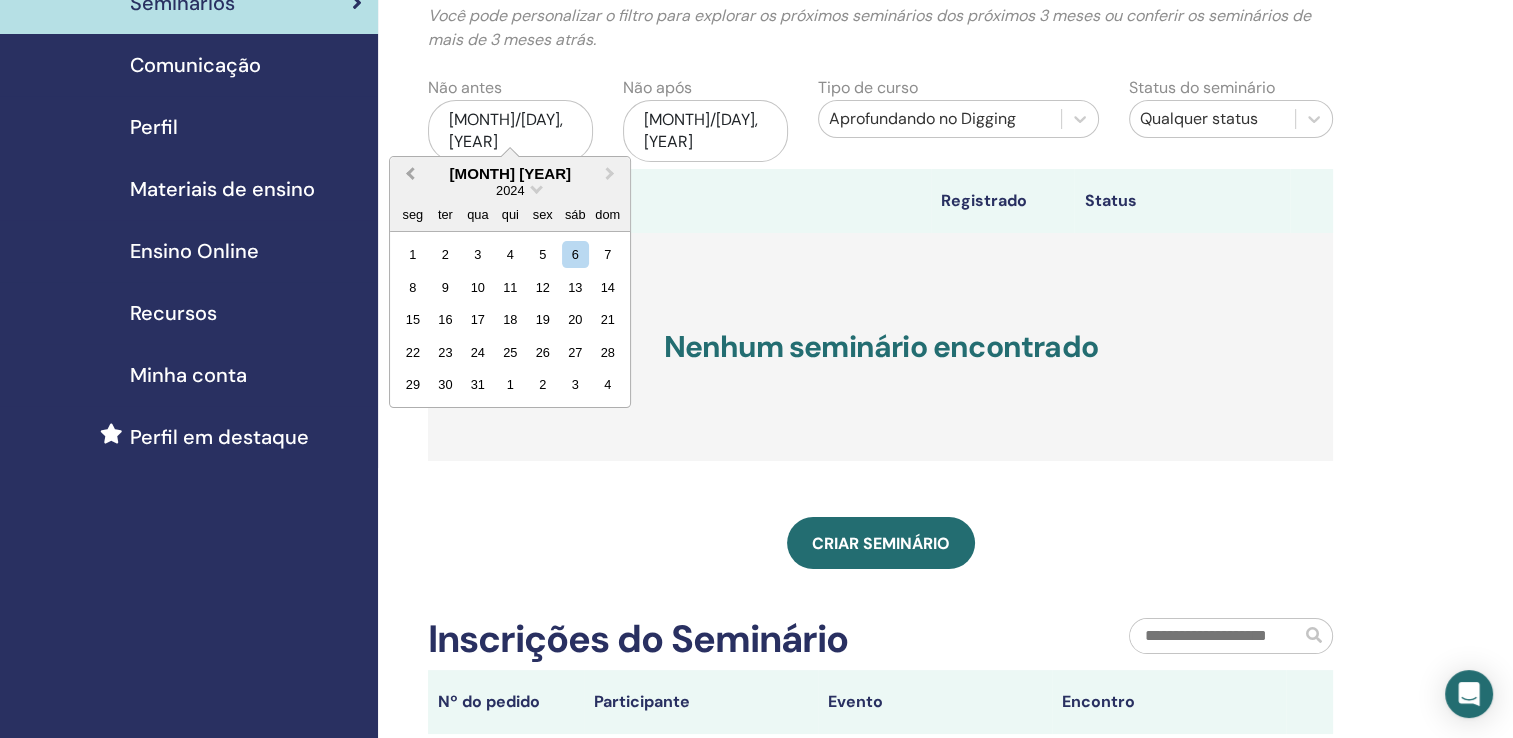 click on "Previous Month" at bounding box center [408, 175] 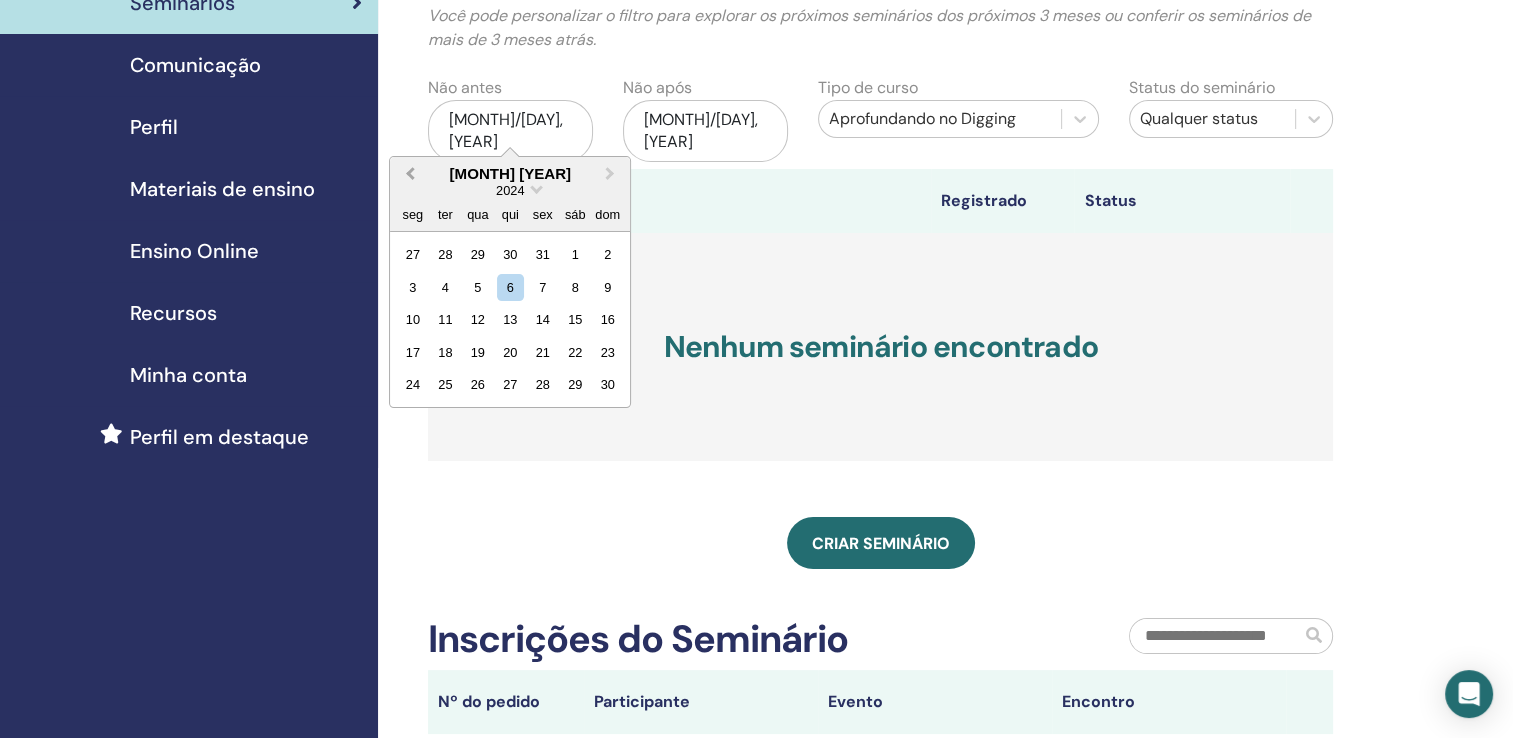 click on "Previous Month" at bounding box center (408, 175) 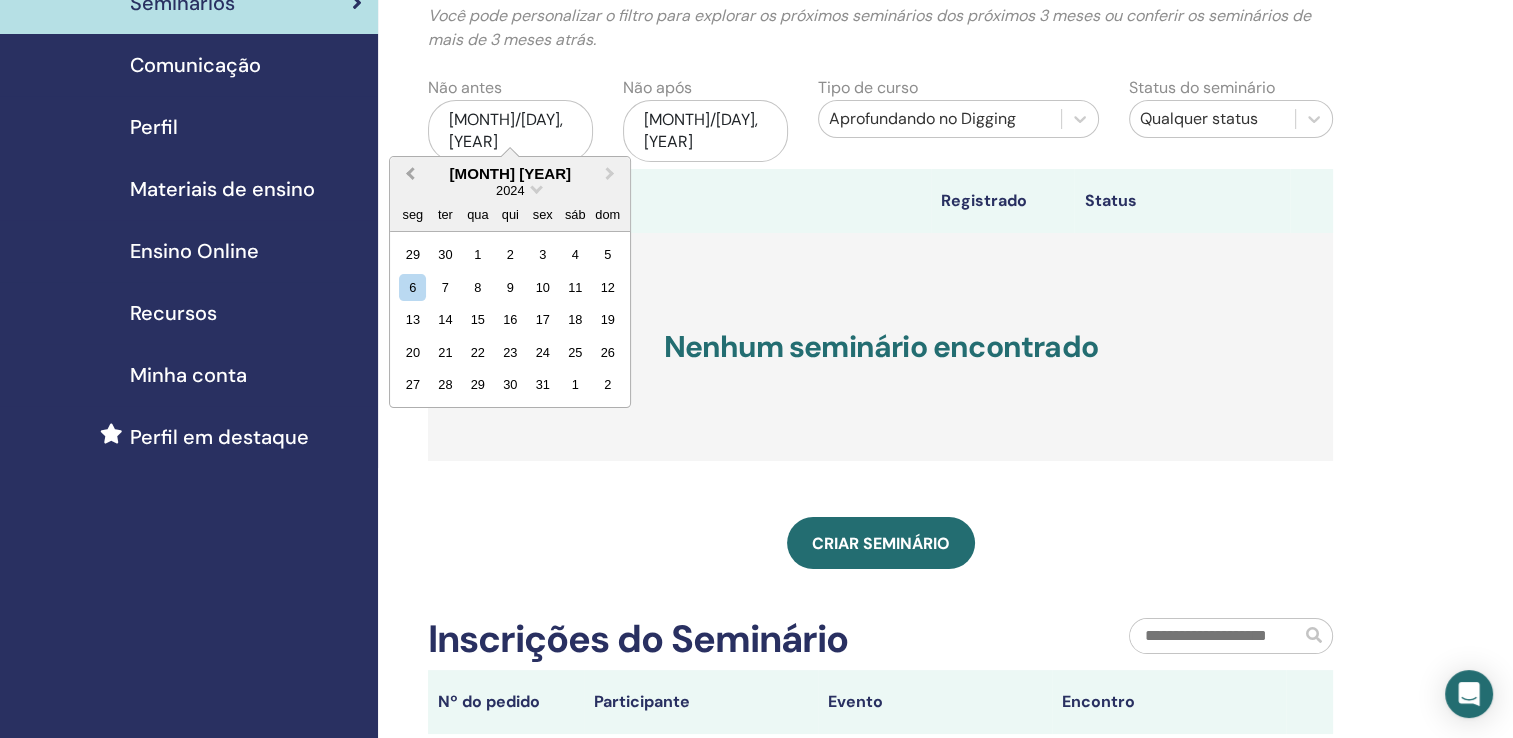 click on "Previous Month" at bounding box center [408, 175] 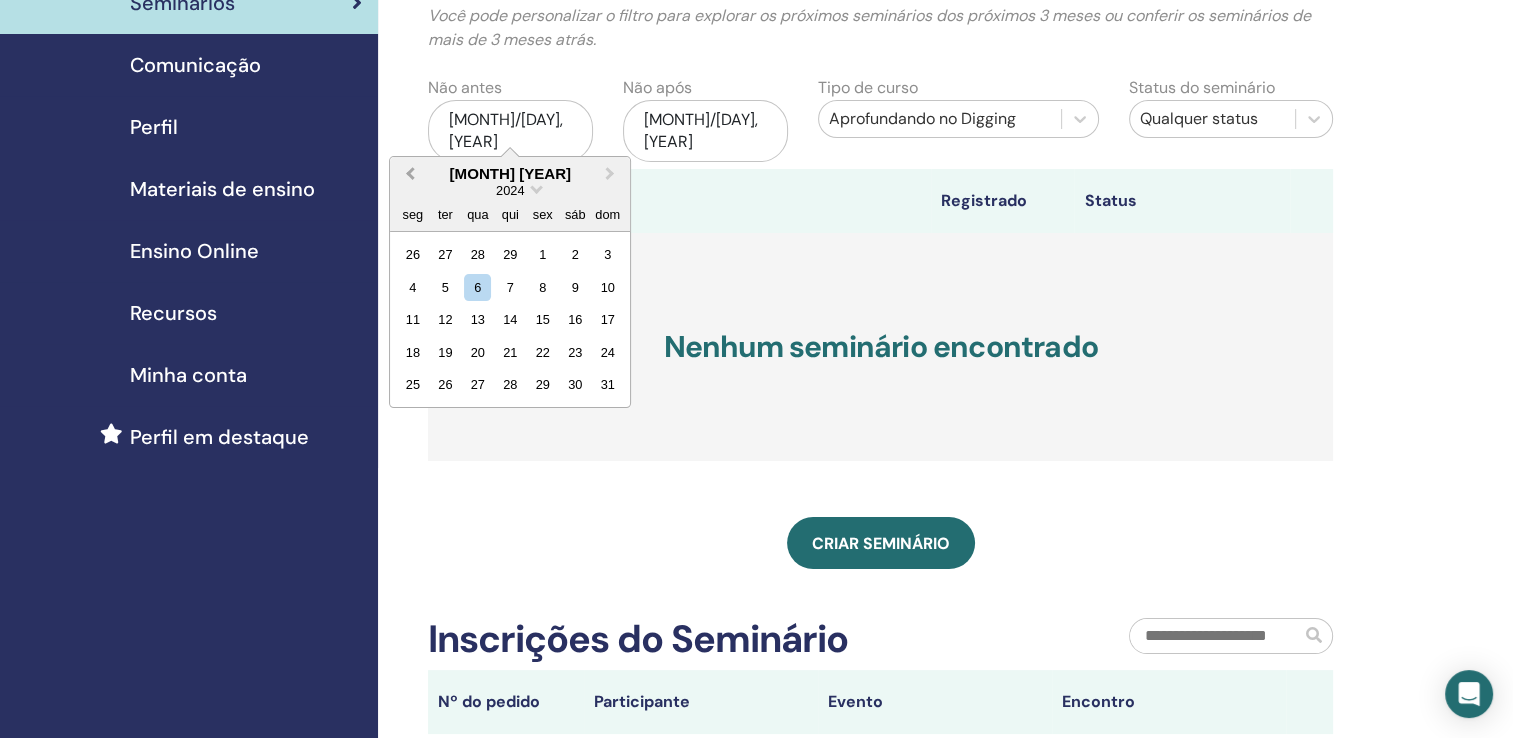 click on "Previous Month" at bounding box center [408, 175] 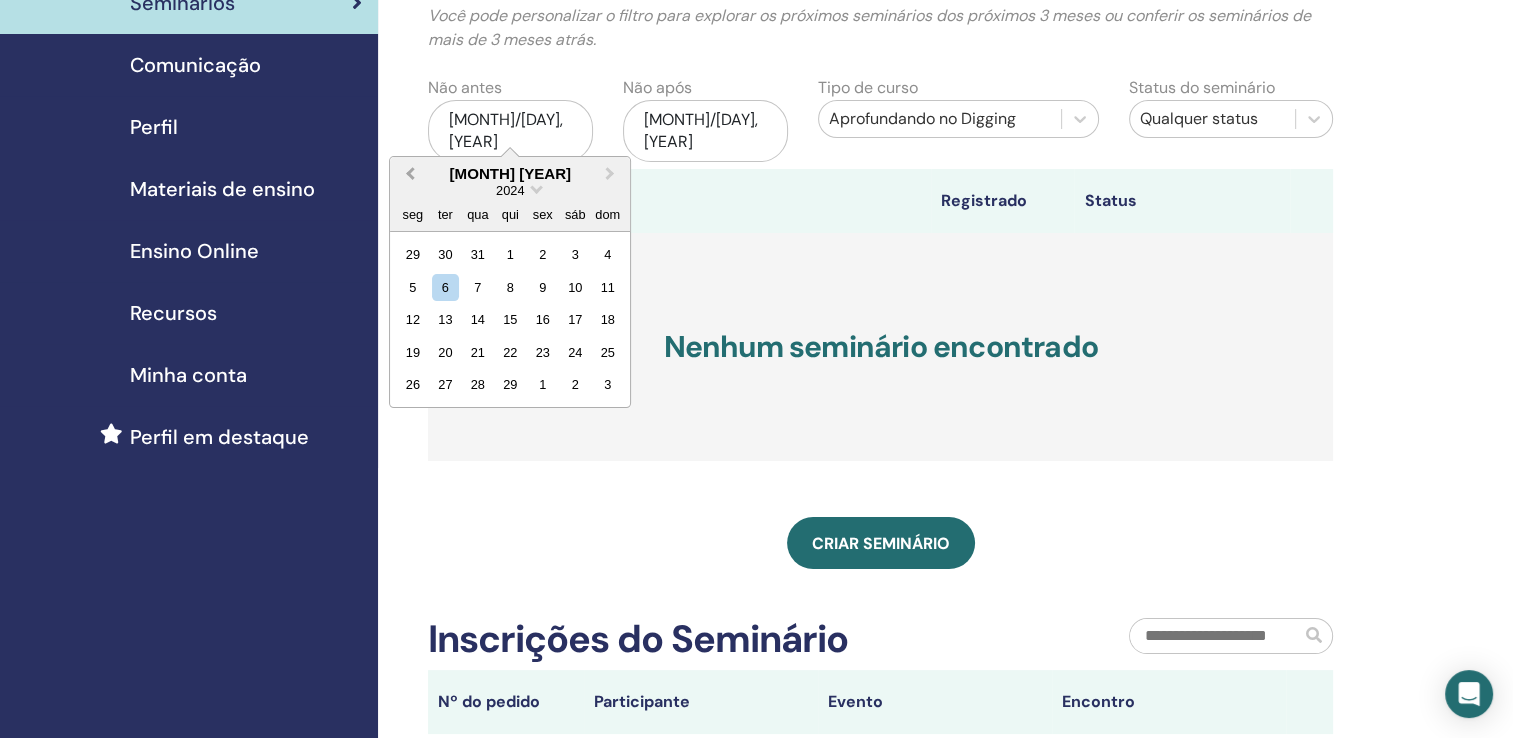 click on "Previous Month" at bounding box center (408, 175) 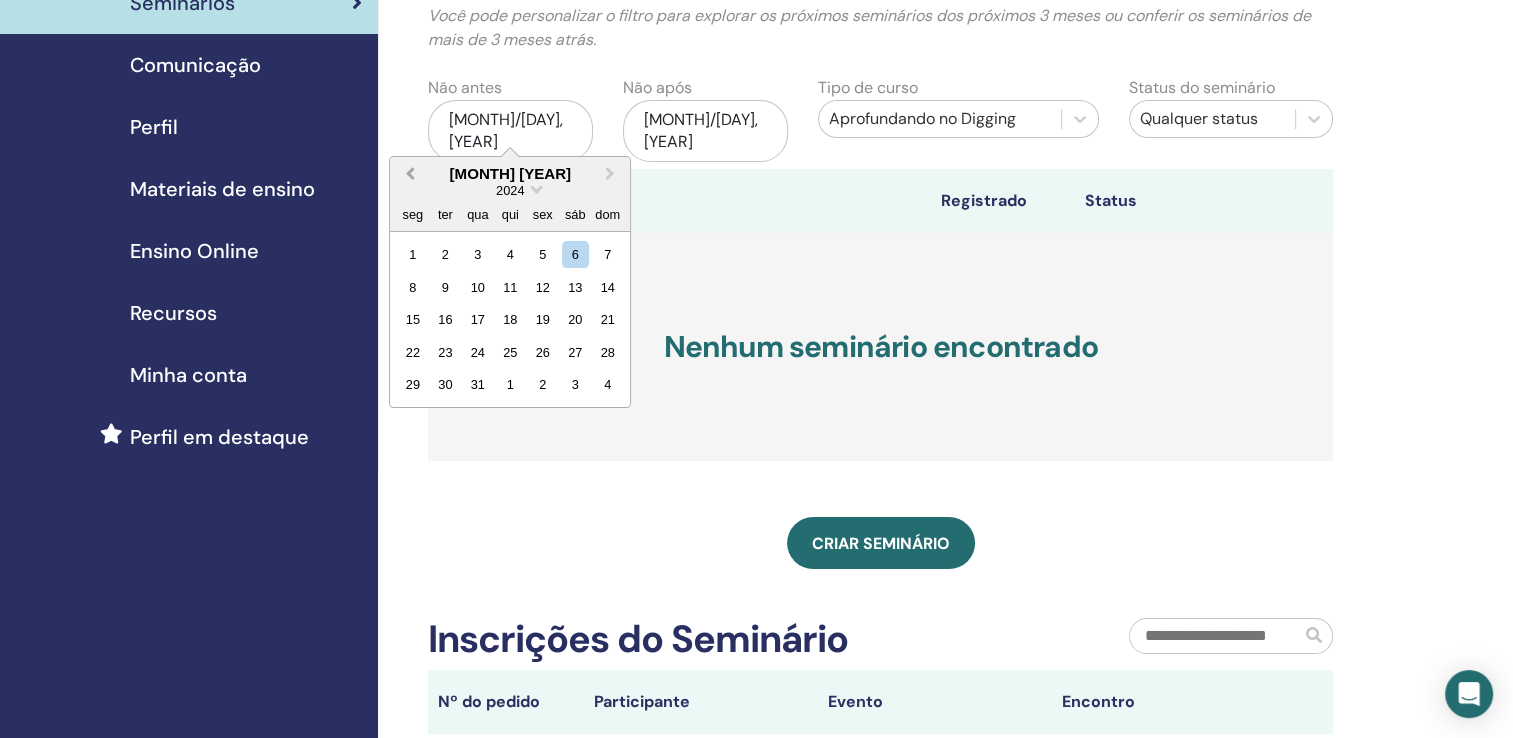 click on "Previous Month" at bounding box center [408, 175] 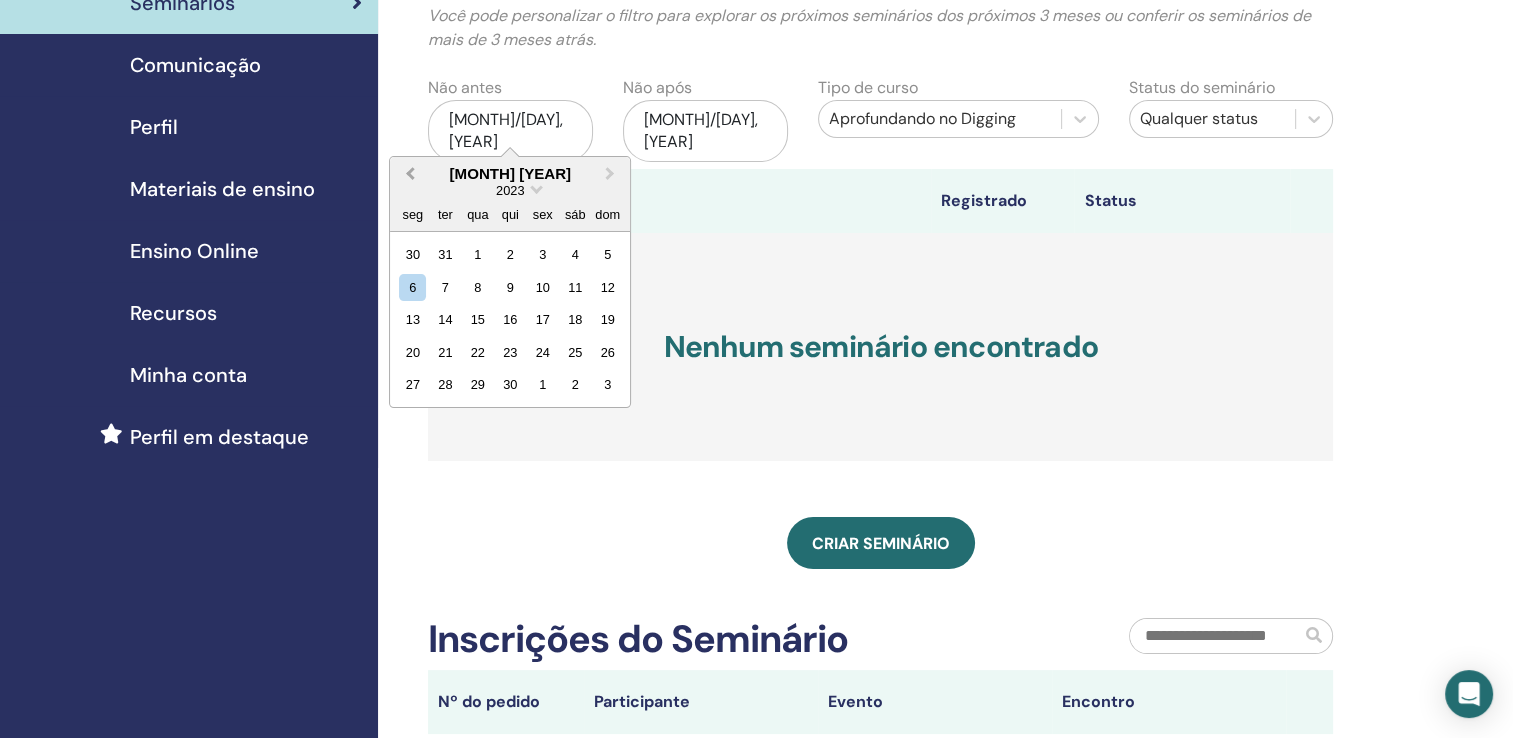 click on "Previous Month" at bounding box center (408, 175) 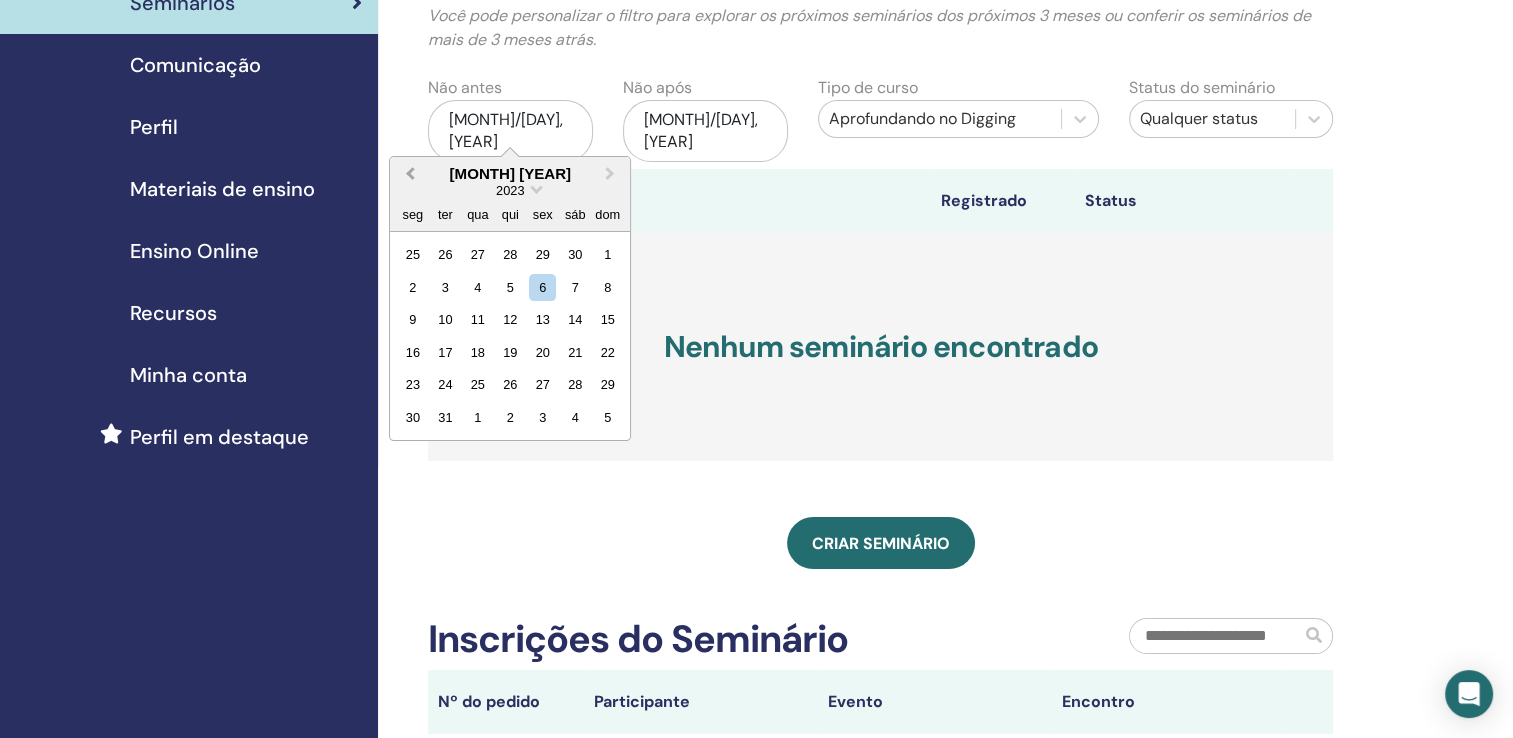 click on "Previous Month" at bounding box center (408, 175) 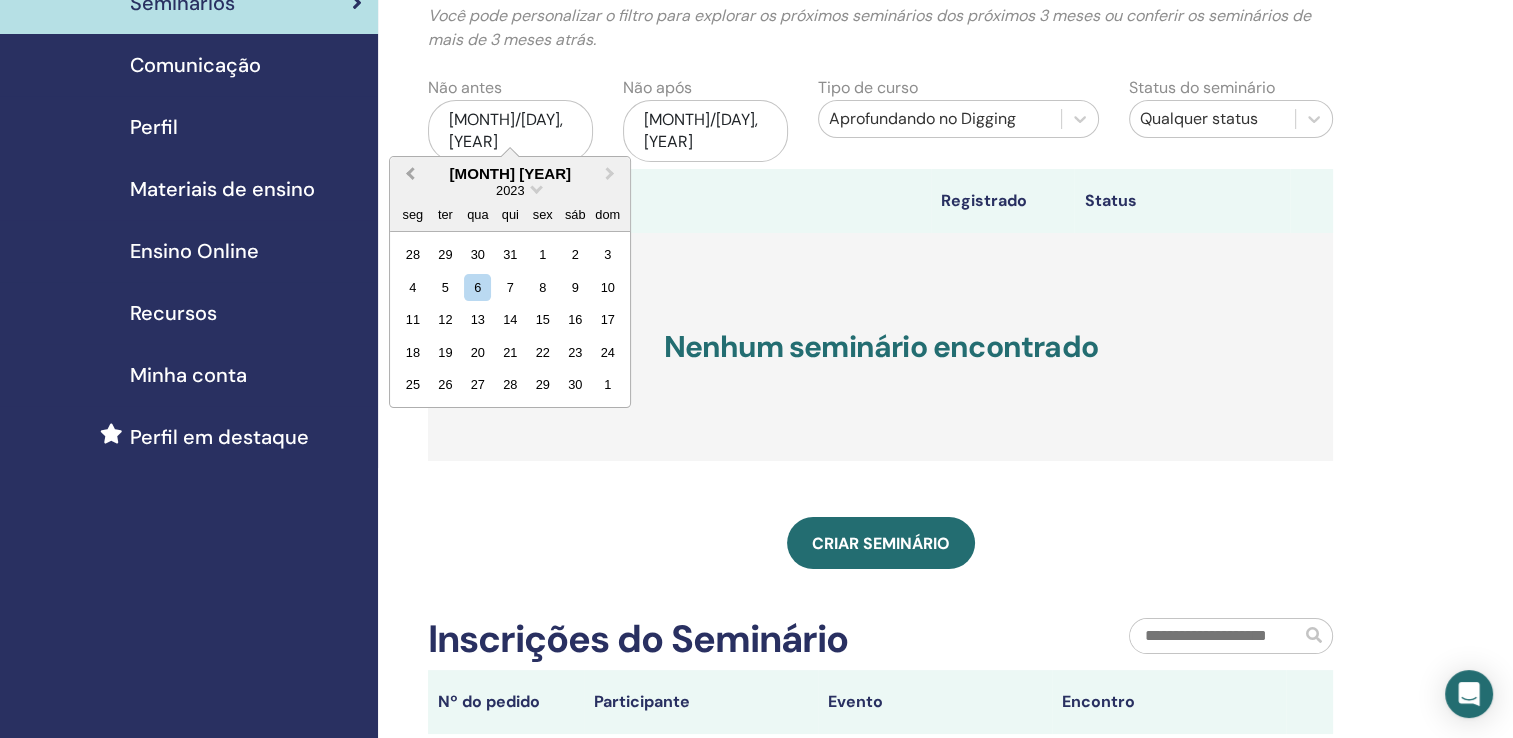 click on "Previous Month" at bounding box center [408, 175] 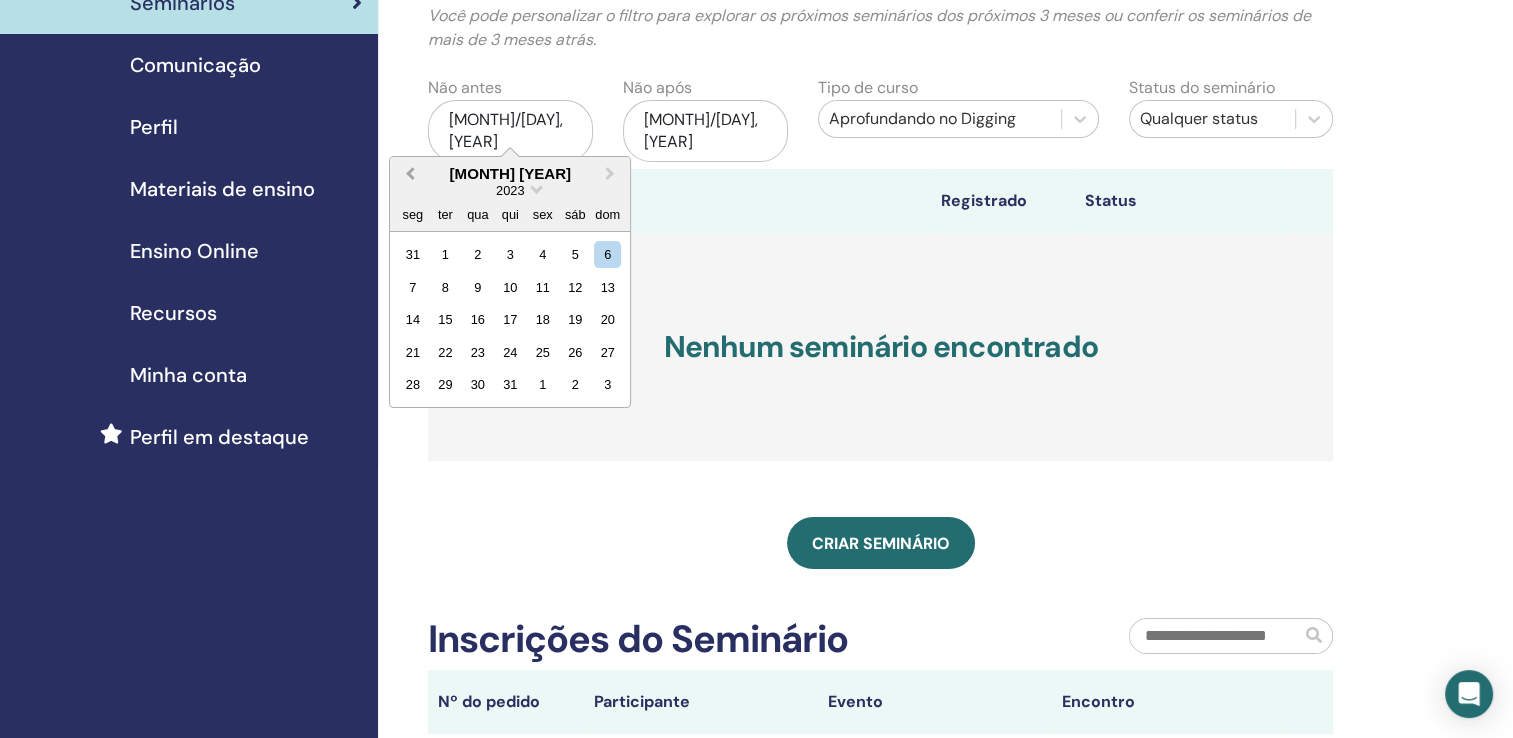 click on "Previous Month" at bounding box center (408, 175) 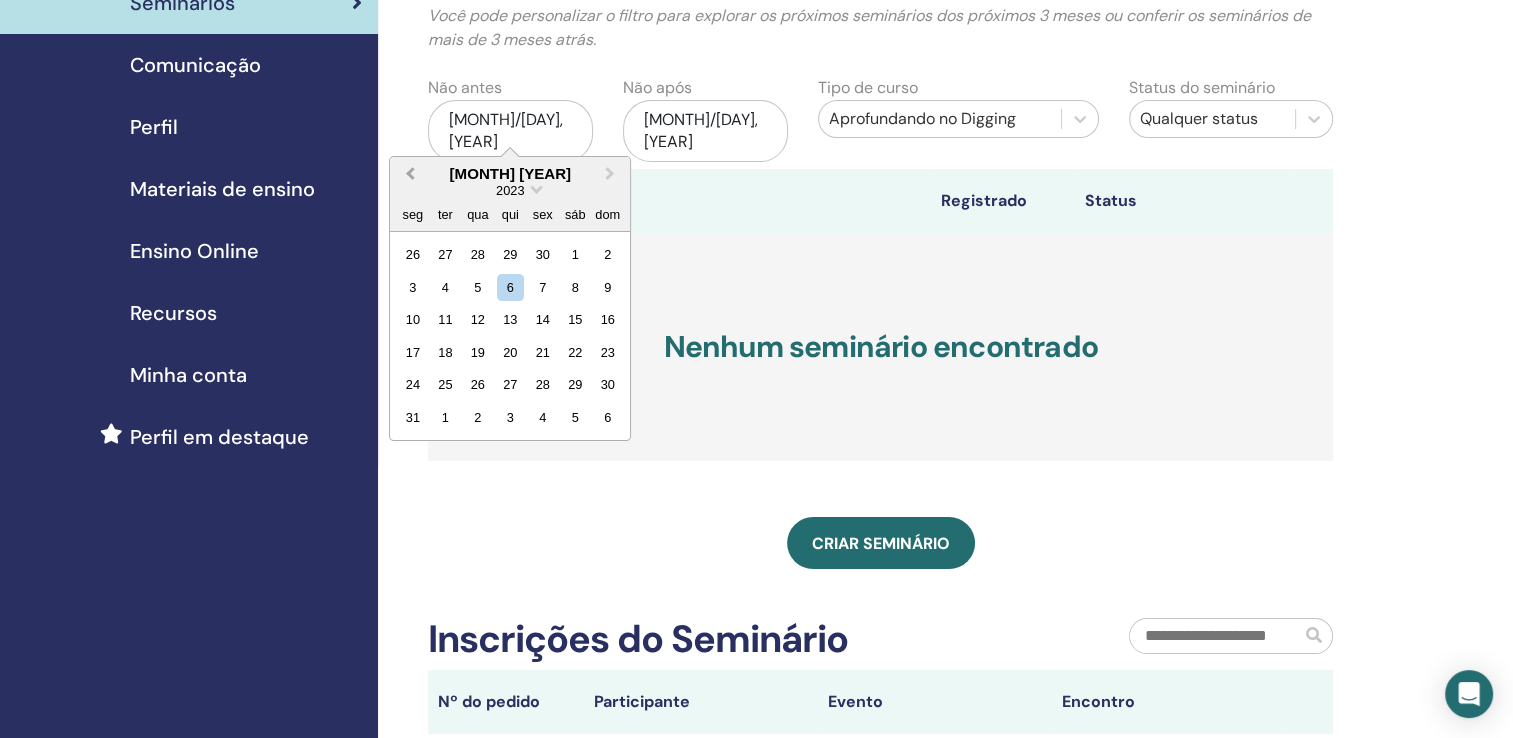 click on "Previous Month" at bounding box center (408, 175) 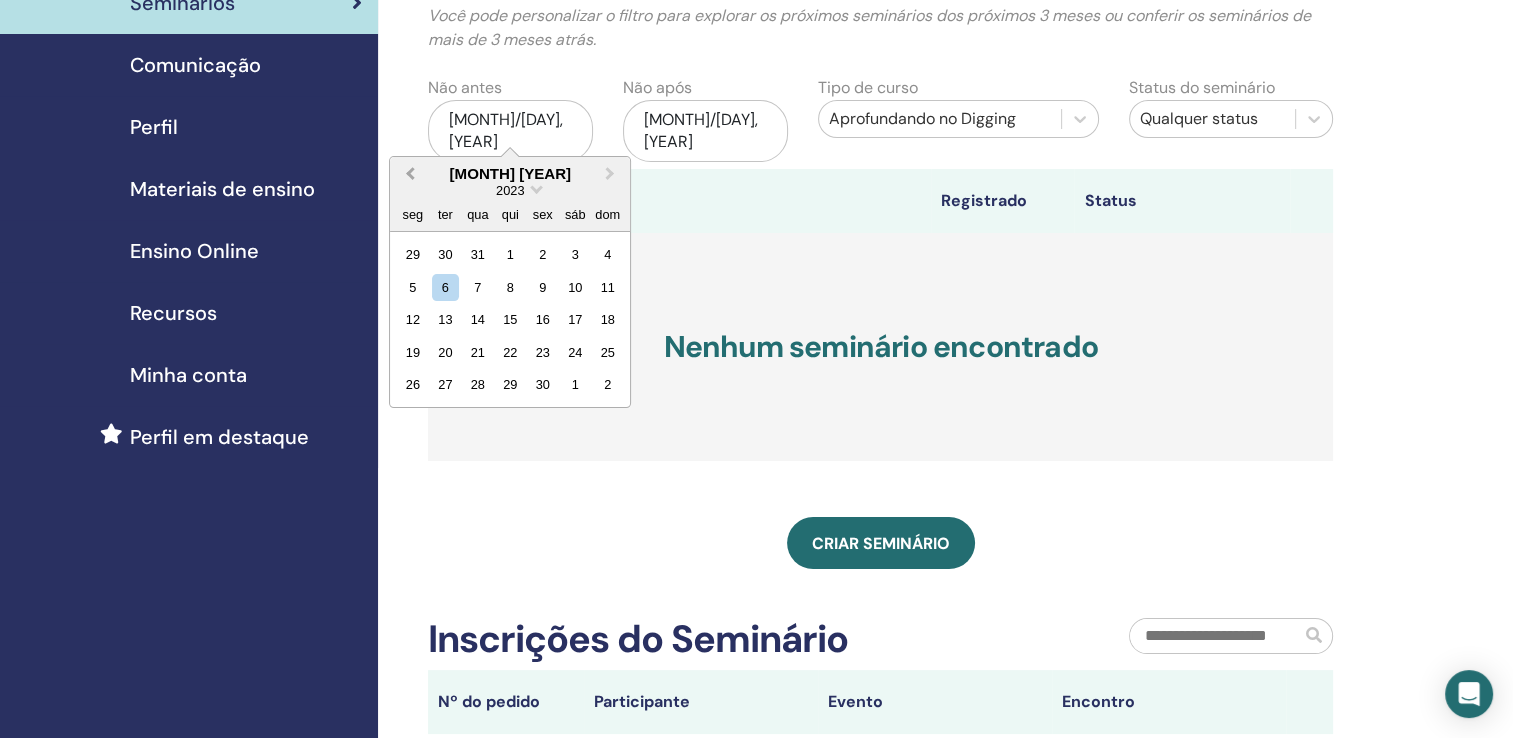 click on "Previous Month" at bounding box center (408, 175) 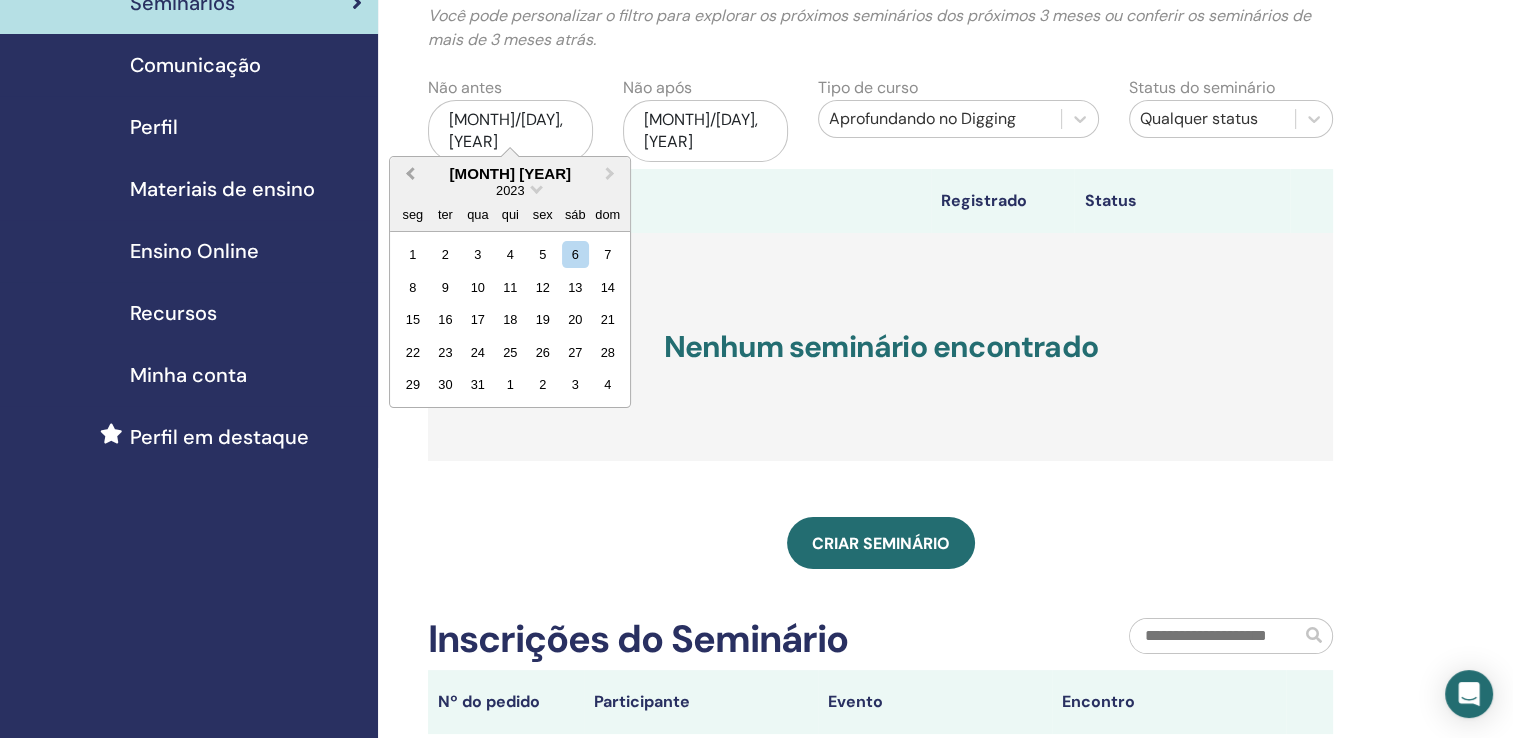 click on "Previous Month" at bounding box center [408, 175] 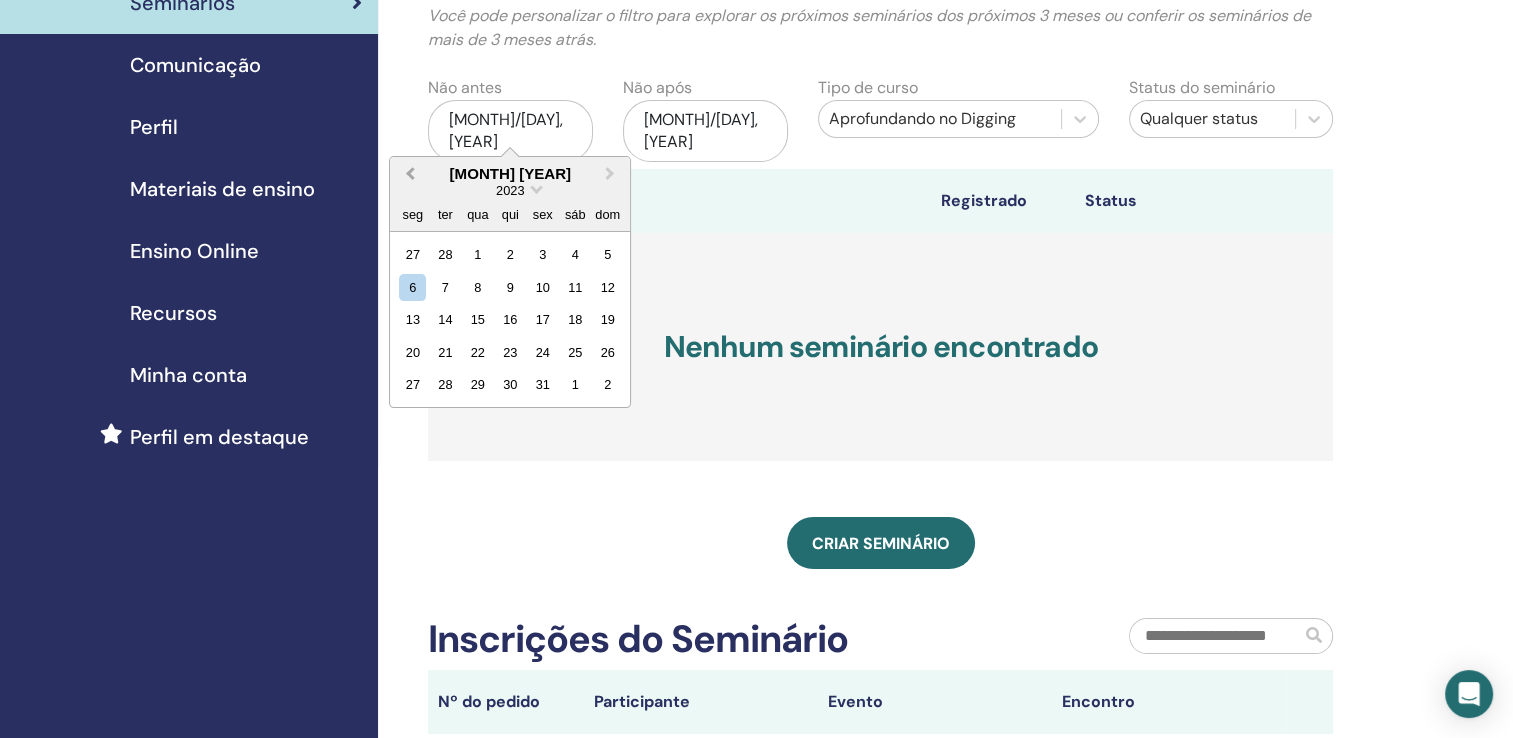 click on "Previous Month" at bounding box center [408, 175] 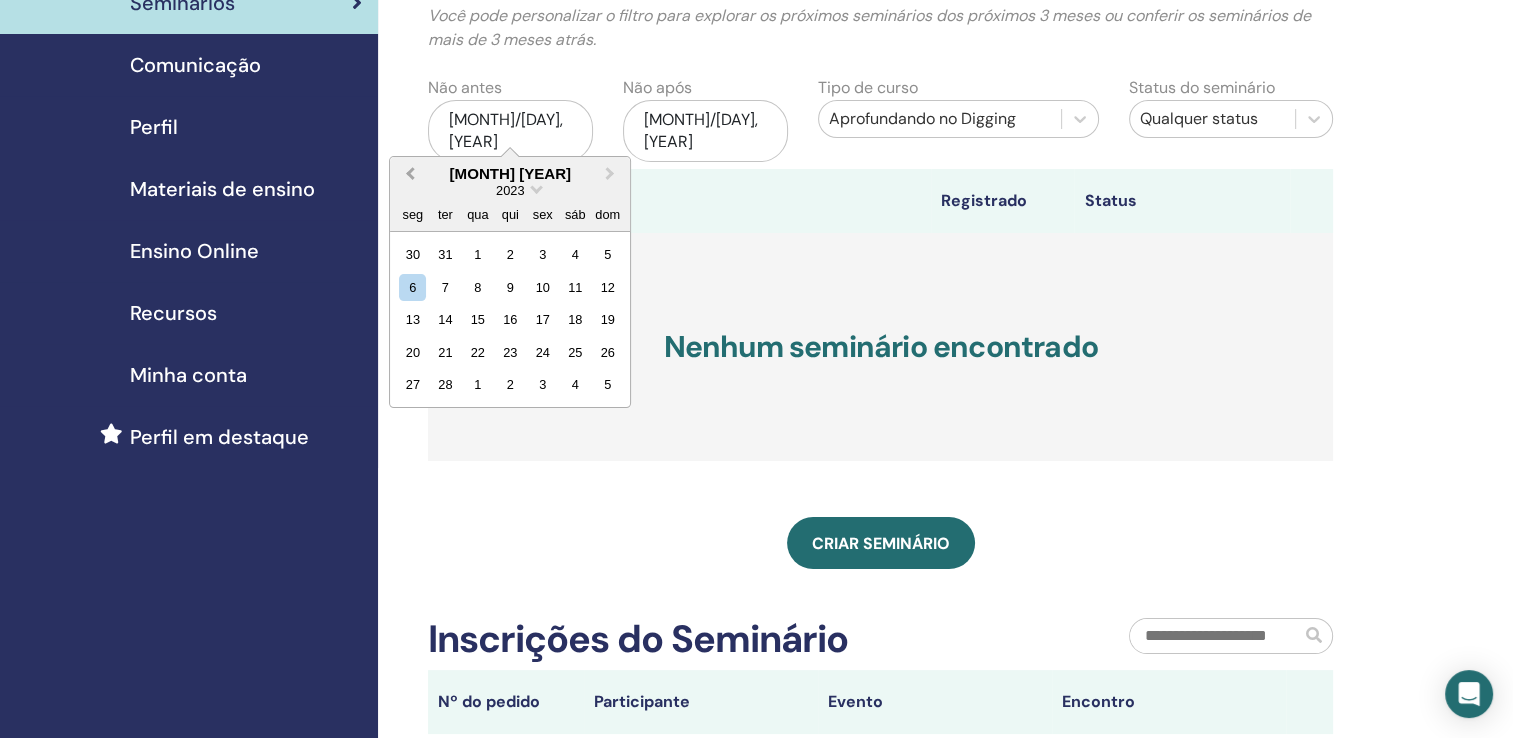 click on "Previous Month" at bounding box center [408, 175] 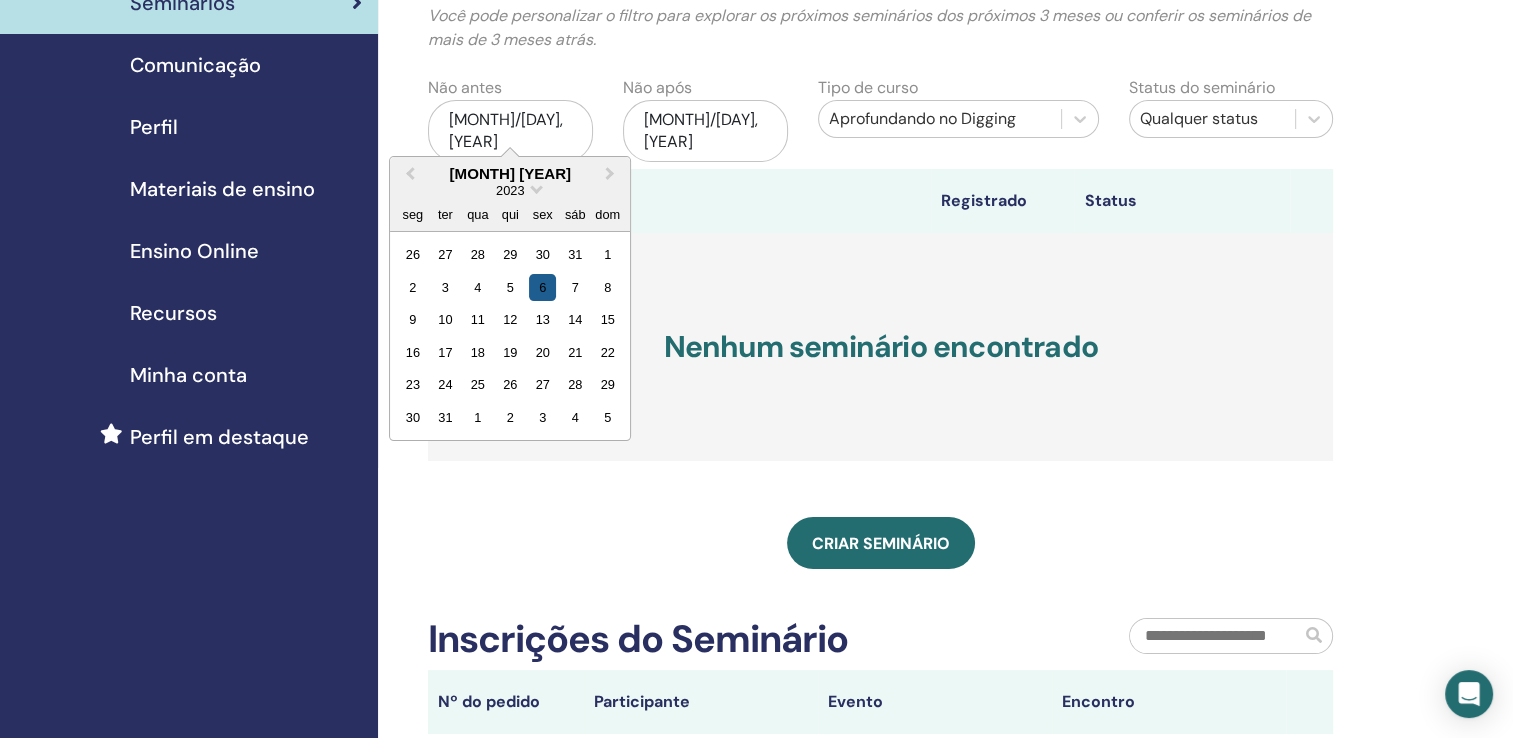 click on "6" at bounding box center [542, 287] 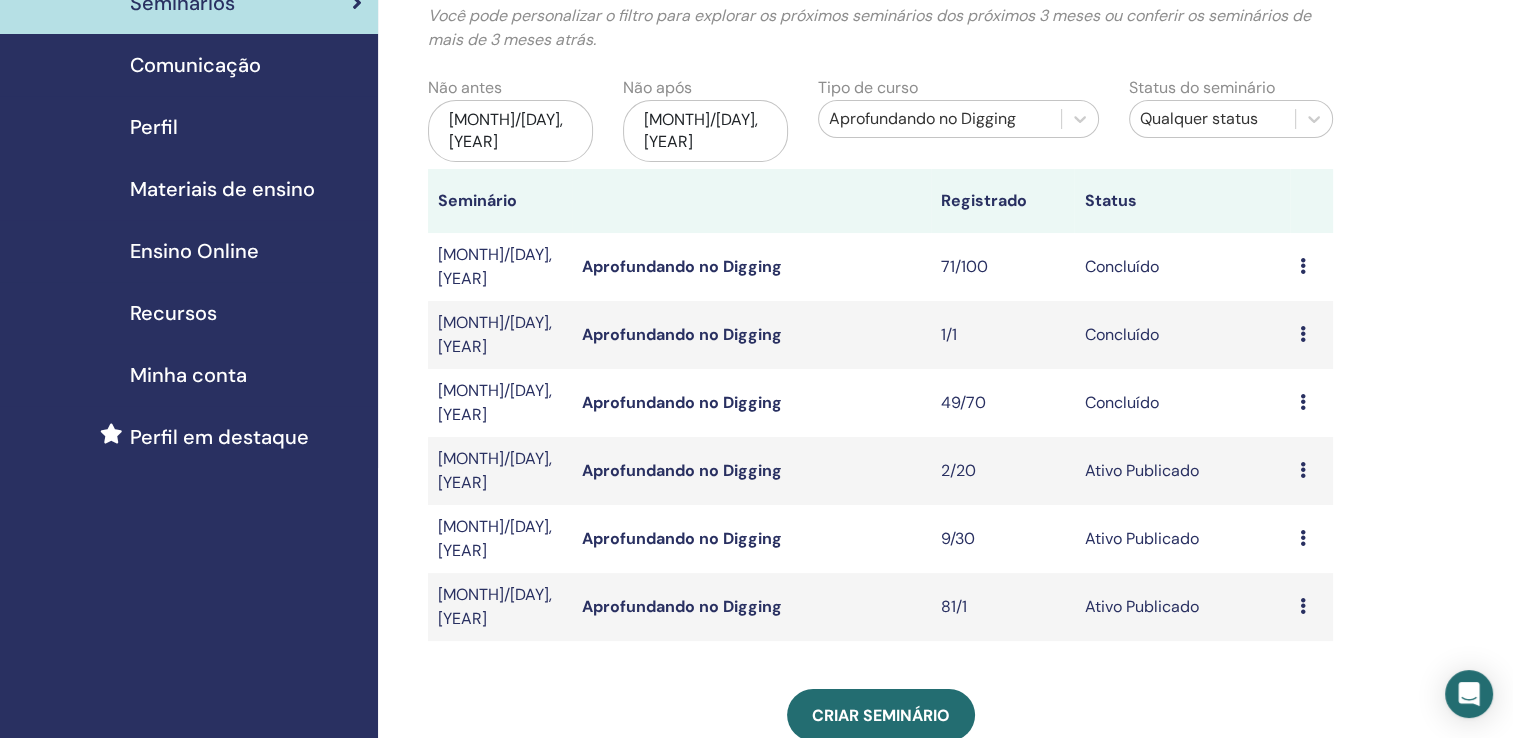click on "Visualizar Editar Participantes Cancelar" at bounding box center (1311, 471) 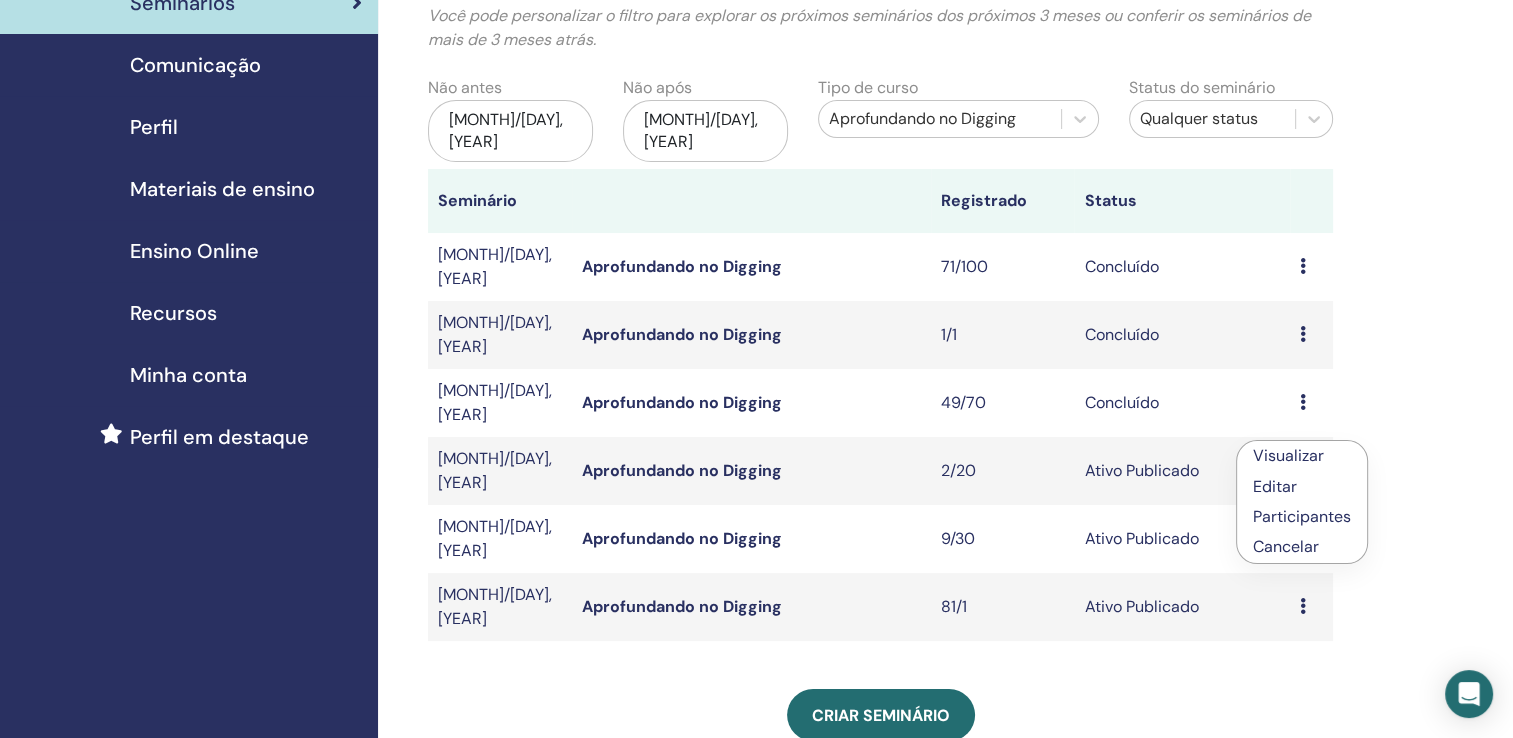 click on "Participantes" at bounding box center [1302, 516] 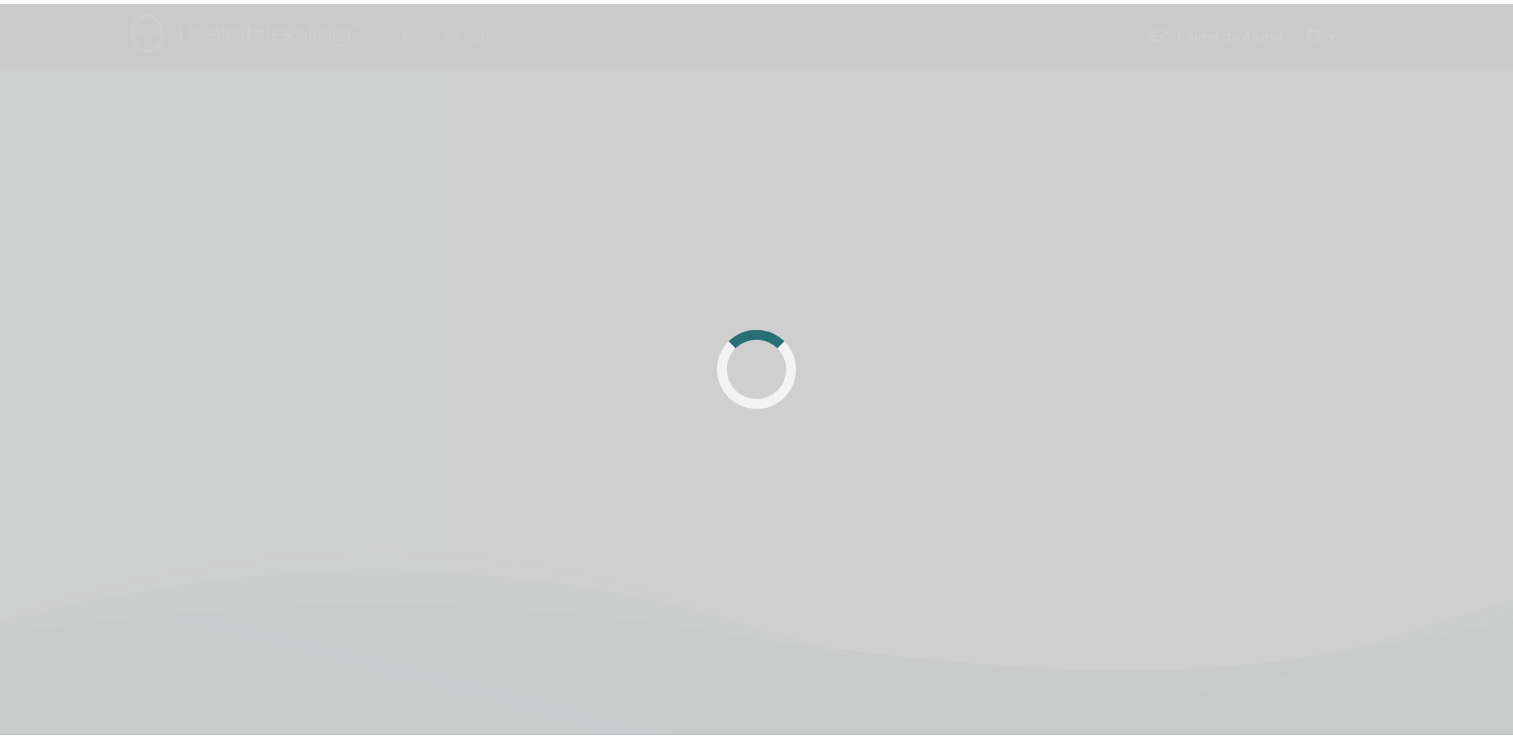 scroll, scrollTop: 0, scrollLeft: 0, axis: both 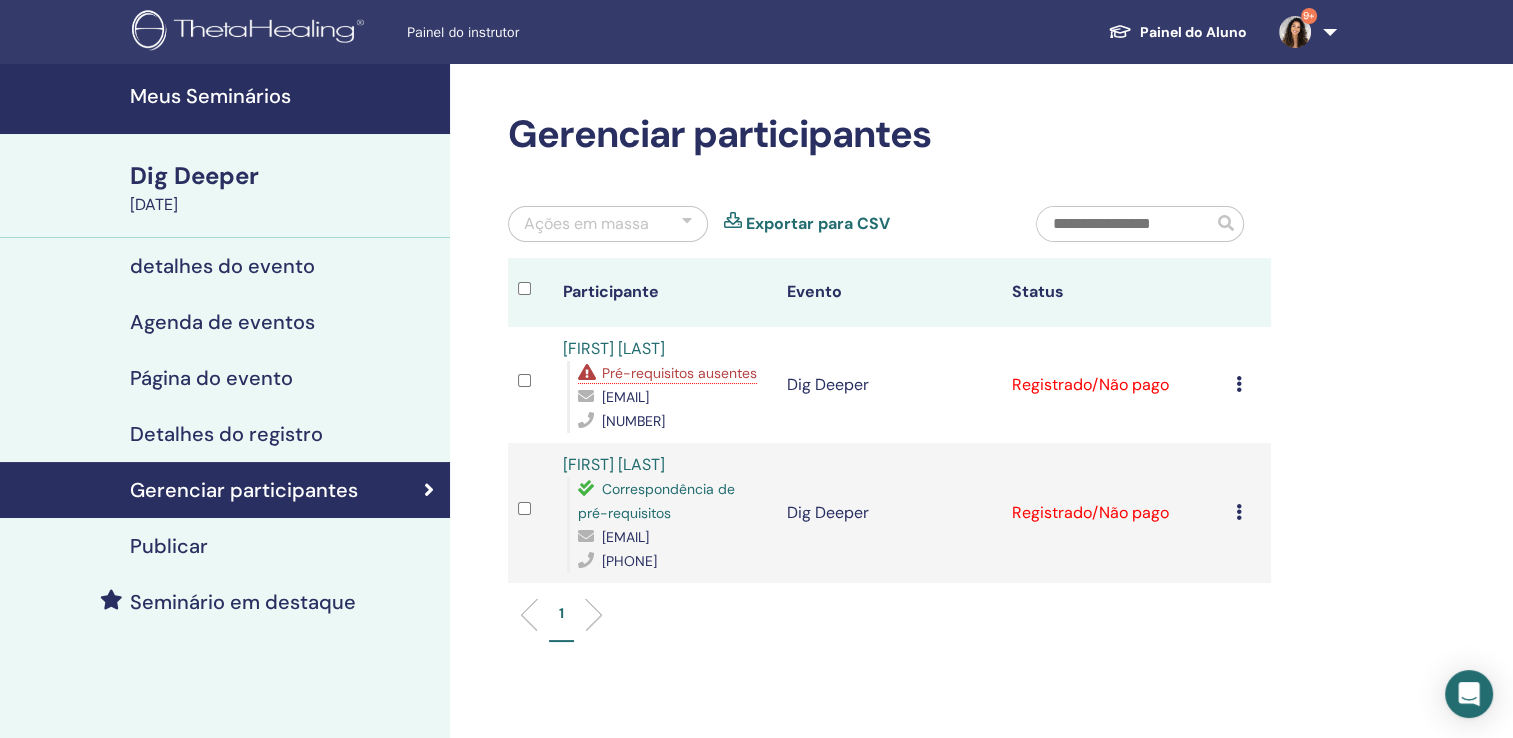 click on "Cancelar registro Não certifique-se automaticamente Marcar como pago Marcar como não pago Marcar como ausente Completar e Certificar Baixar certificado" at bounding box center (1248, 385) 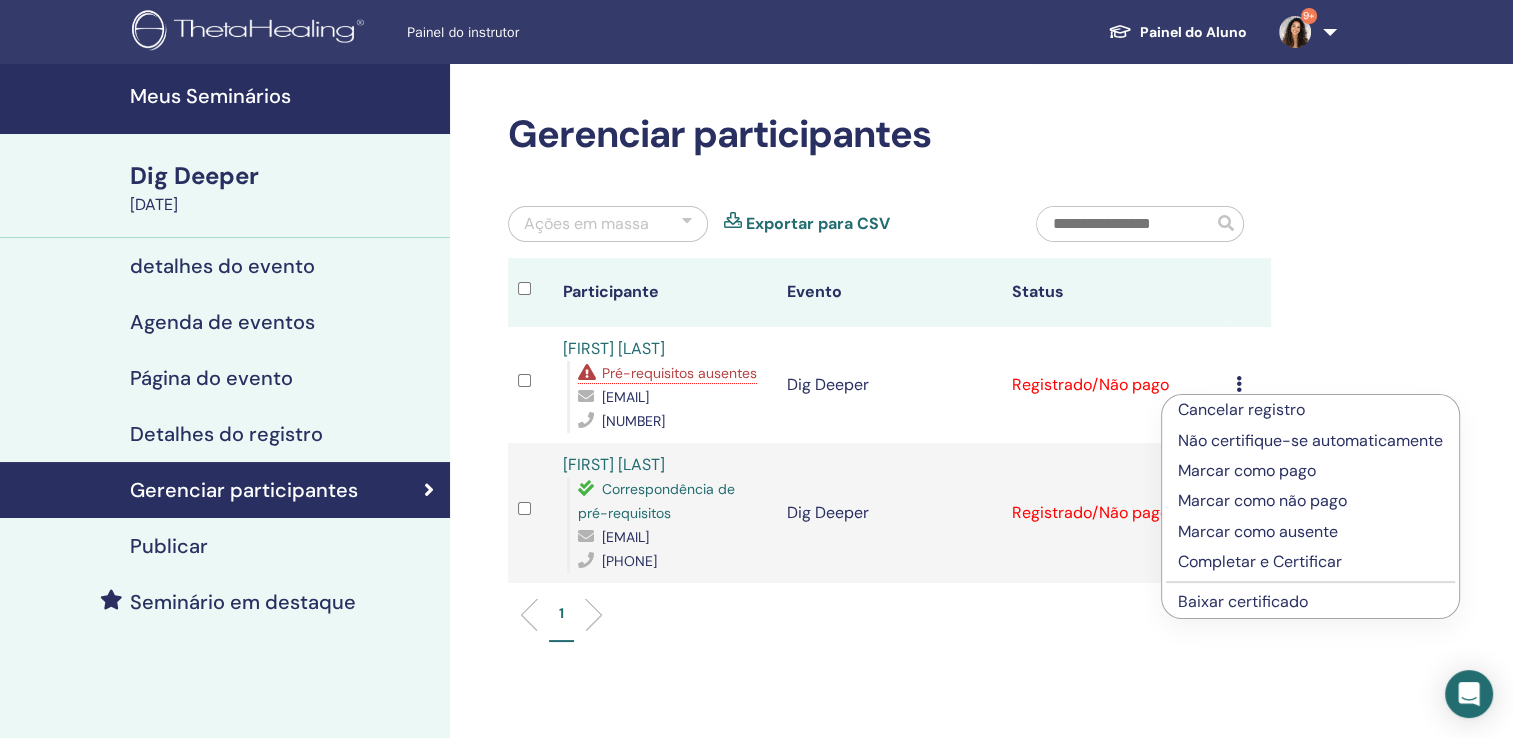 click on "Marcar como pago" at bounding box center (1310, 471) 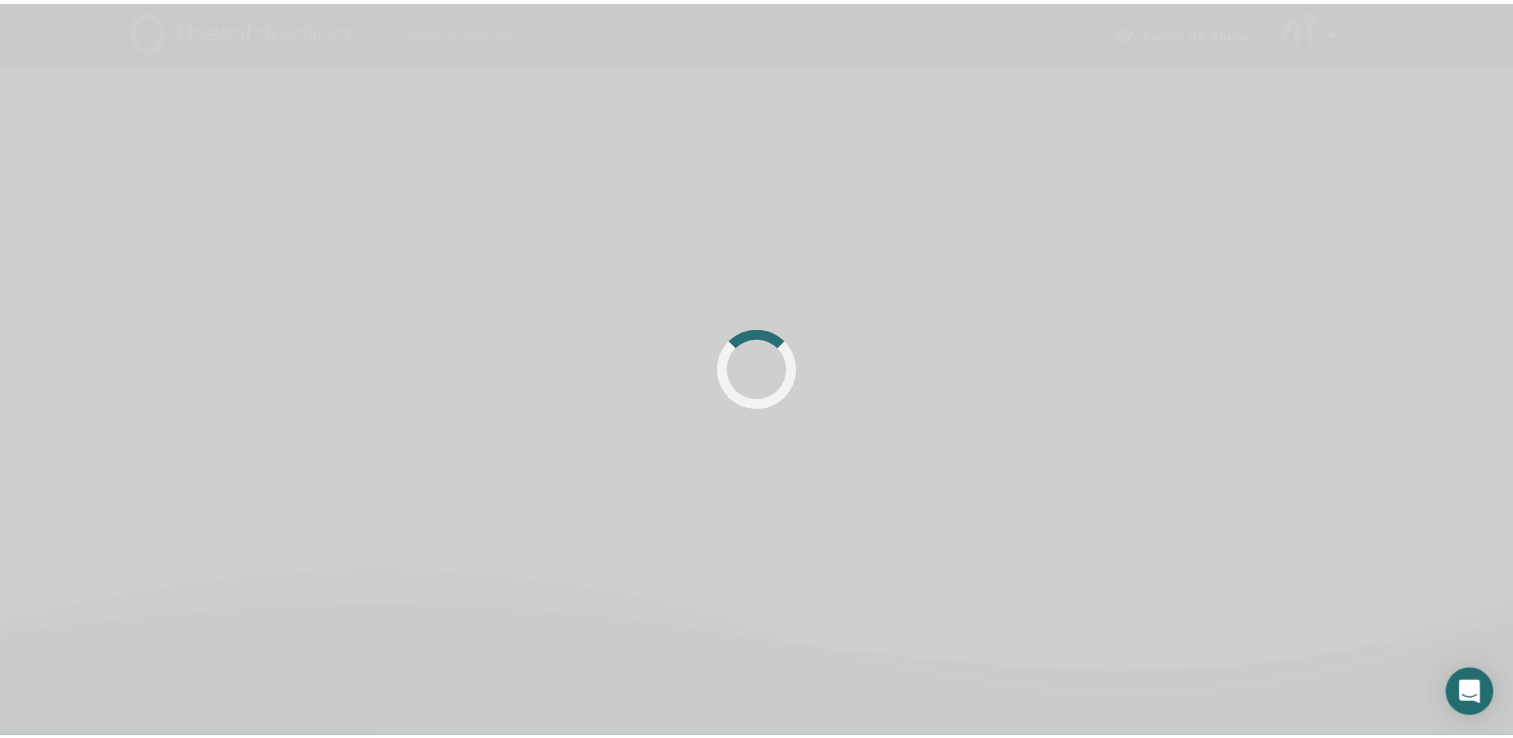scroll, scrollTop: 0, scrollLeft: 0, axis: both 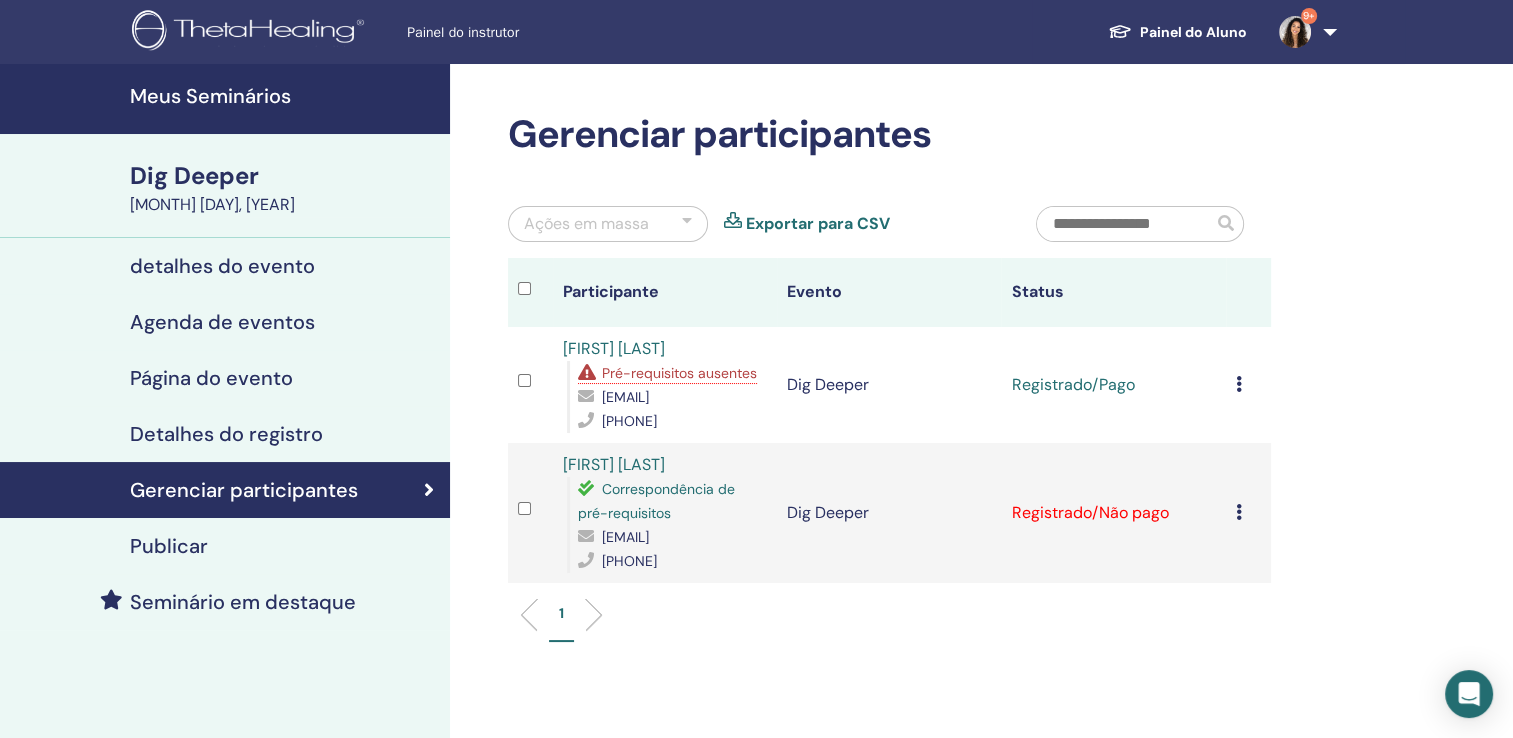 click at bounding box center (1239, 512) 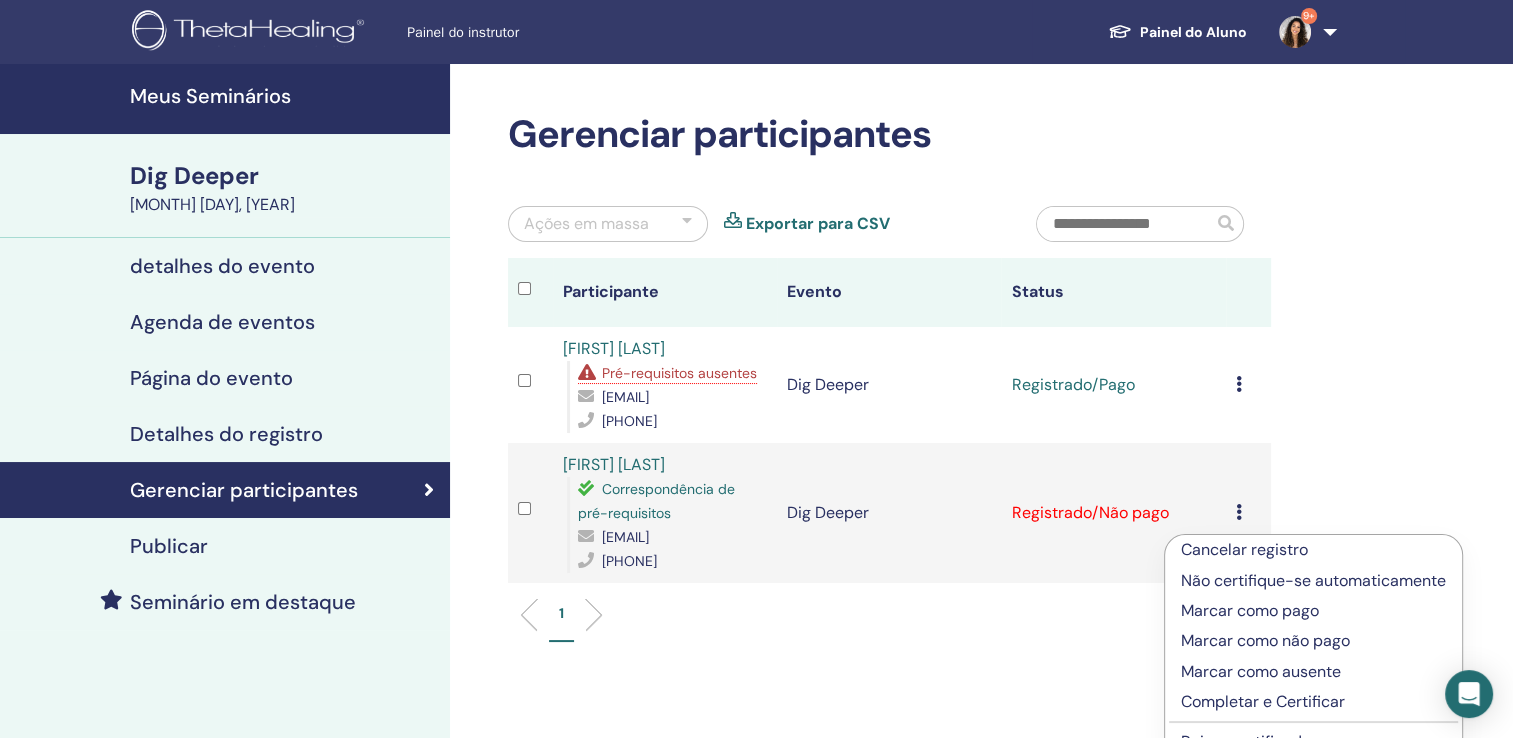 click on "Marcar como pago" at bounding box center [1313, 611] 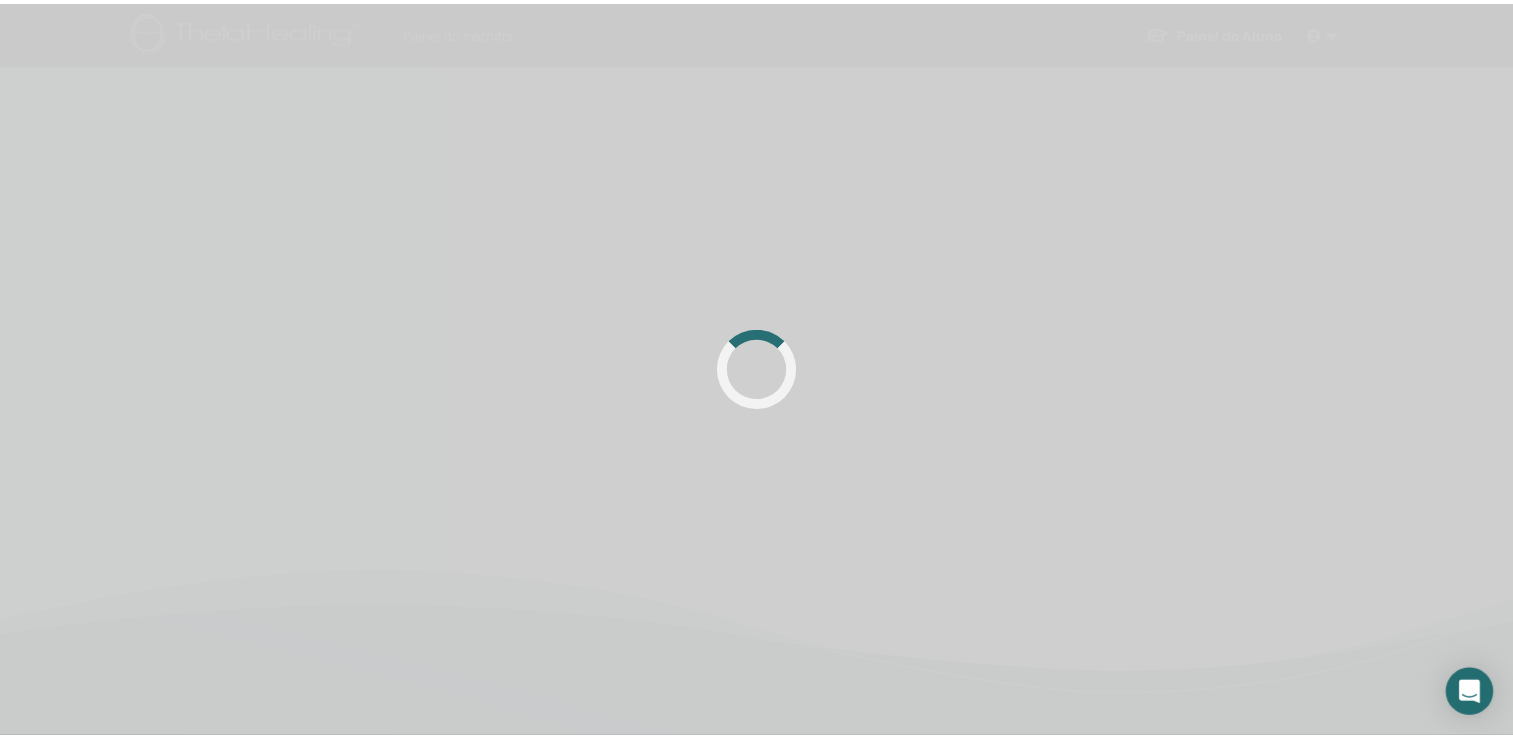 scroll, scrollTop: 0, scrollLeft: 0, axis: both 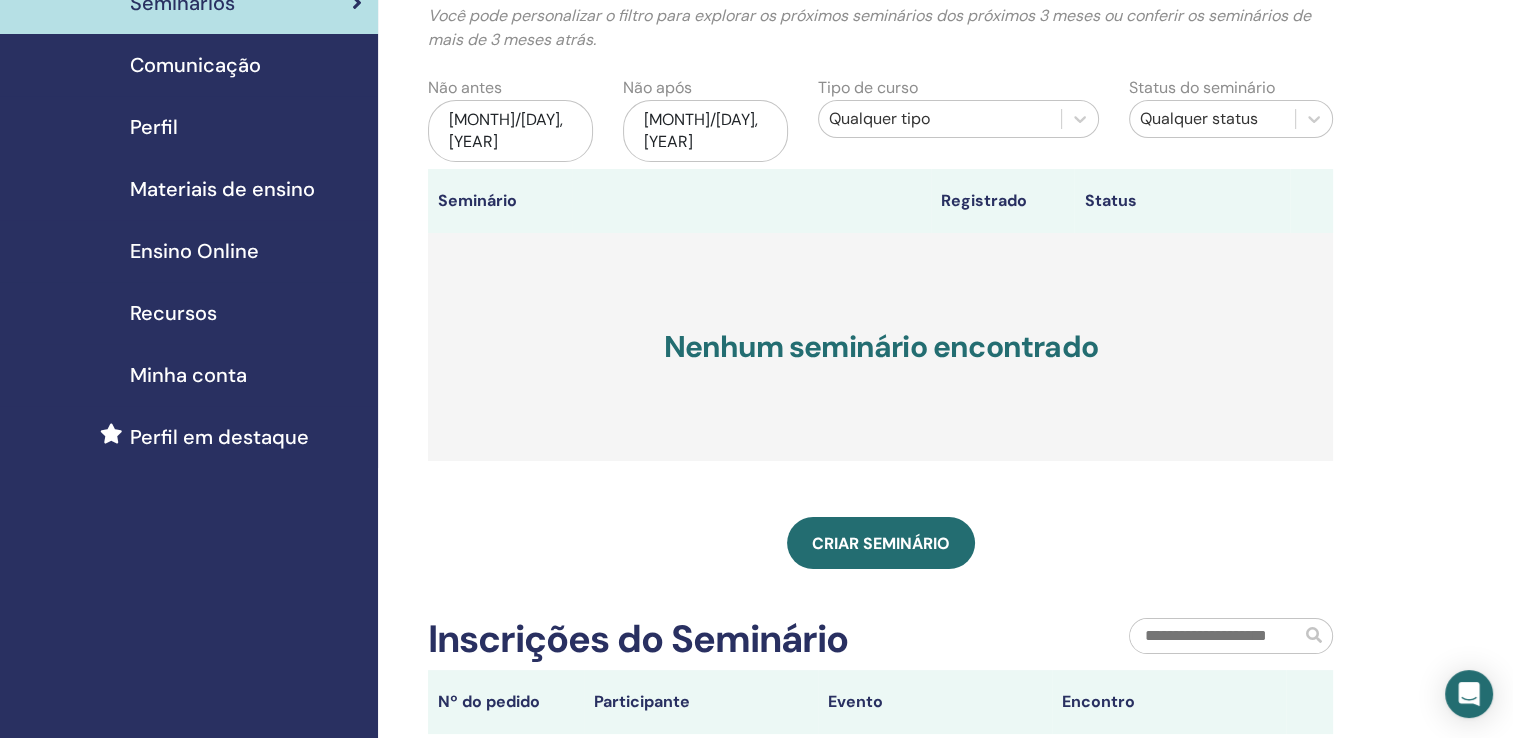 click on "[MONTH]/[DAY], [YEAR]" at bounding box center (510, 131) 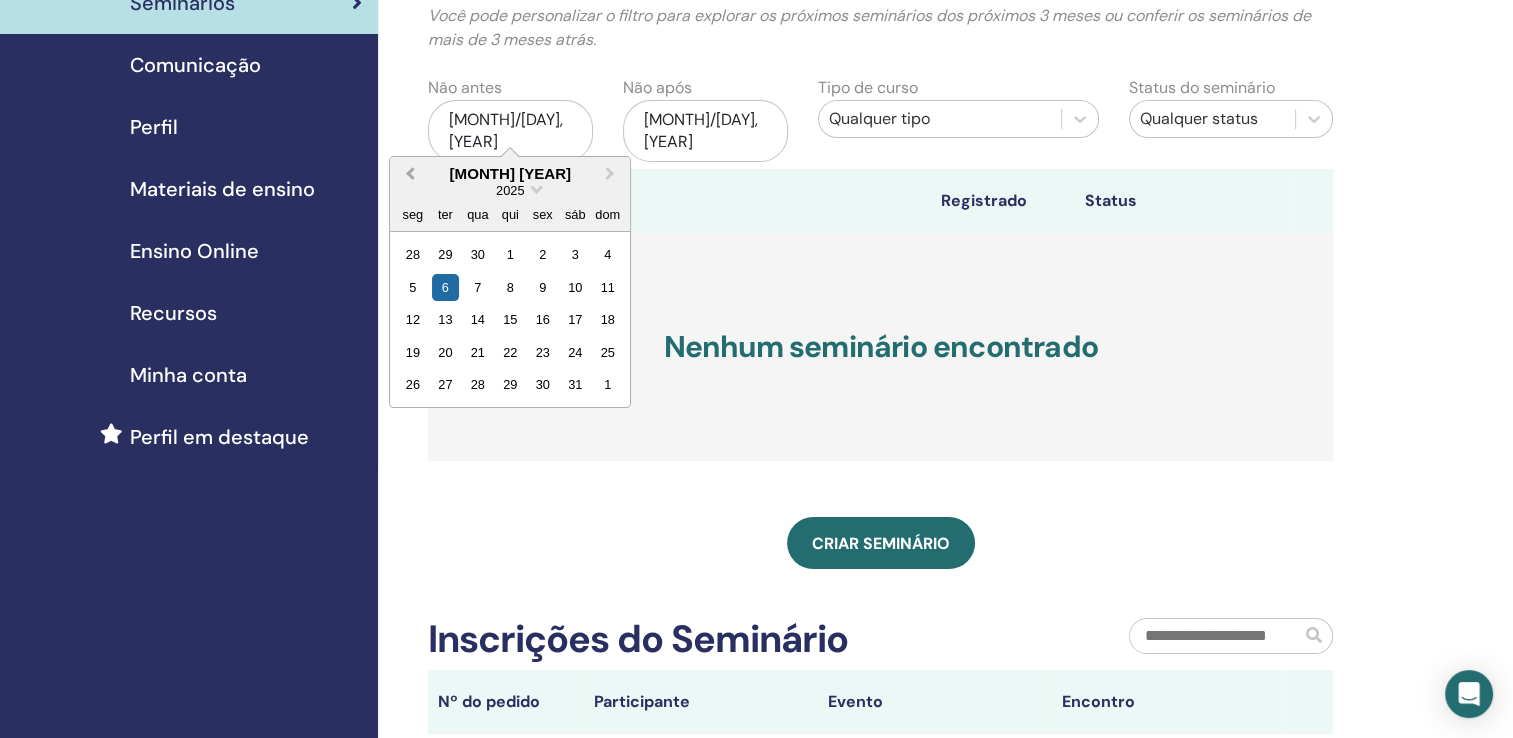 click on "Previous Month" at bounding box center (408, 175) 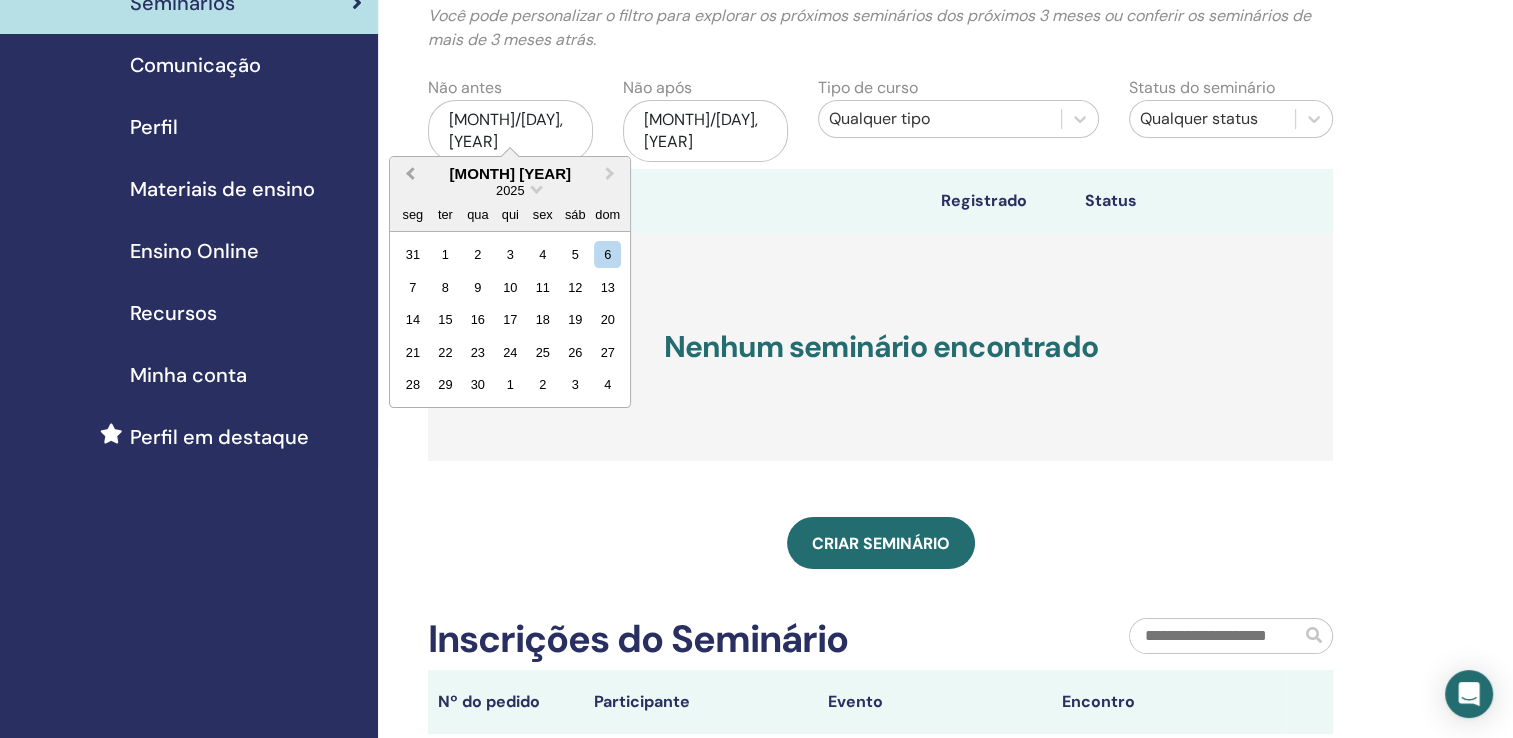 click on "Previous Month" at bounding box center [408, 175] 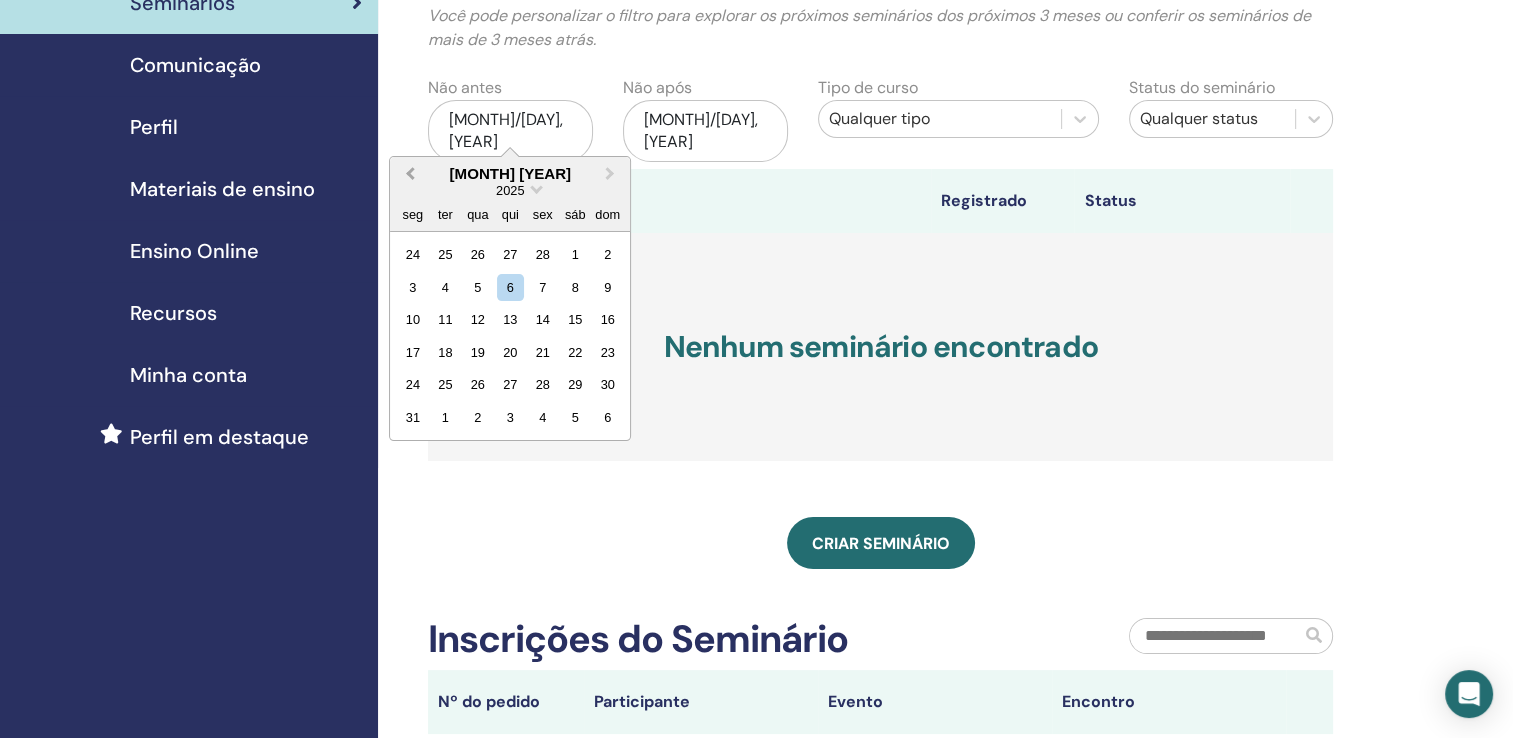 click on "Previous Month" at bounding box center [408, 175] 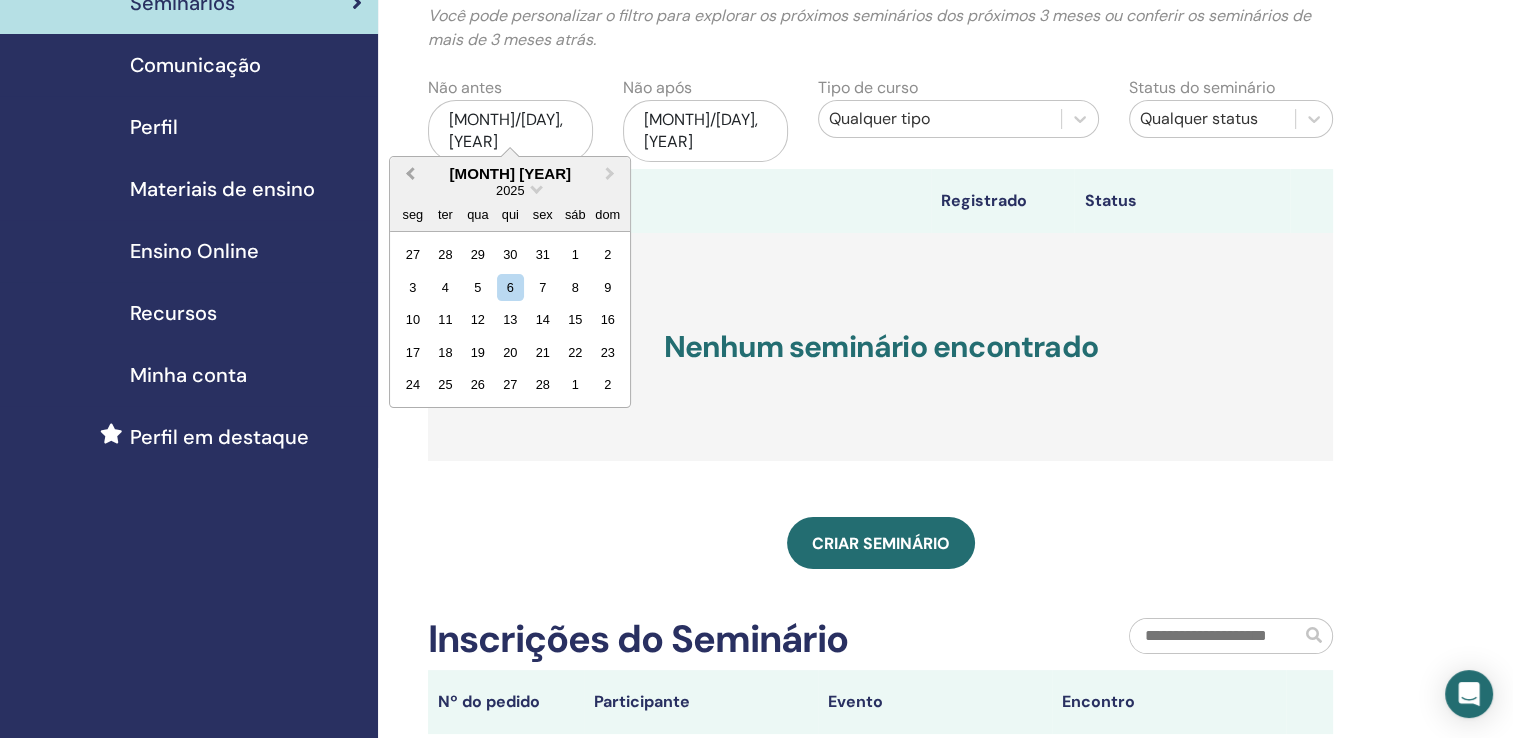 click on "Previous Month" at bounding box center (408, 175) 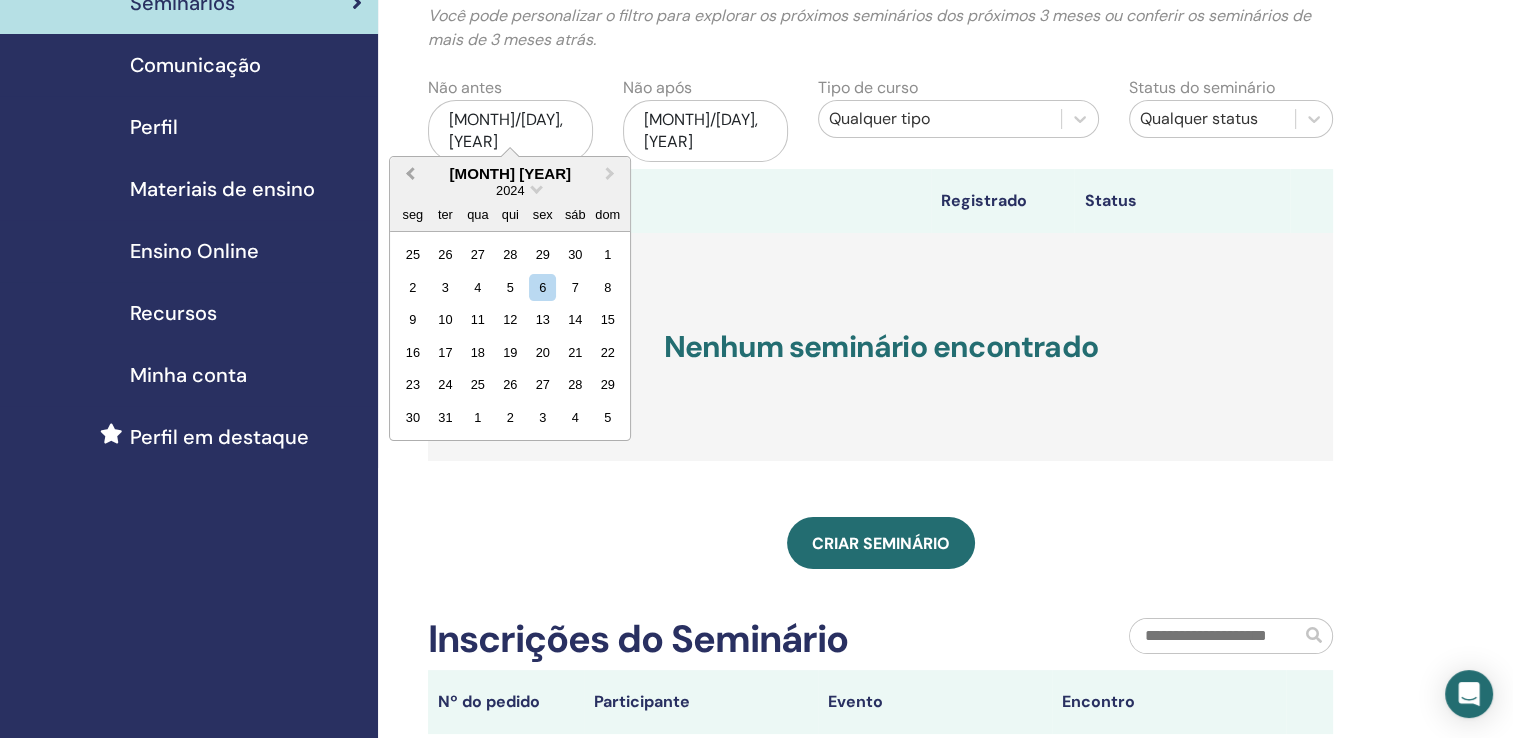 click on "Previous Month" at bounding box center (408, 175) 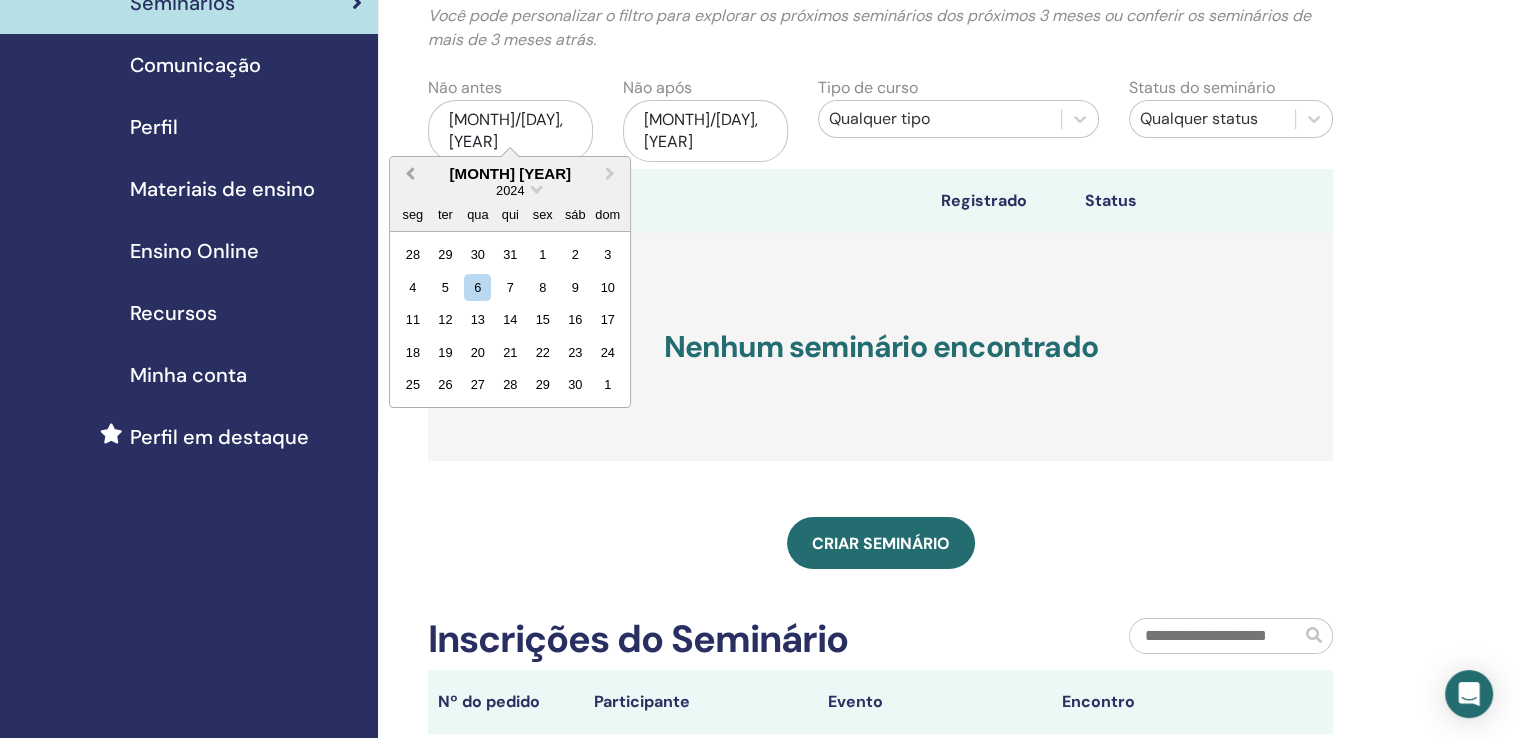 click on "Previous Month" at bounding box center [408, 175] 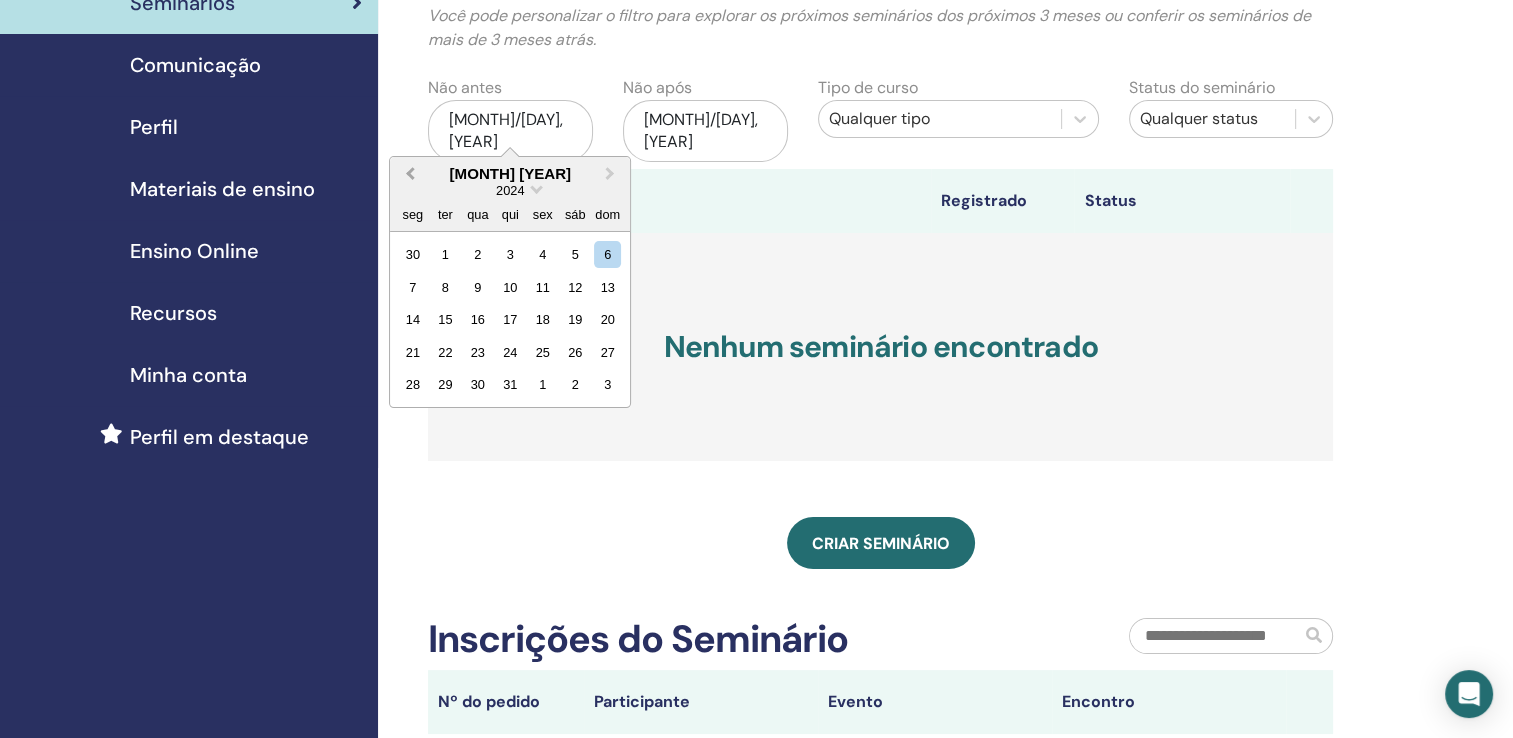 click on "Previous Month" at bounding box center [408, 175] 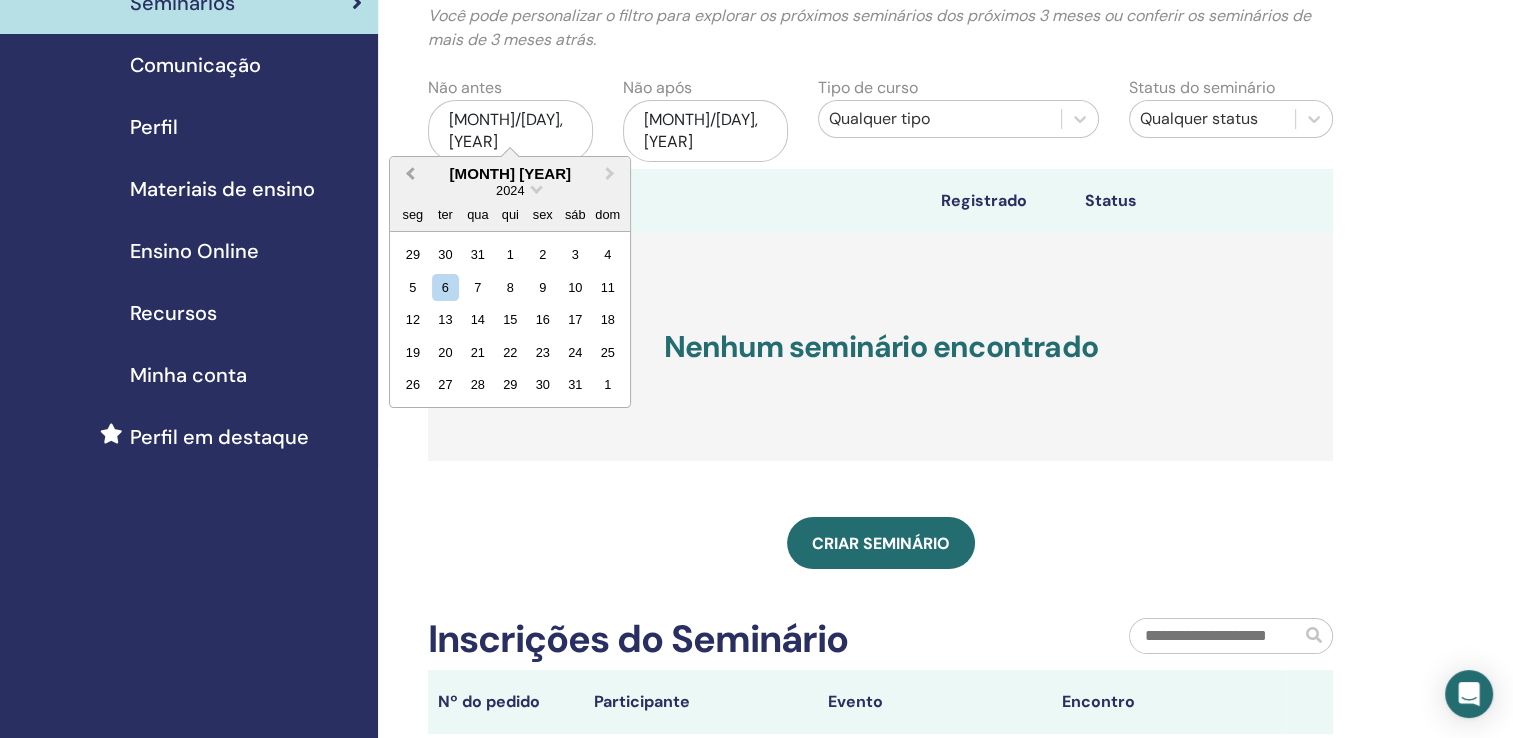 click on "Previous Month" at bounding box center (408, 175) 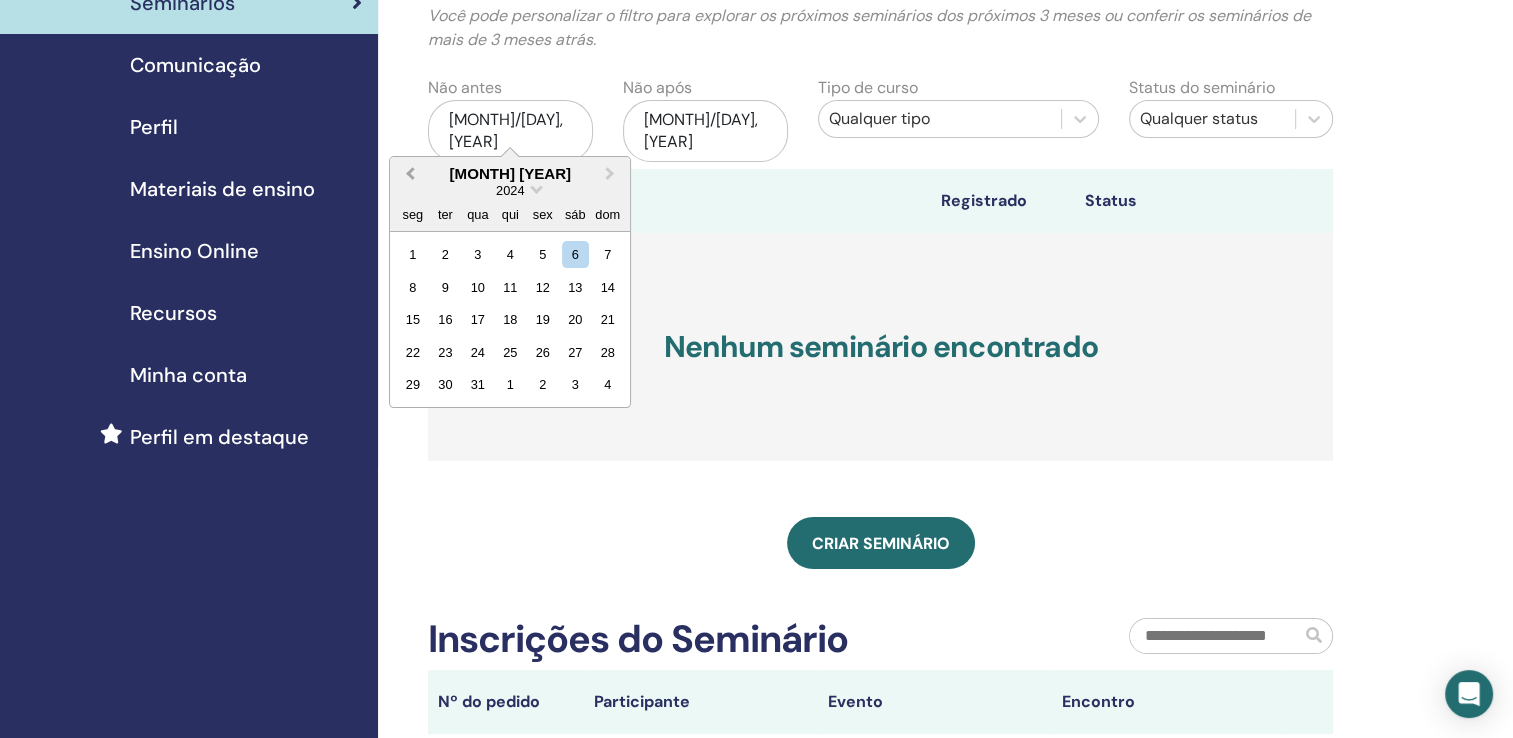 click on "Previous Month" at bounding box center (408, 175) 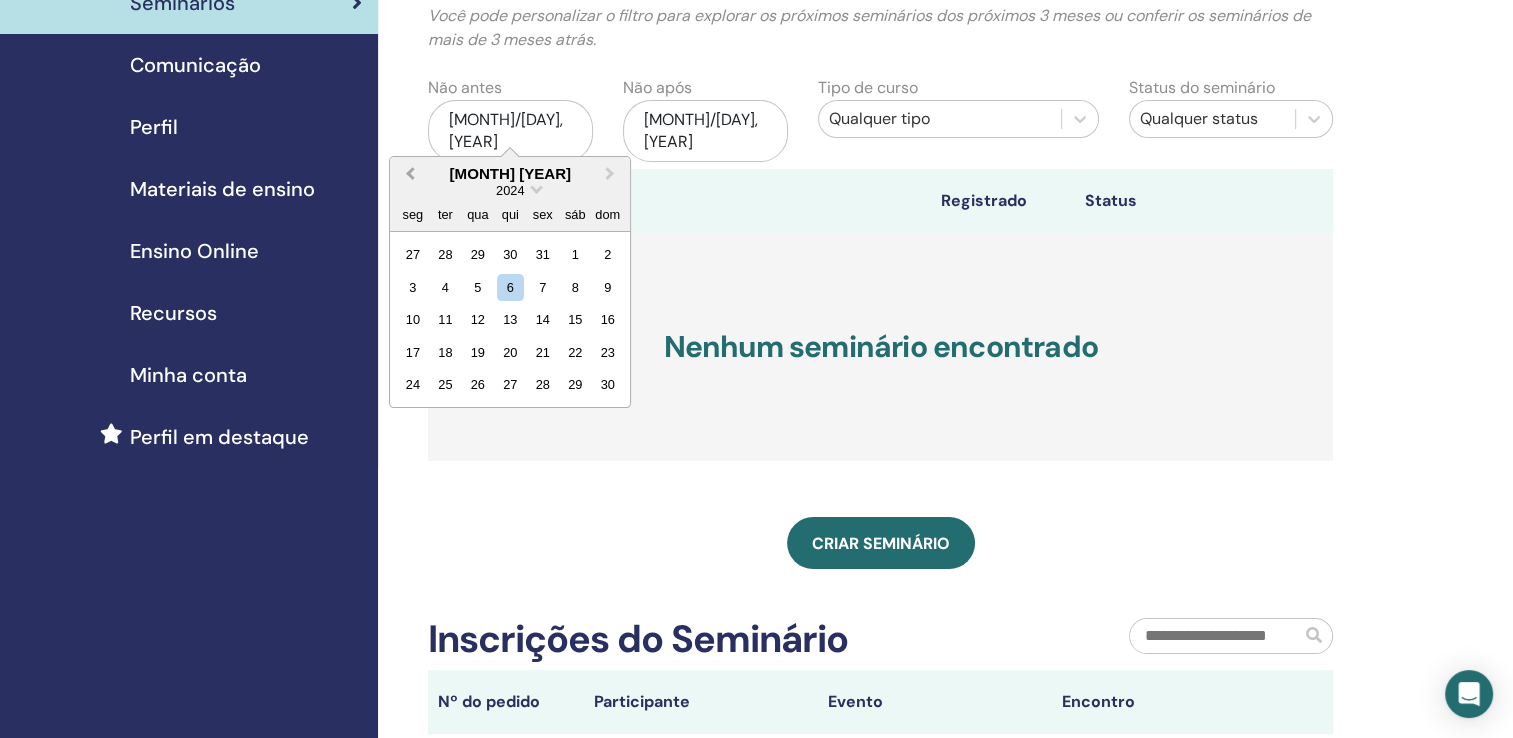 click on "Previous Month" at bounding box center (408, 175) 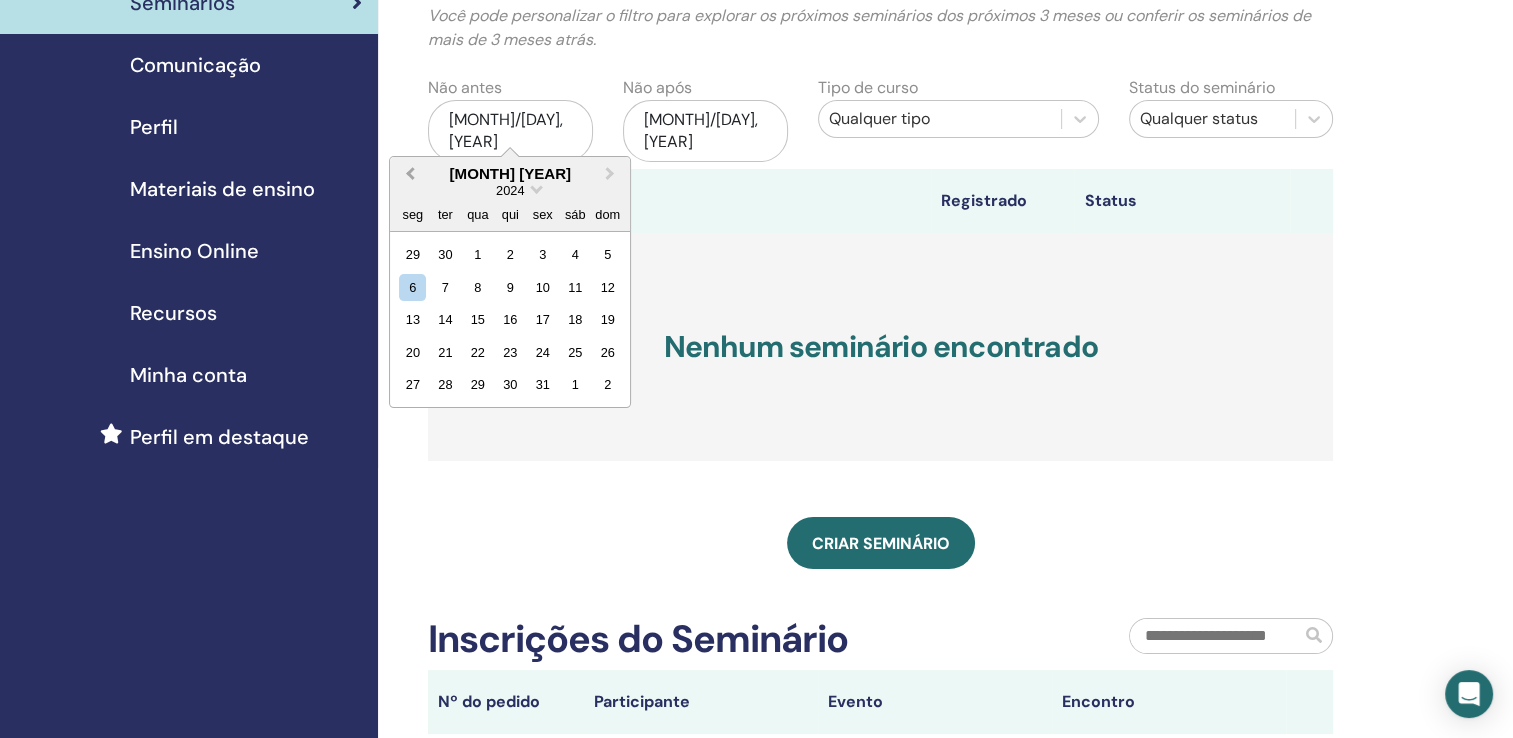 click on "Previous Month" at bounding box center (408, 175) 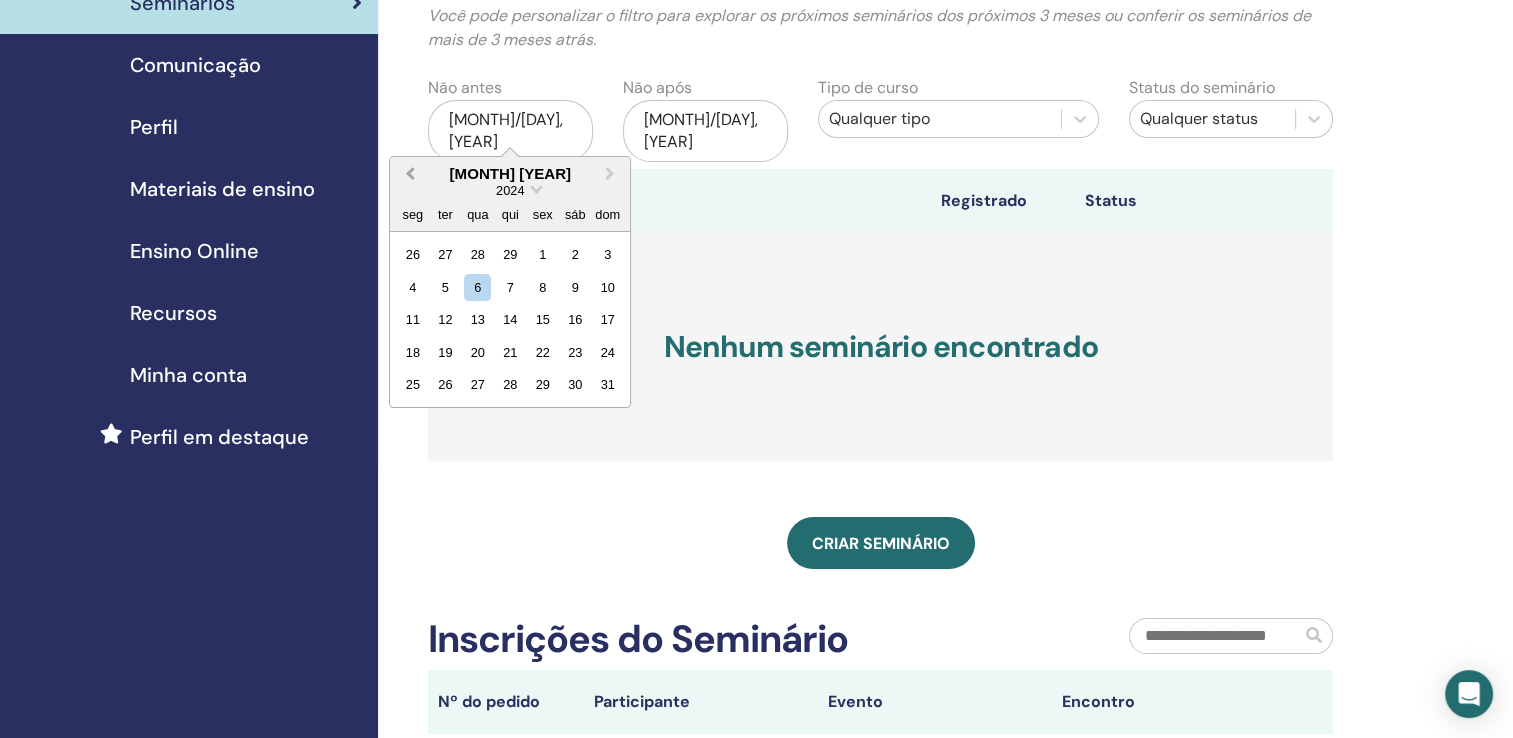 click on "Previous Month" at bounding box center [408, 175] 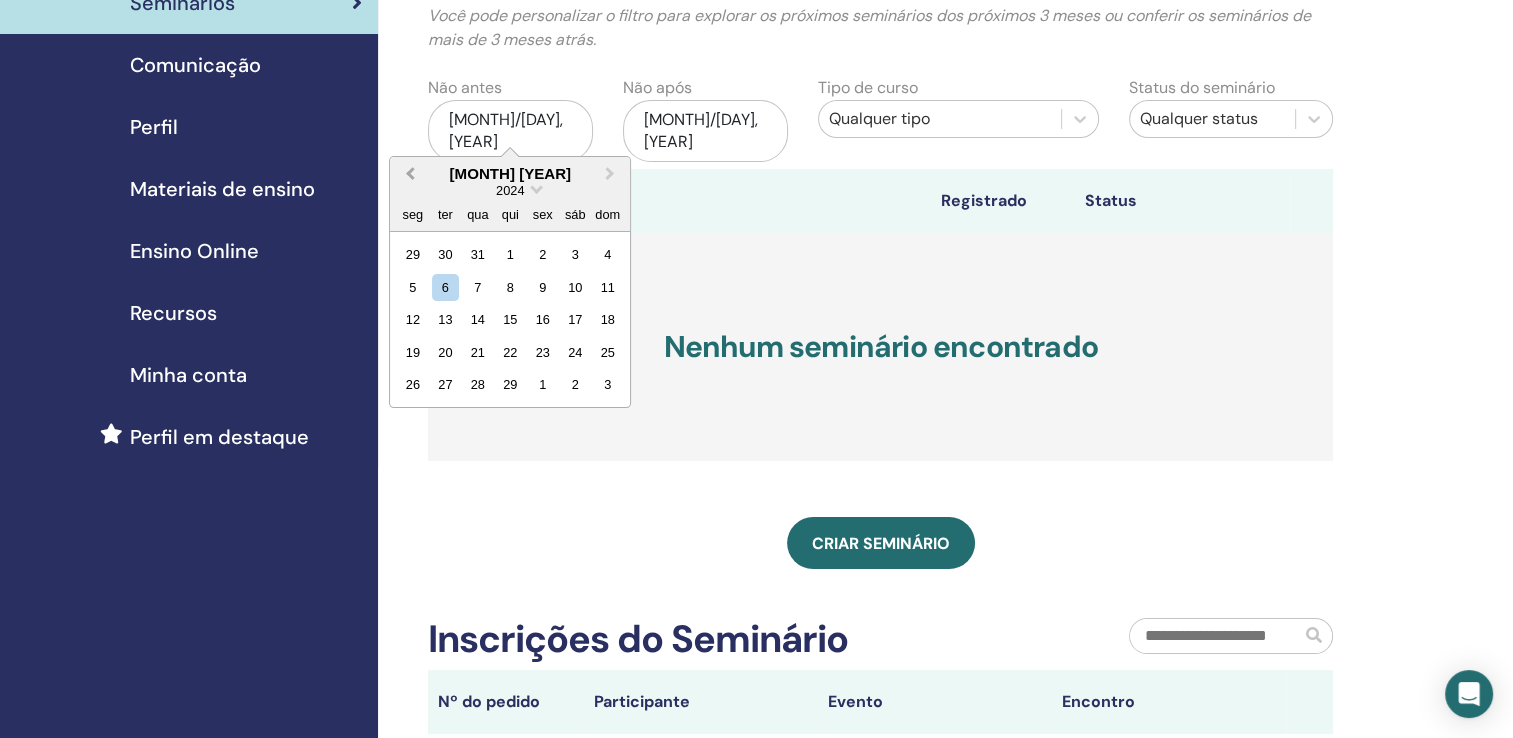 click on "Previous Month" at bounding box center [408, 175] 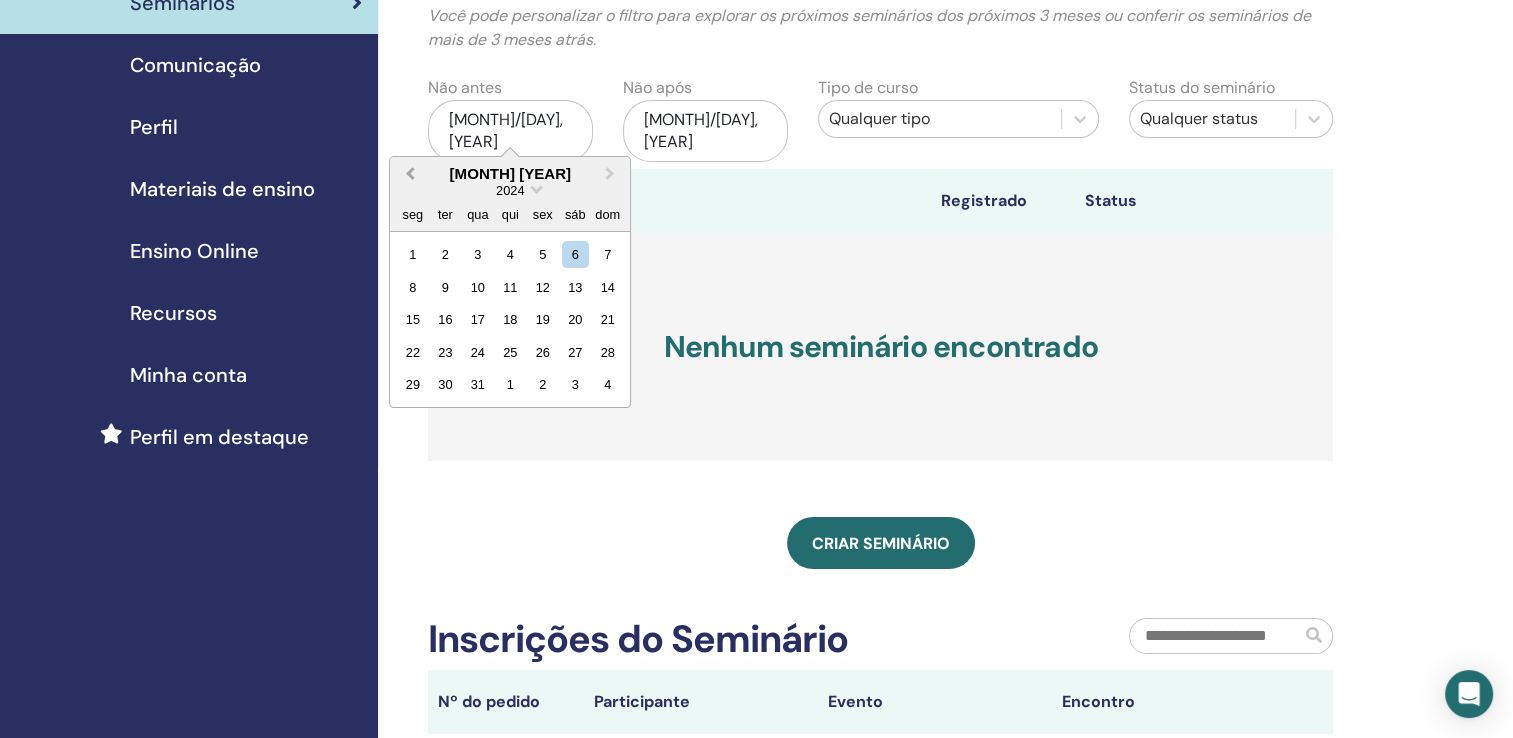 click on "Previous Month" at bounding box center [408, 175] 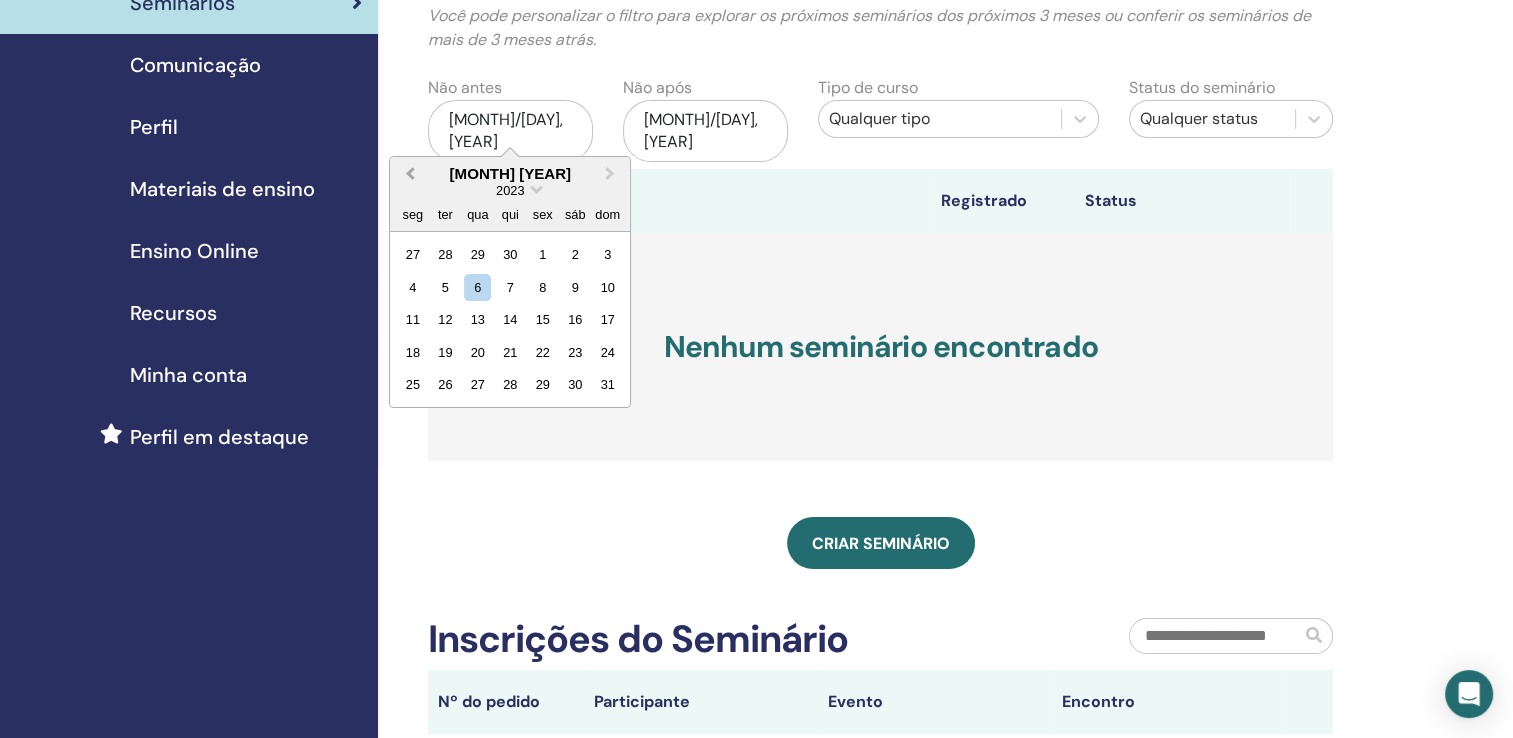 click on "Previous Month" at bounding box center [408, 175] 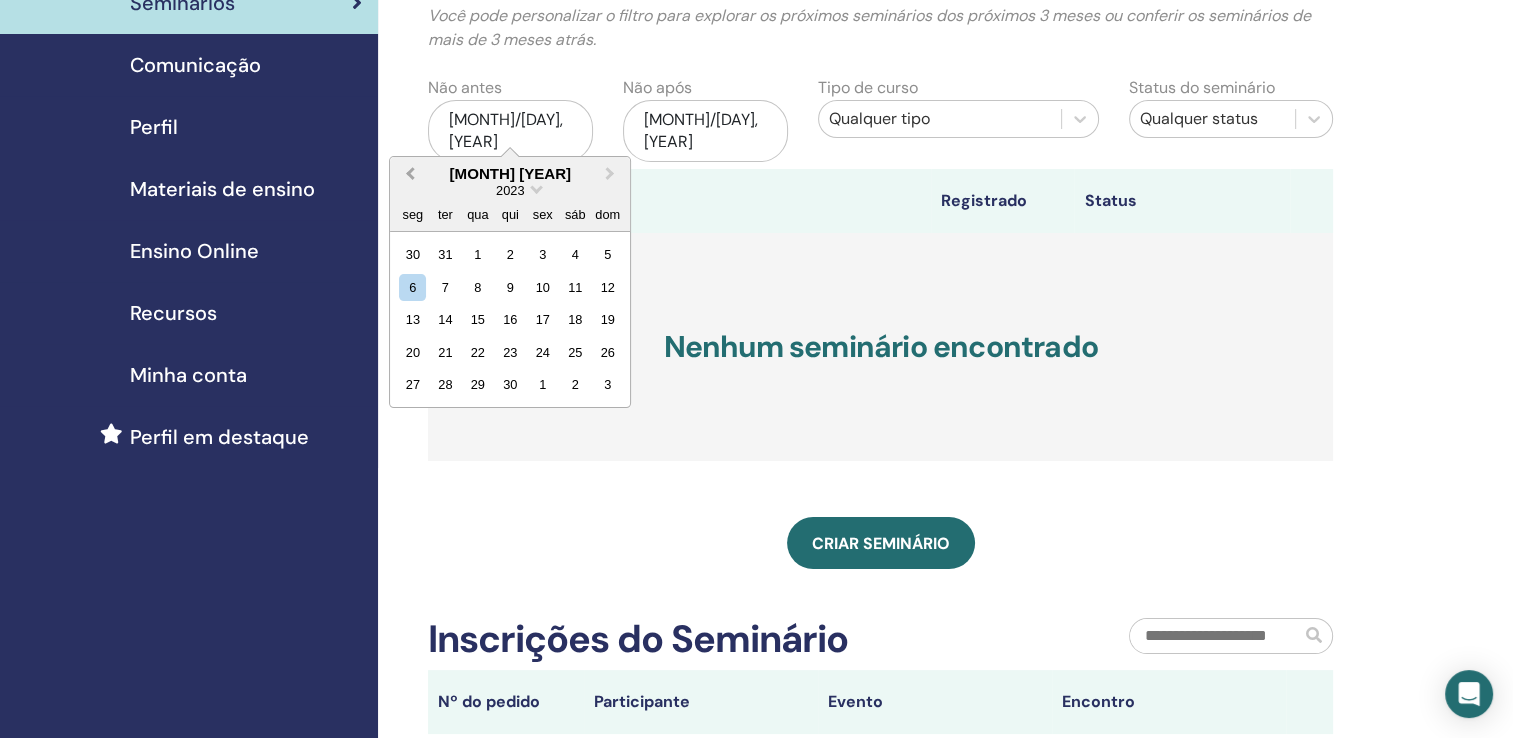 click on "Previous Month" at bounding box center [408, 175] 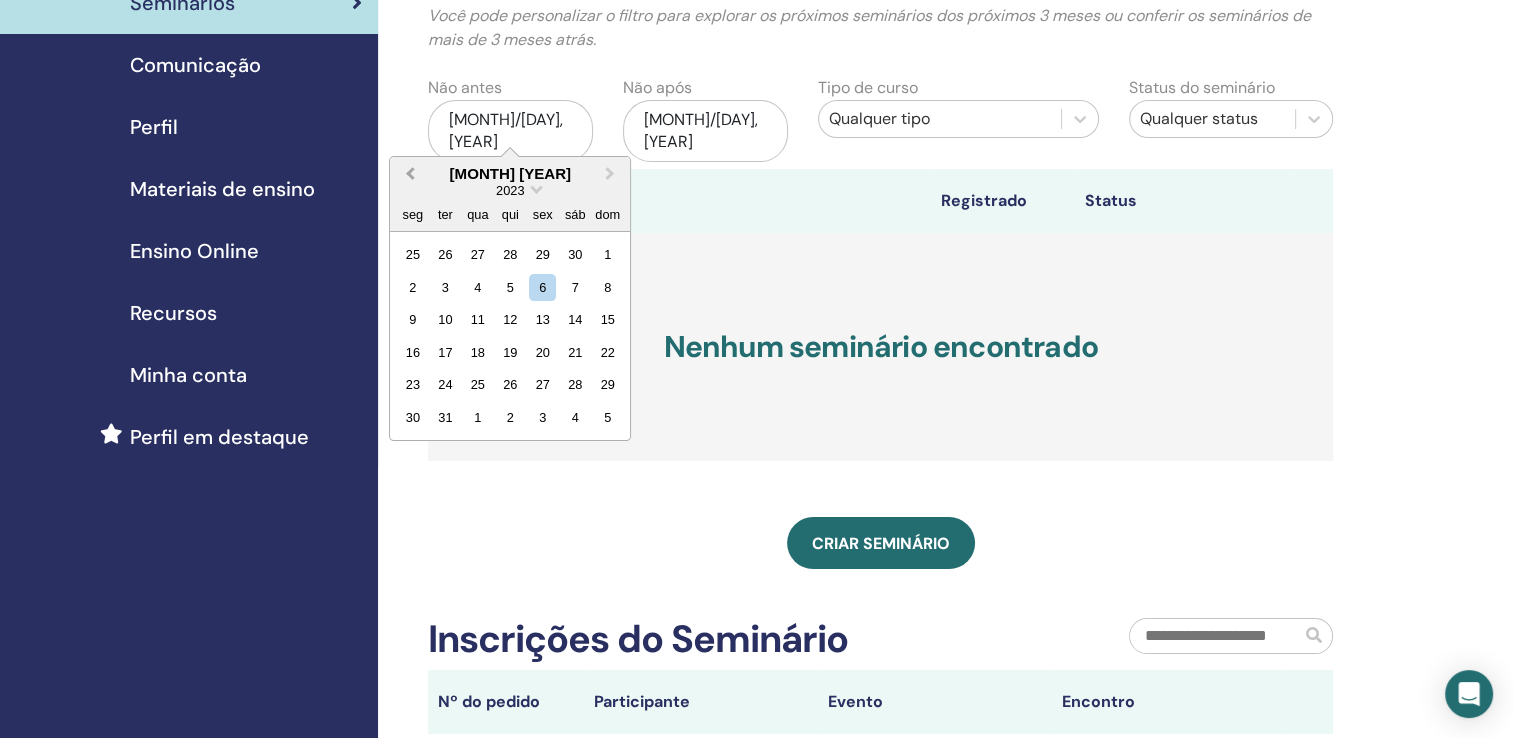 click on "Previous Month" at bounding box center [408, 175] 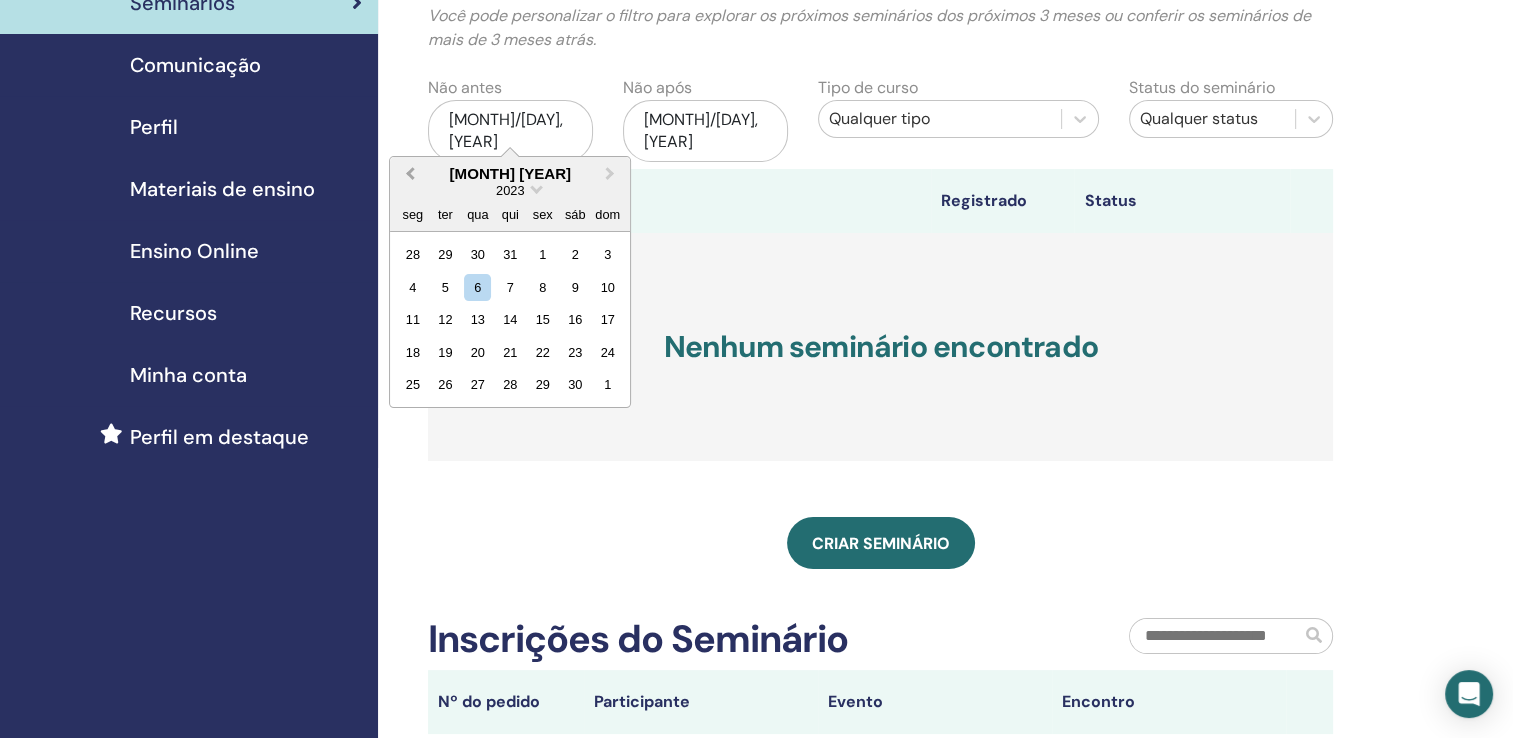 click on "Previous Month" at bounding box center (408, 175) 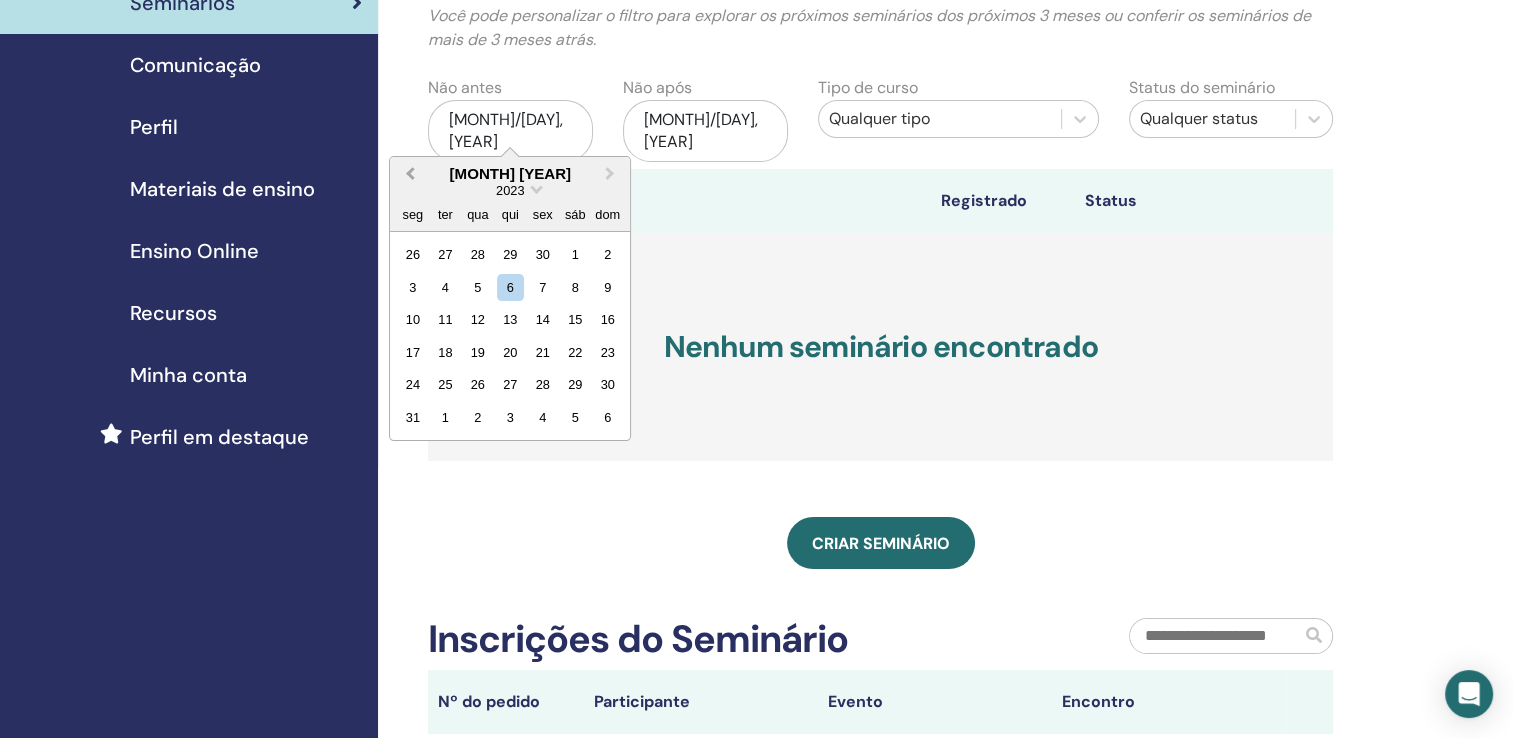 click on "Previous Month" at bounding box center [408, 175] 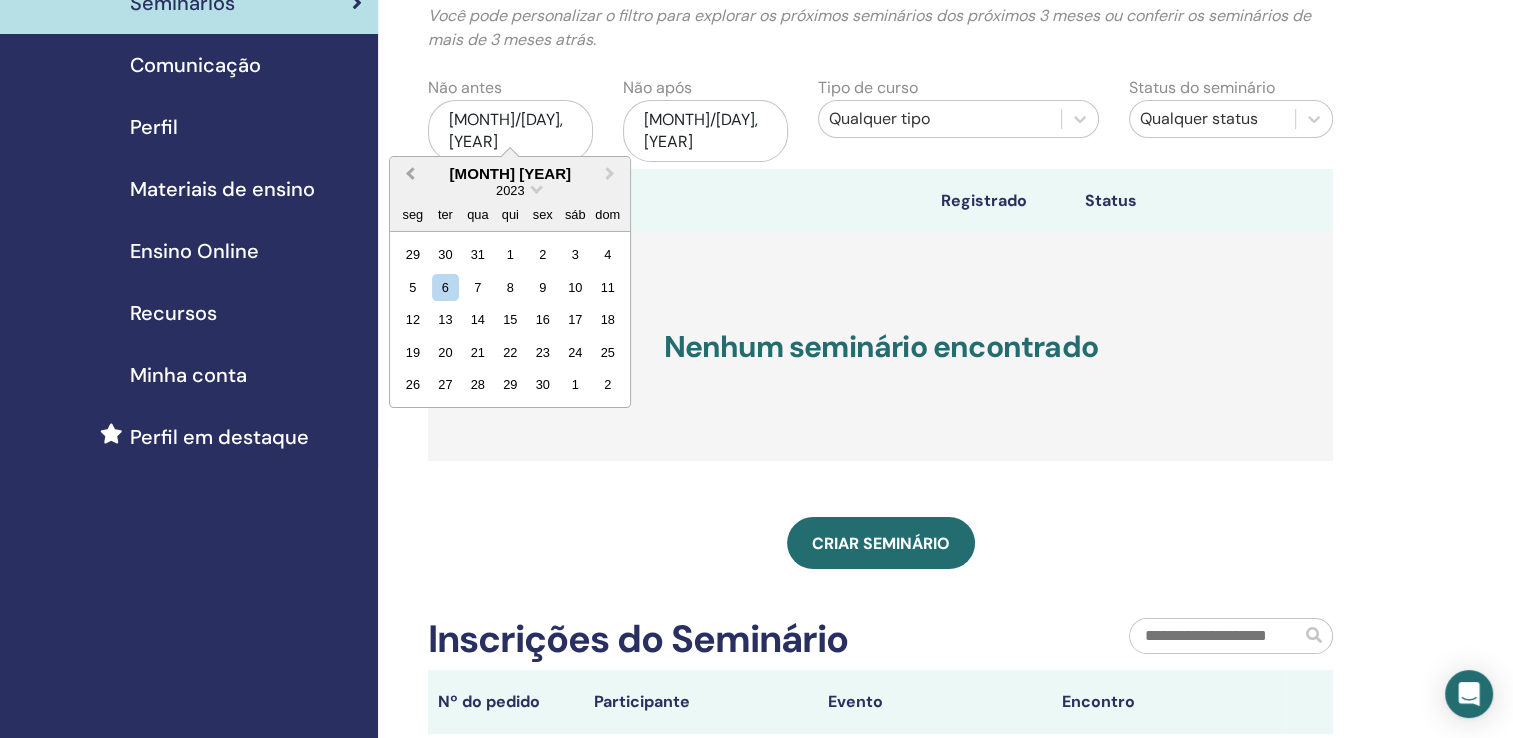 click on "Previous Month" at bounding box center (408, 175) 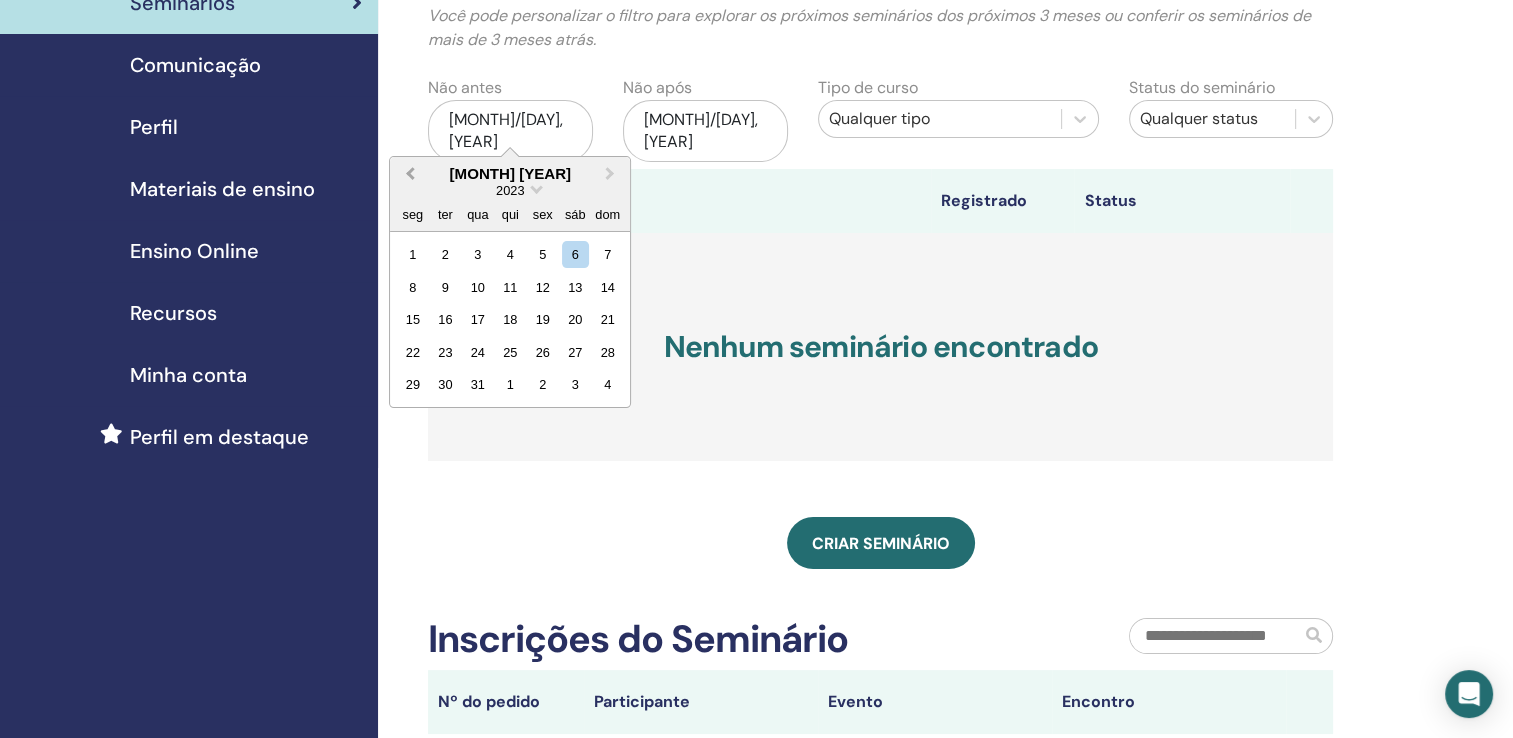 click on "Previous Month" at bounding box center (408, 175) 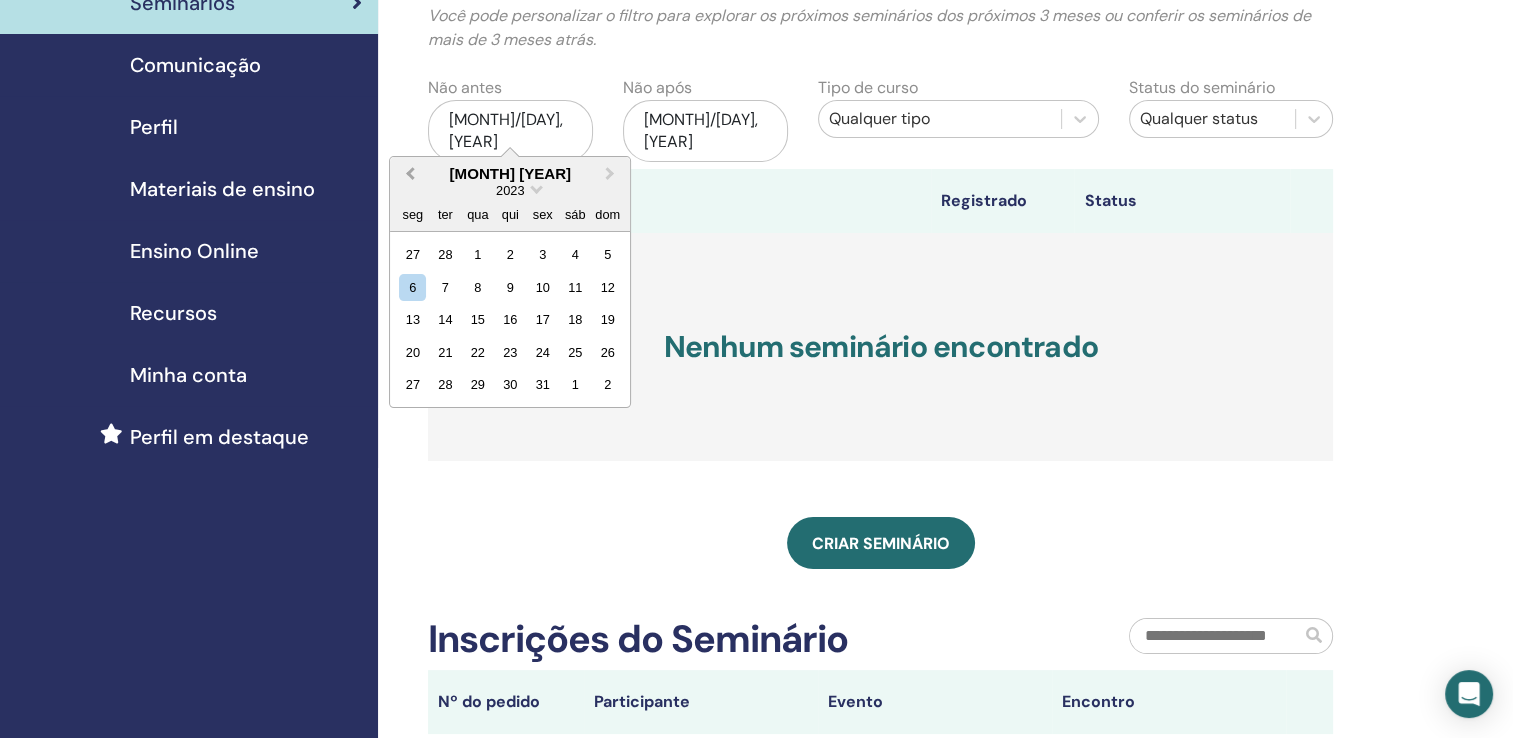 click on "Previous Month" at bounding box center (408, 175) 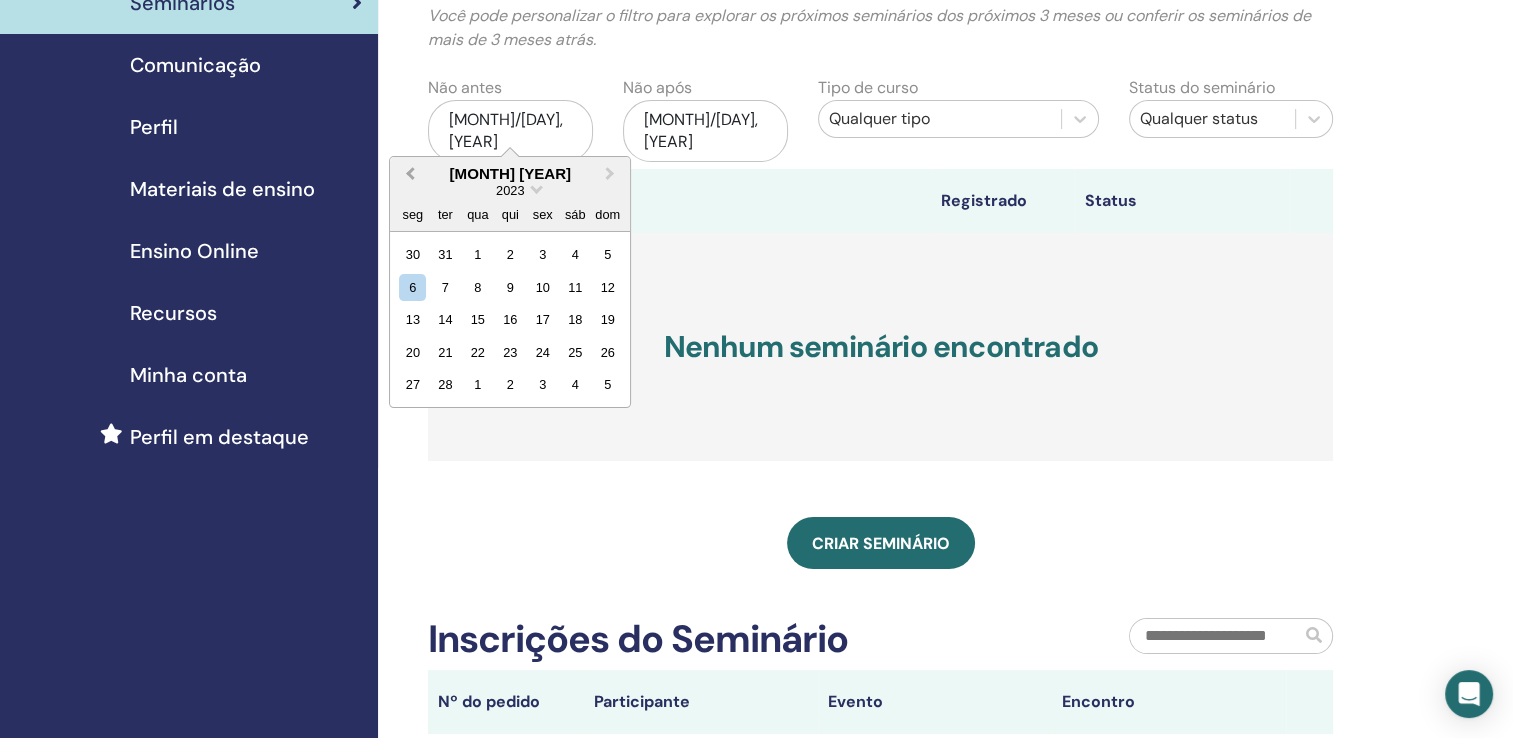 click on "Previous Month" at bounding box center (408, 175) 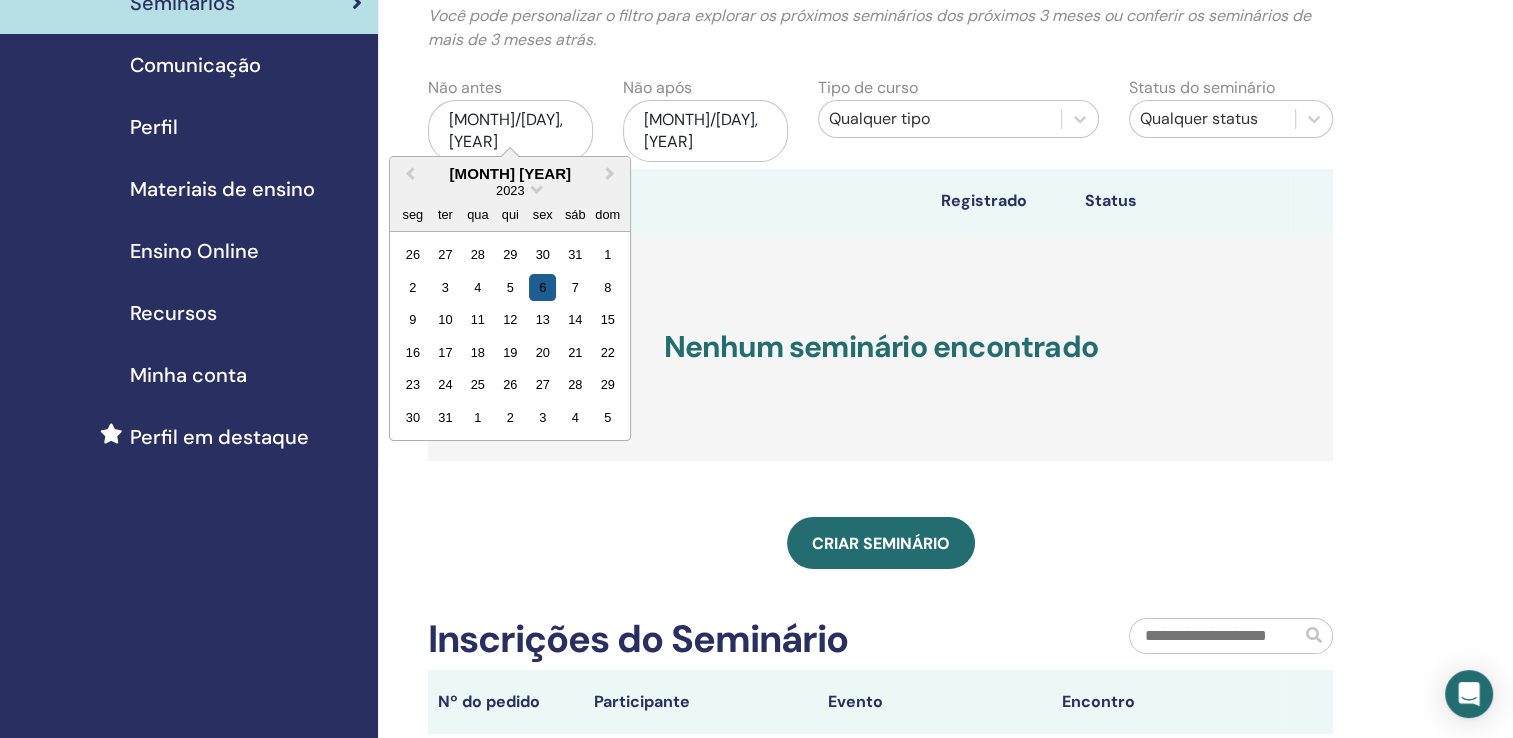 click on "6" at bounding box center (542, 287) 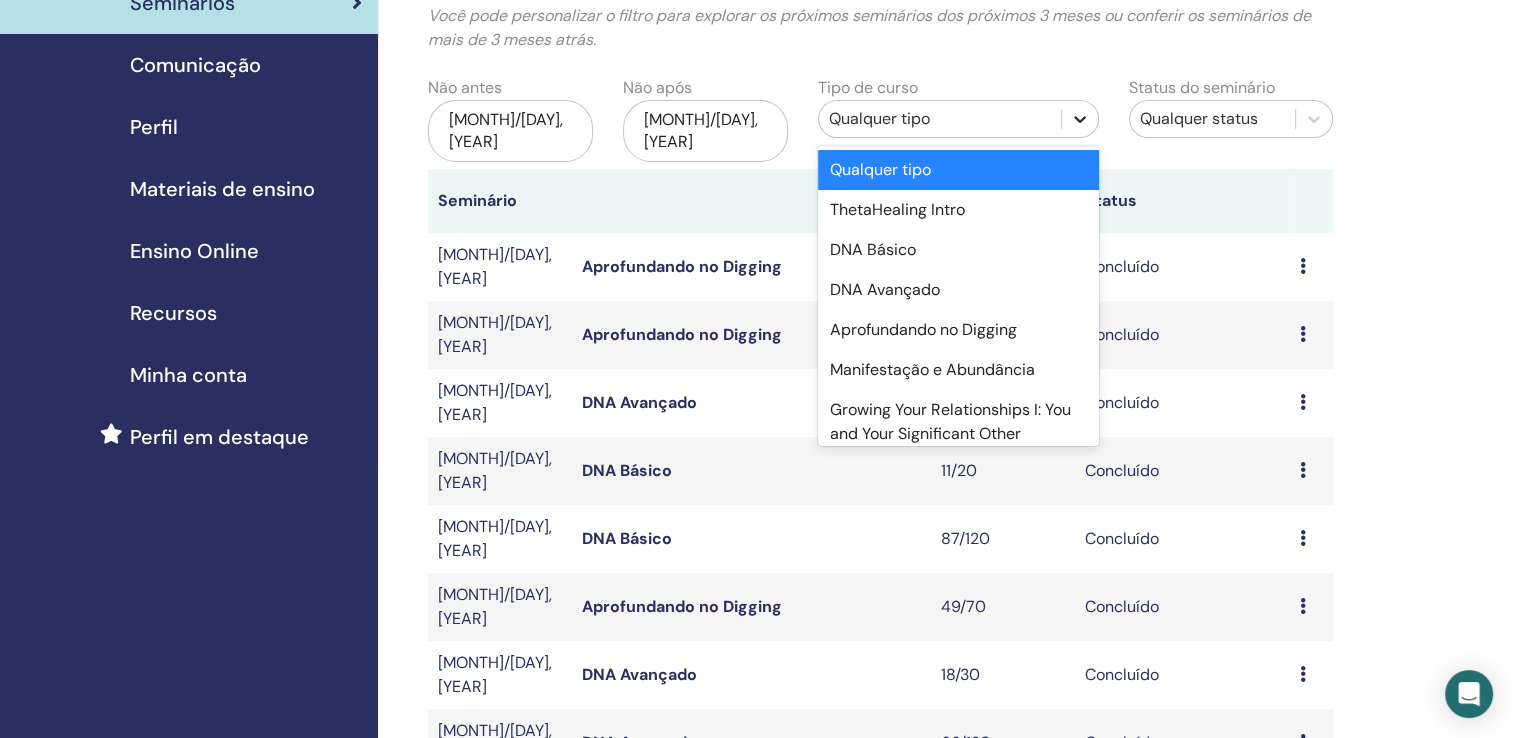 click 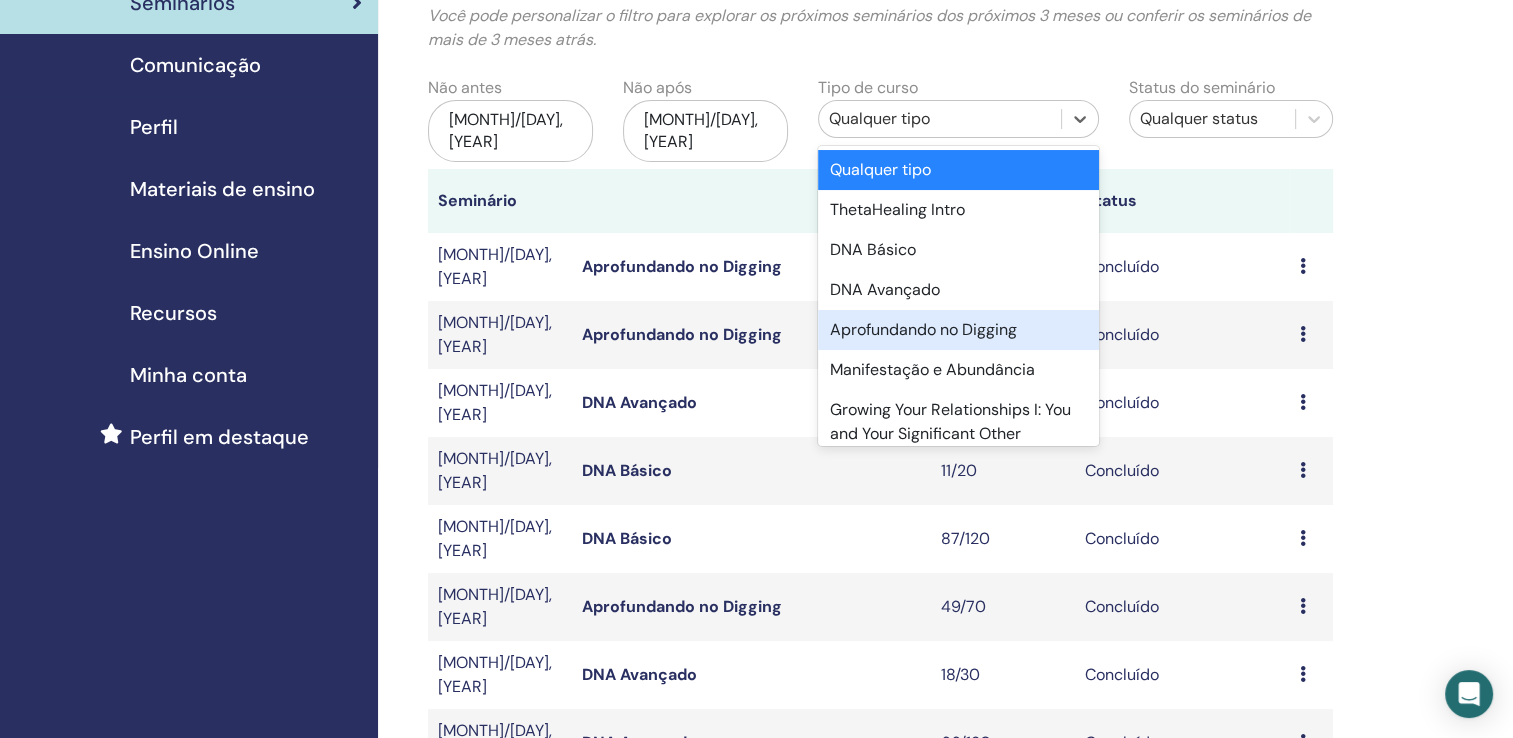 click on "Aprofundando no Digging" at bounding box center [959, 330] 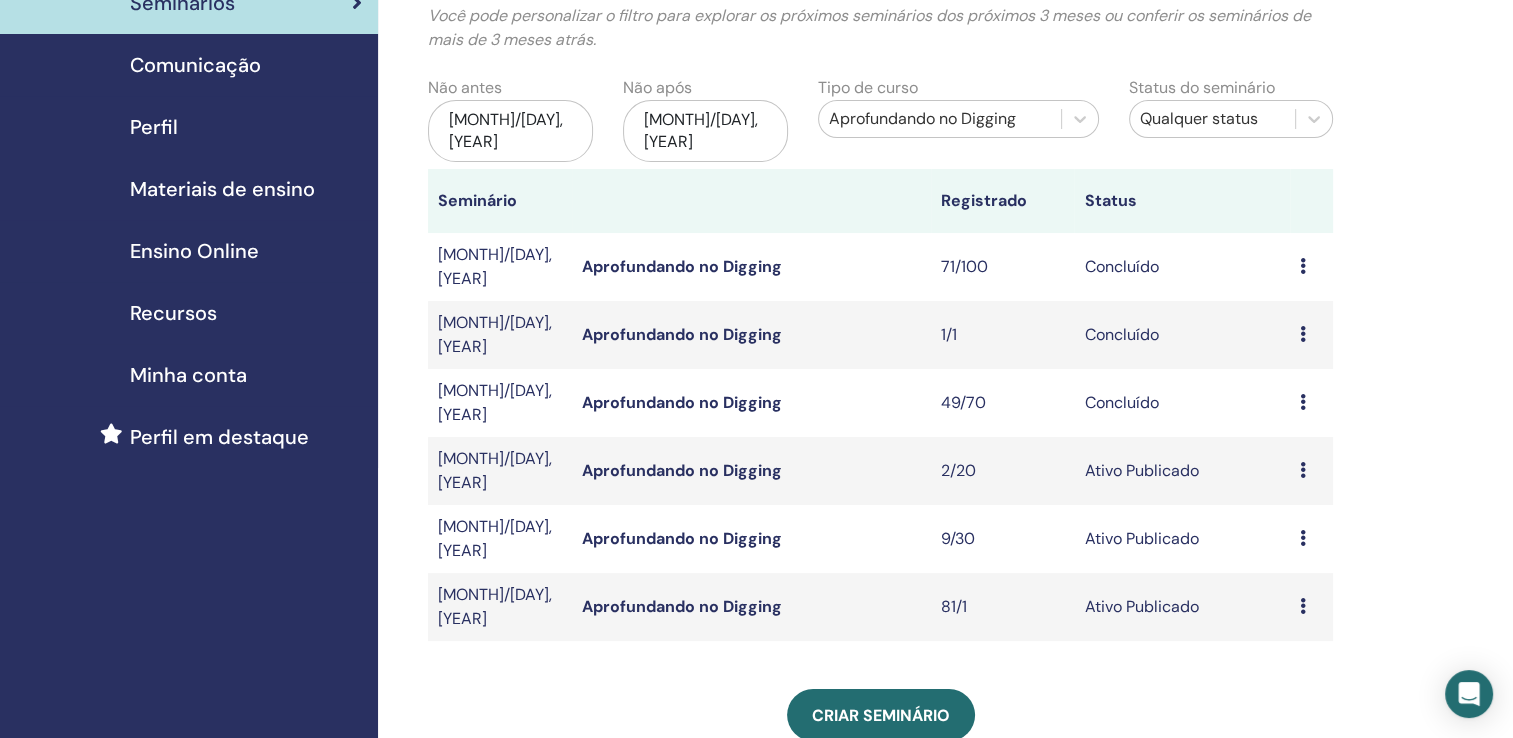 click at bounding box center [1303, 402] 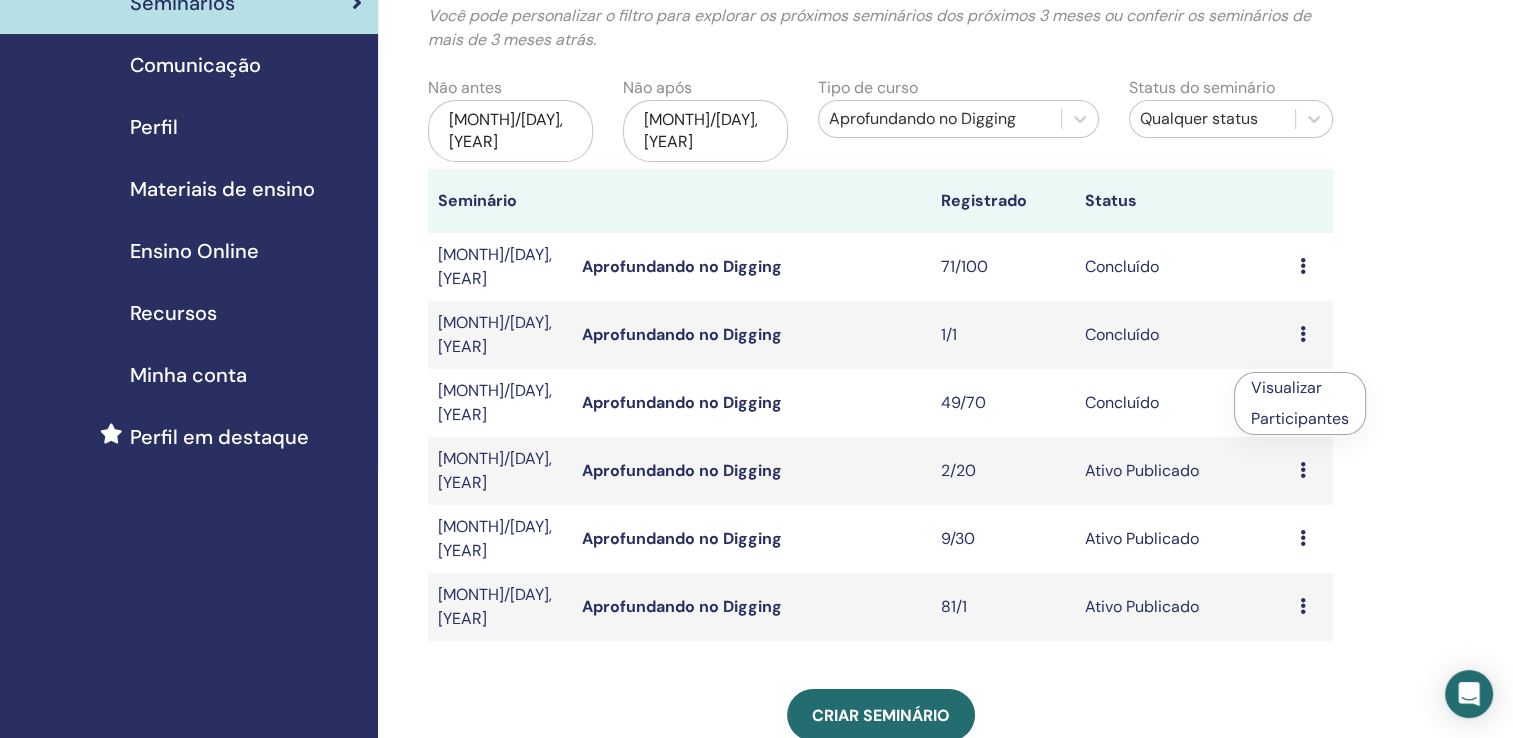 click on "Participantes" at bounding box center [1300, 418] 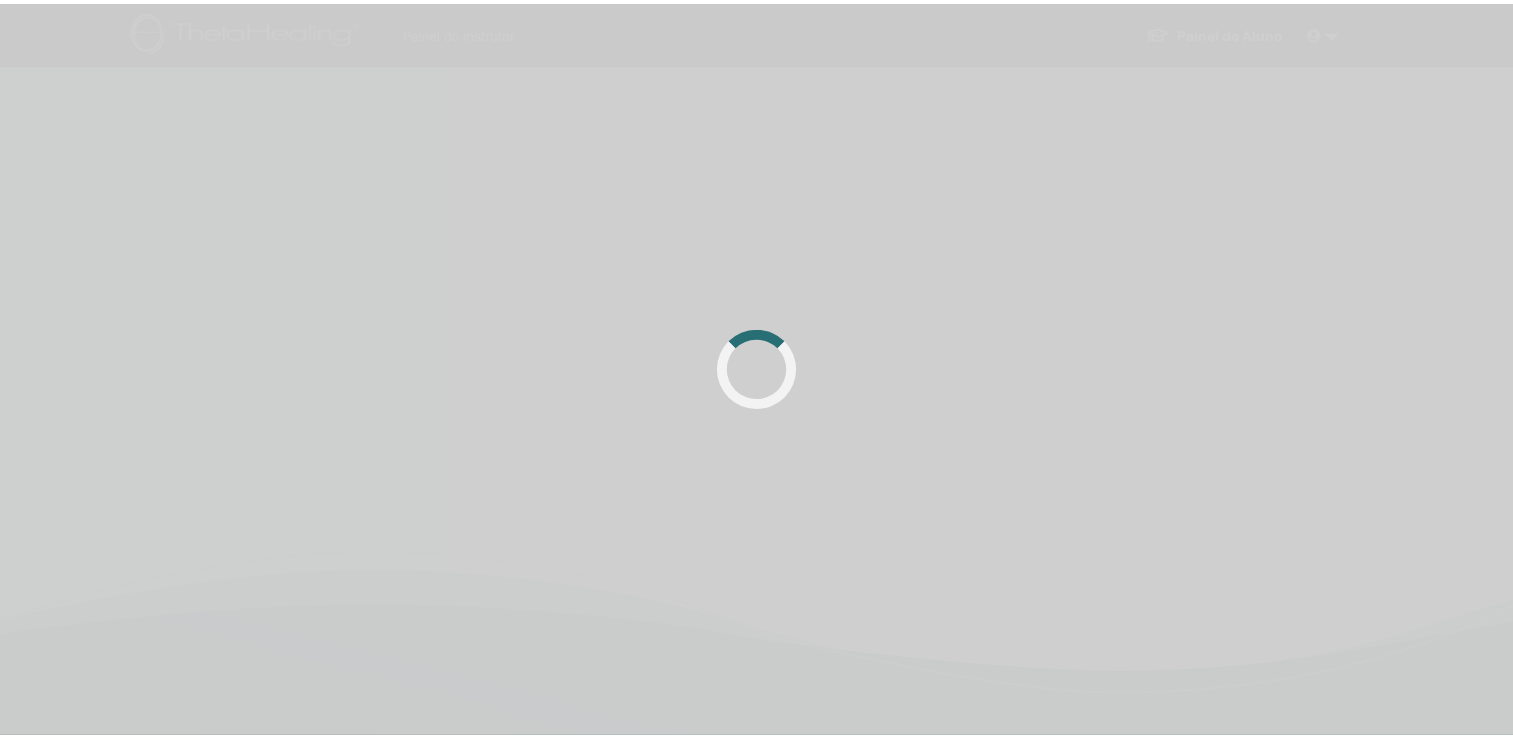 scroll, scrollTop: 0, scrollLeft: 0, axis: both 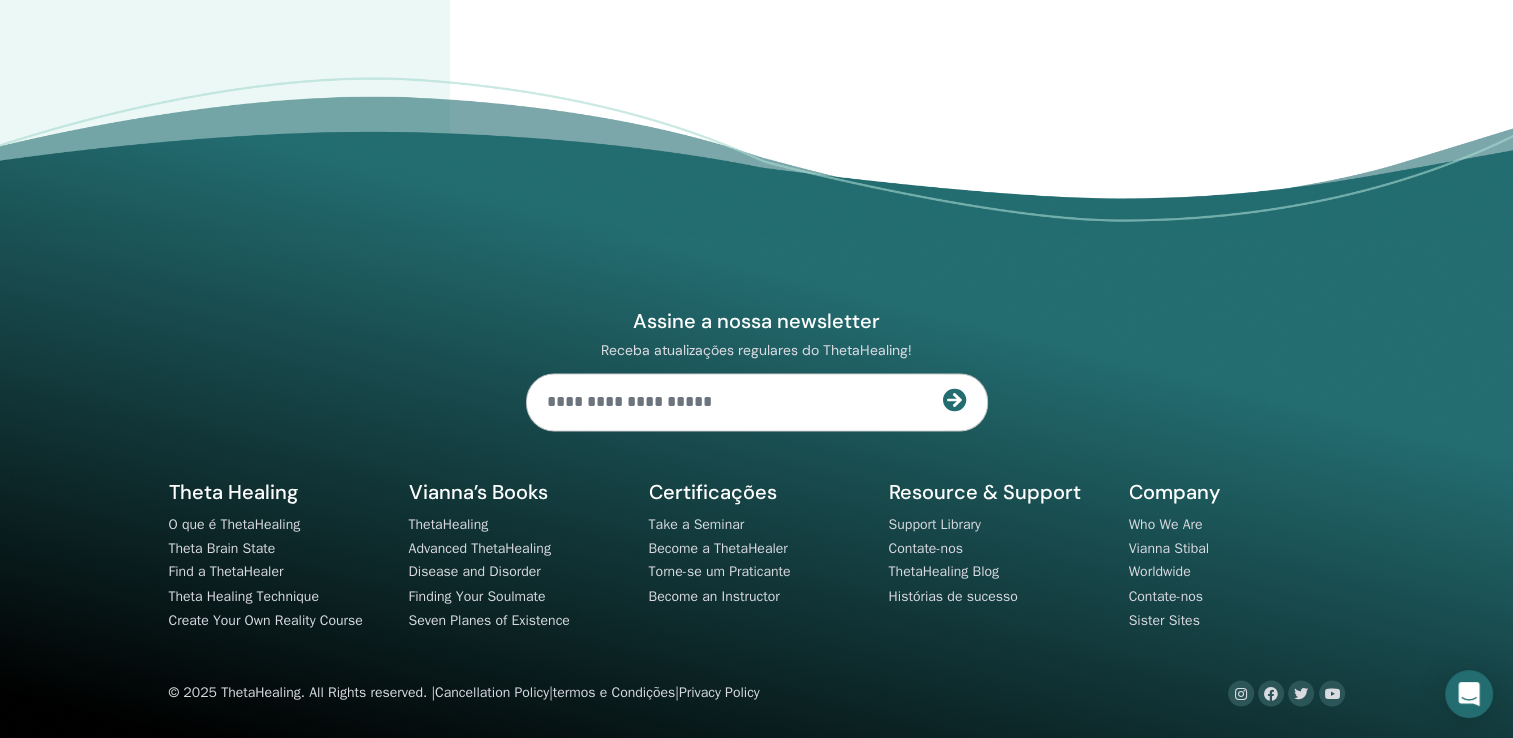 click on "2" at bounding box center (588, -52) 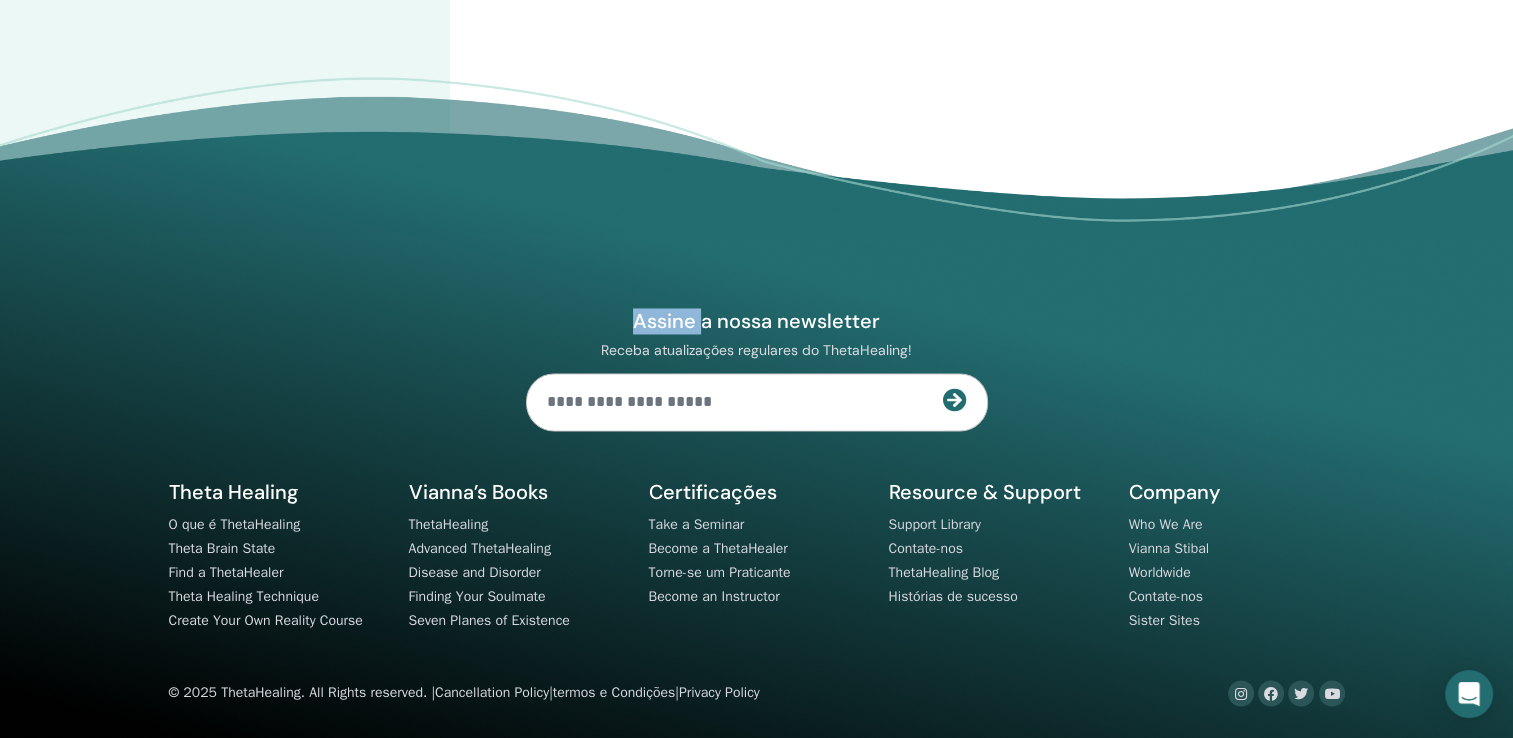 click on "Assine a nossa newsletter
Receba atualizações regulares do ThetaHealing!
Theta Healing
O que é ThetaHealing" at bounding box center [756, 408] 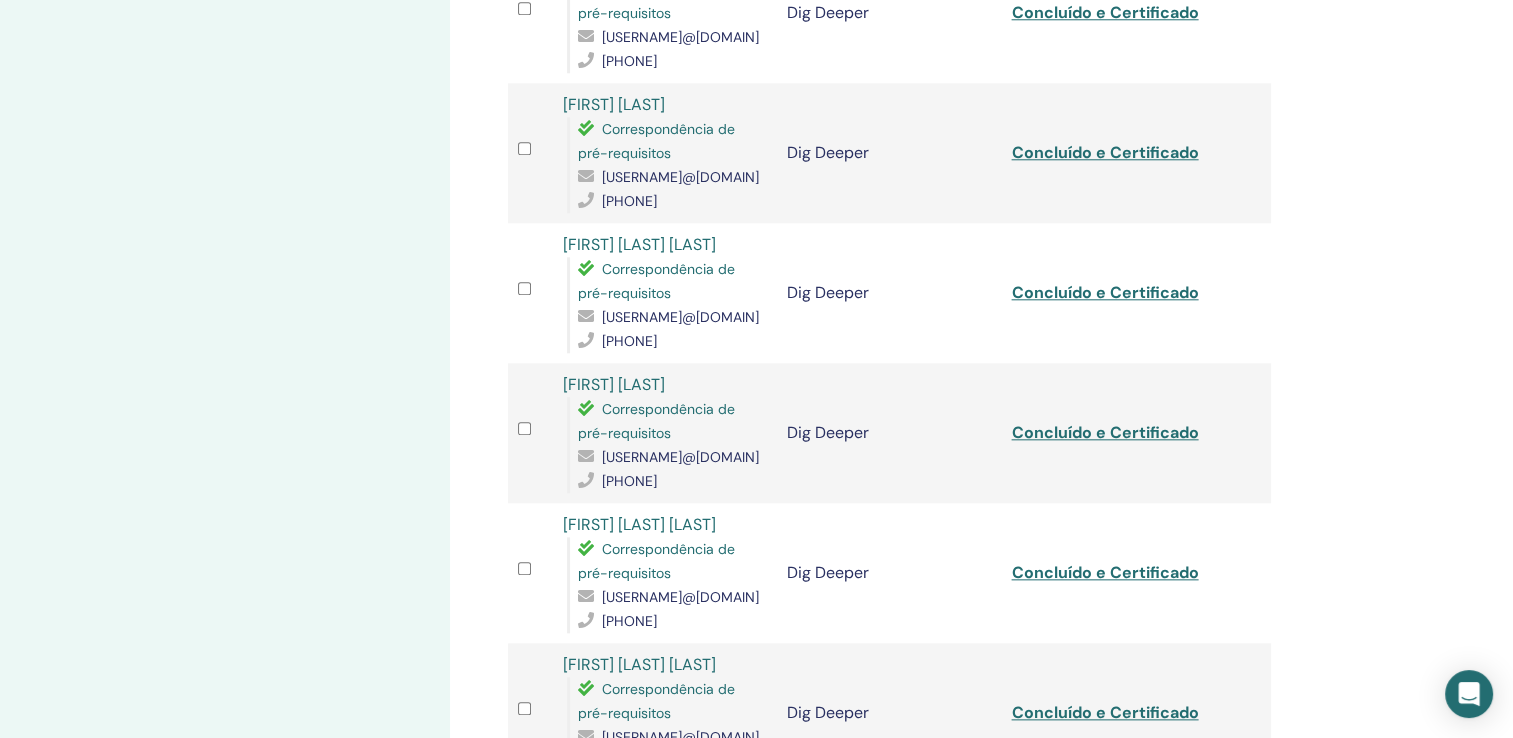 scroll, scrollTop: 2112, scrollLeft: 0, axis: vertical 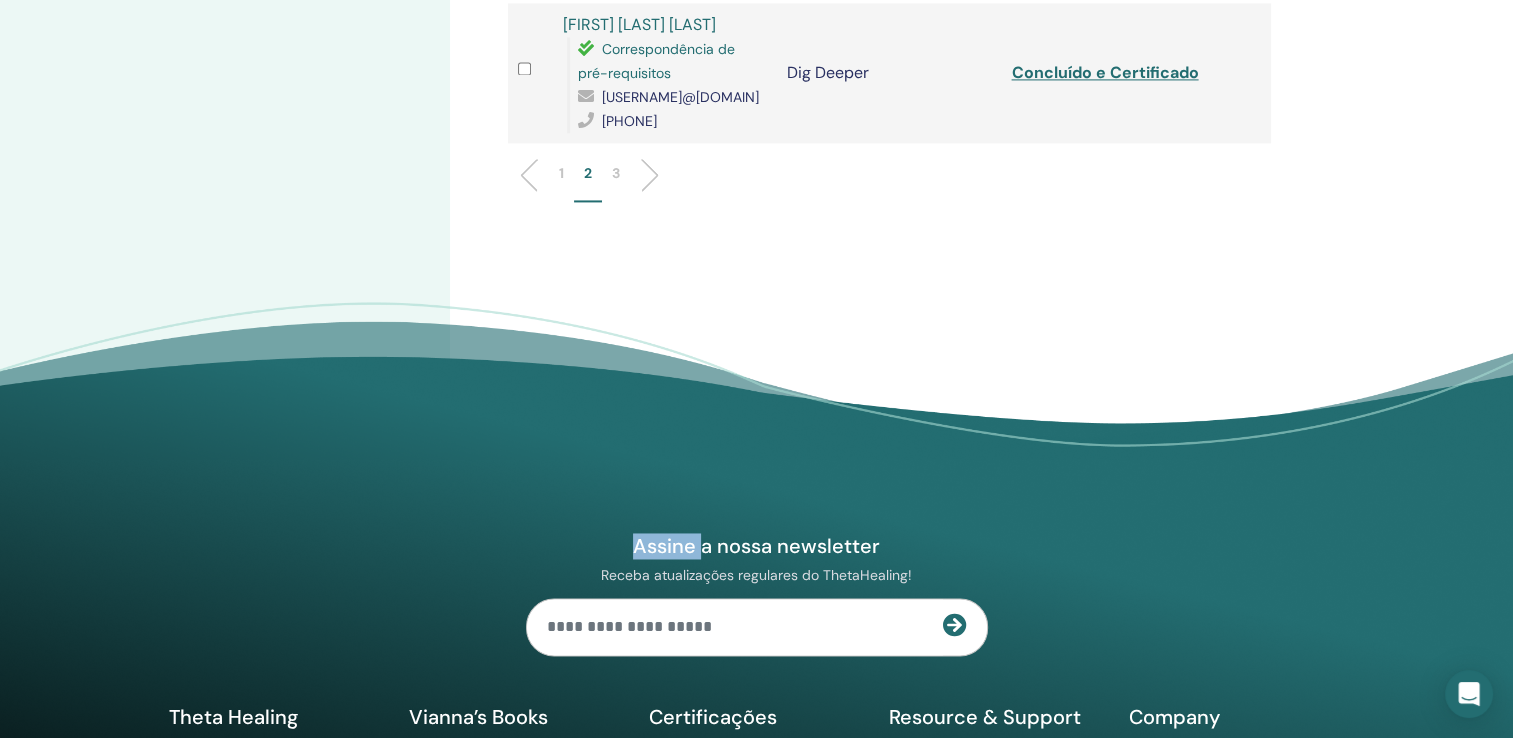 click on "3" at bounding box center [616, 173] 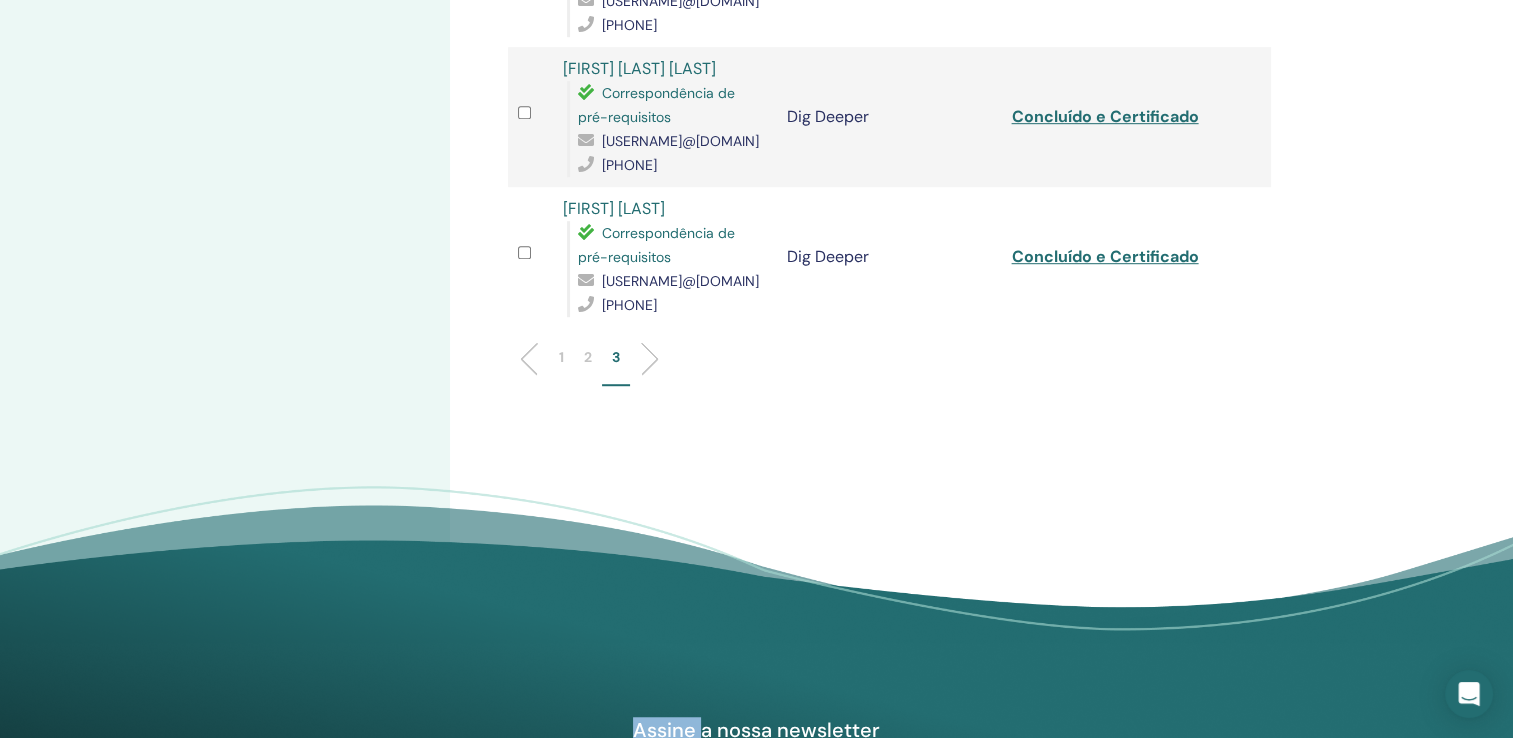 scroll, scrollTop: 1276, scrollLeft: 0, axis: vertical 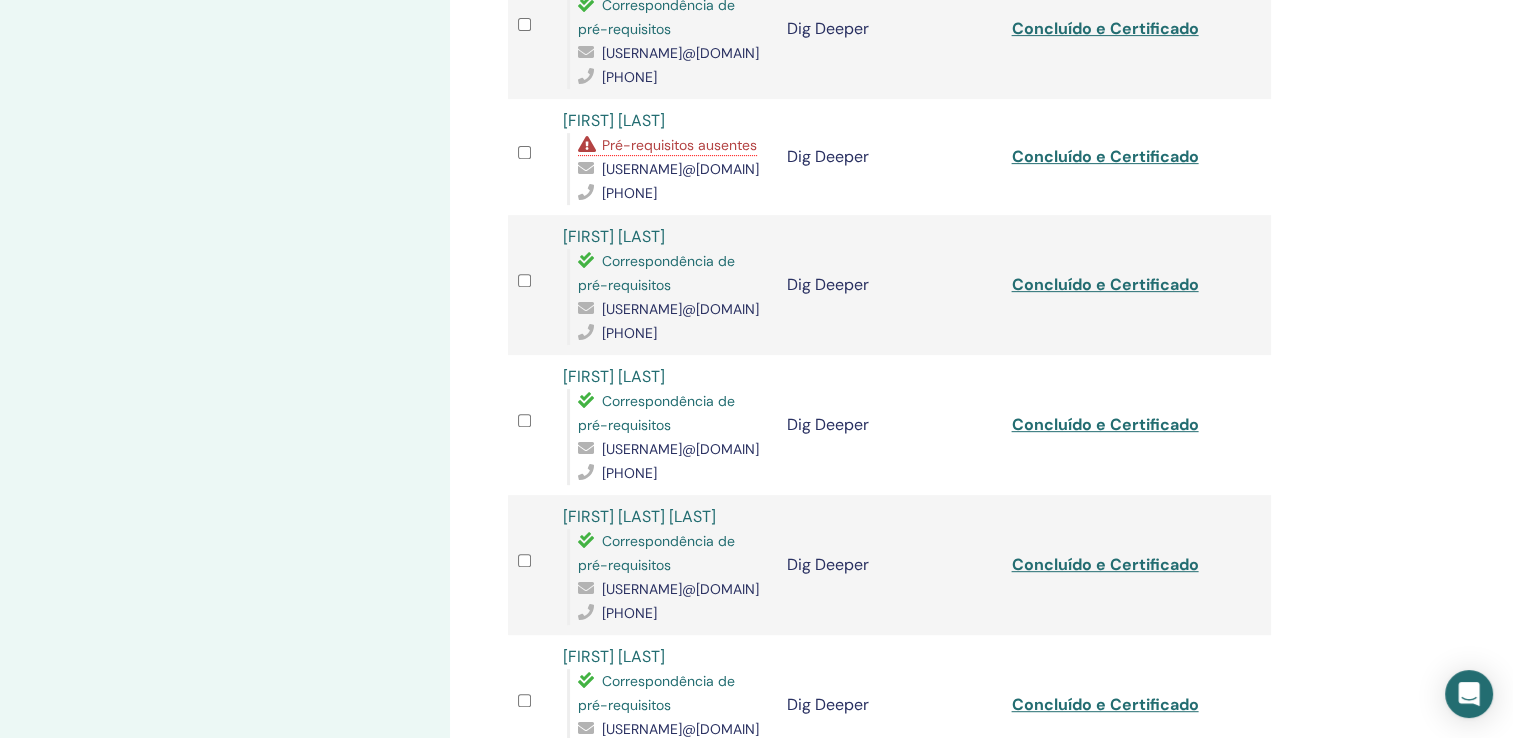 click on "Pré-requisitos ausentes" at bounding box center [679, 145] 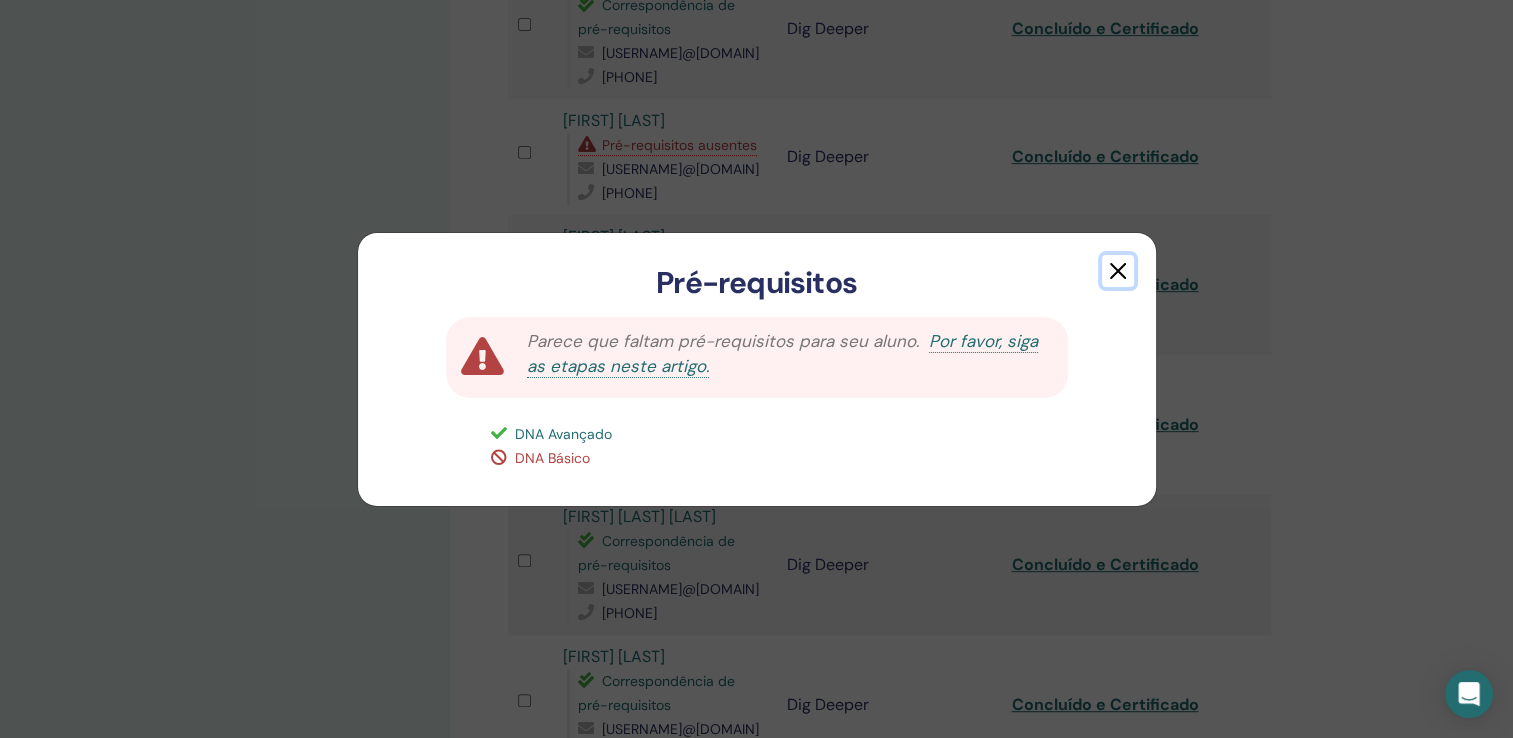 click at bounding box center [1118, 271] 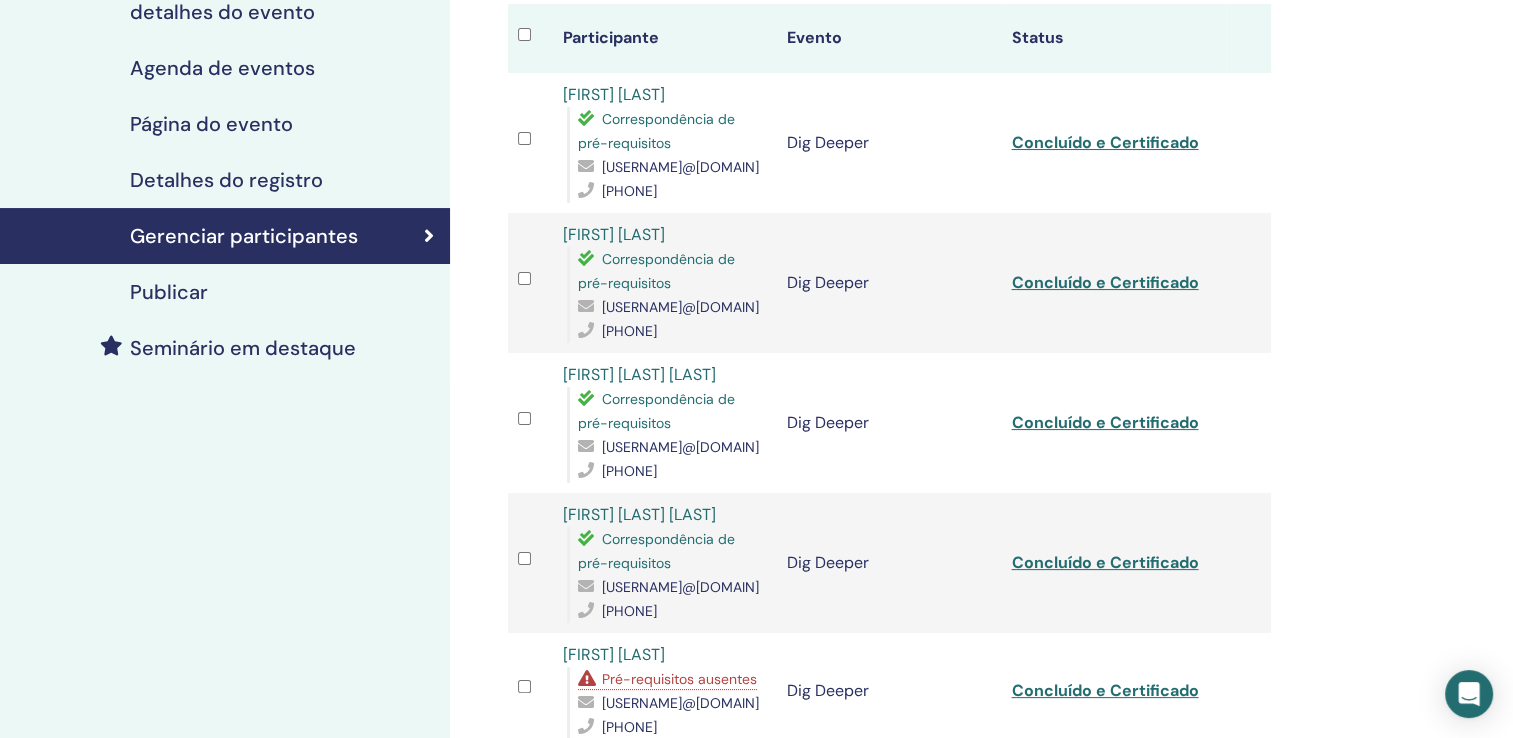 scroll, scrollTop: 266, scrollLeft: 0, axis: vertical 